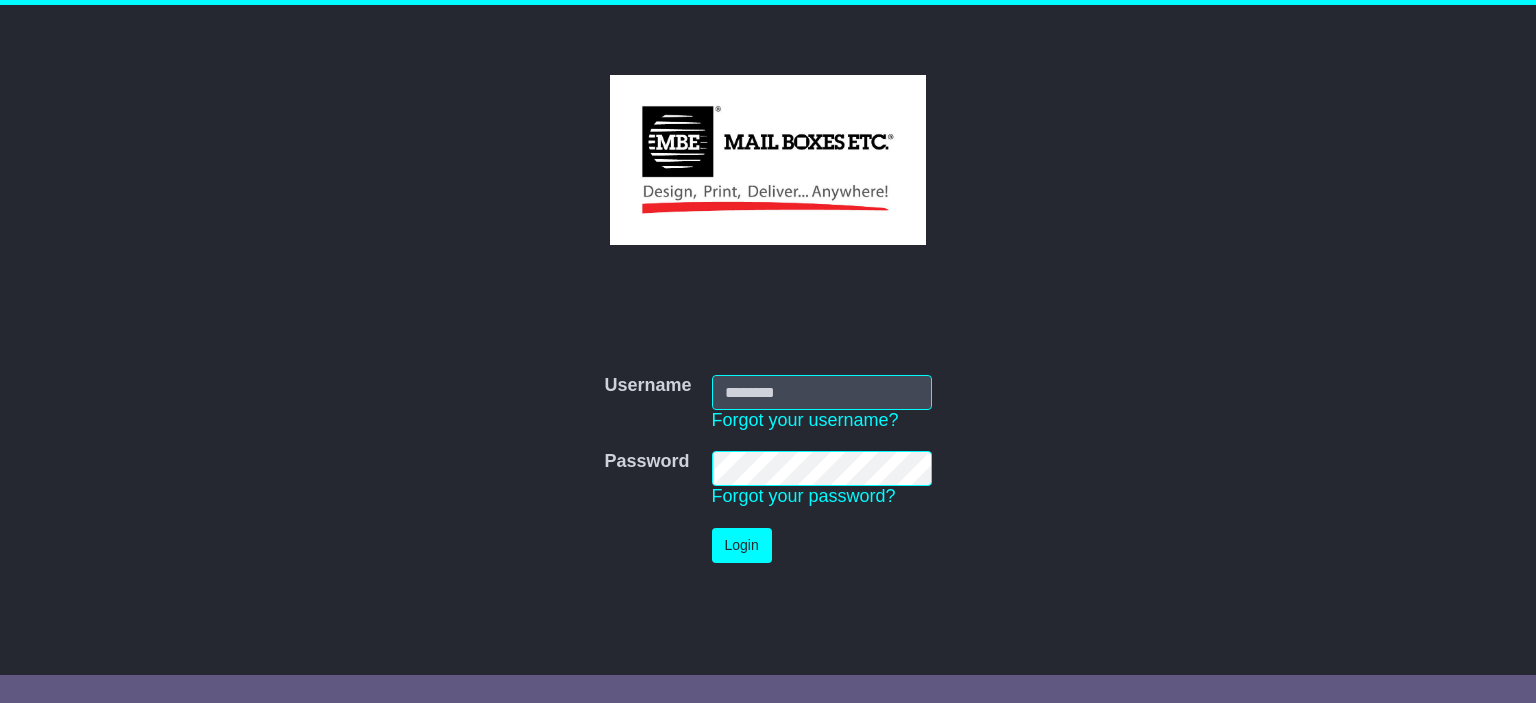 scroll, scrollTop: 0, scrollLeft: 0, axis: both 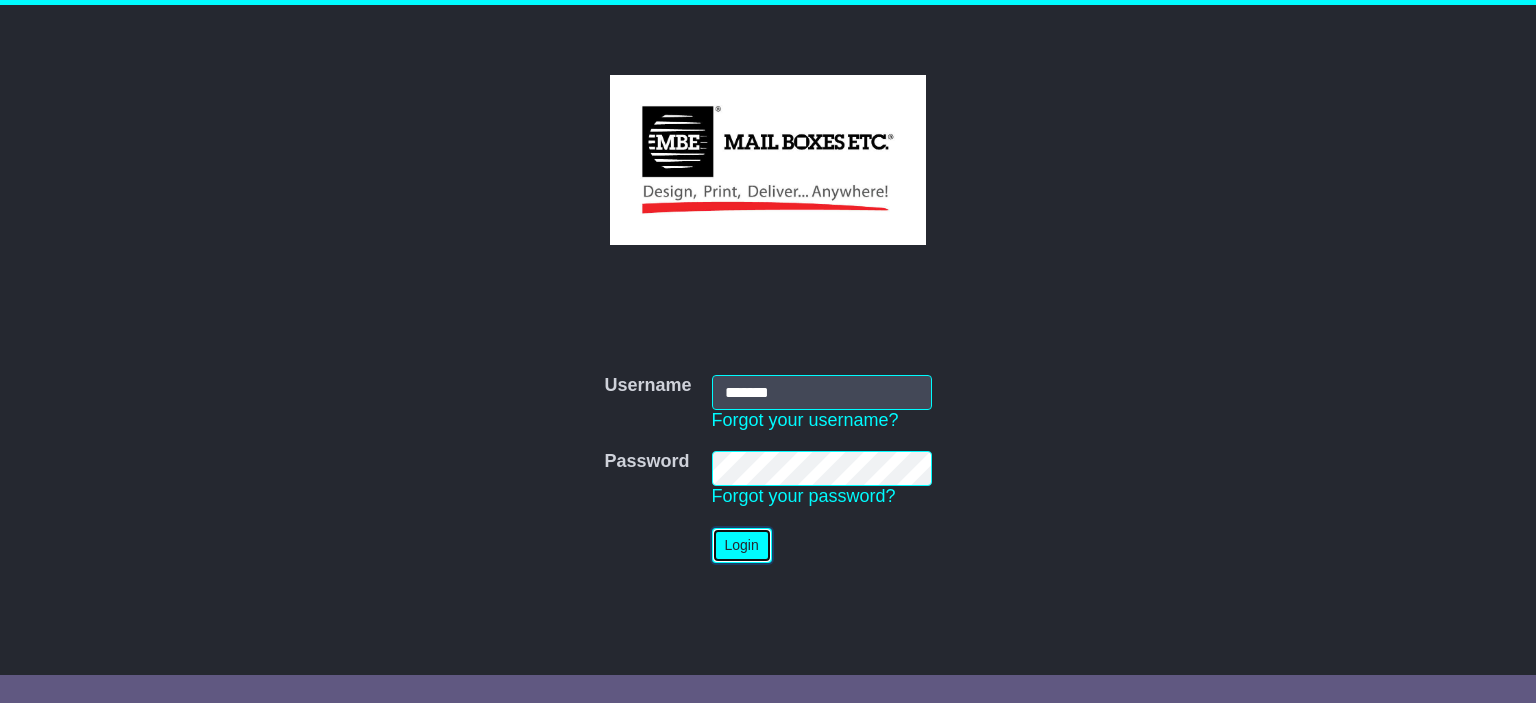 click on "Login" at bounding box center (742, 545) 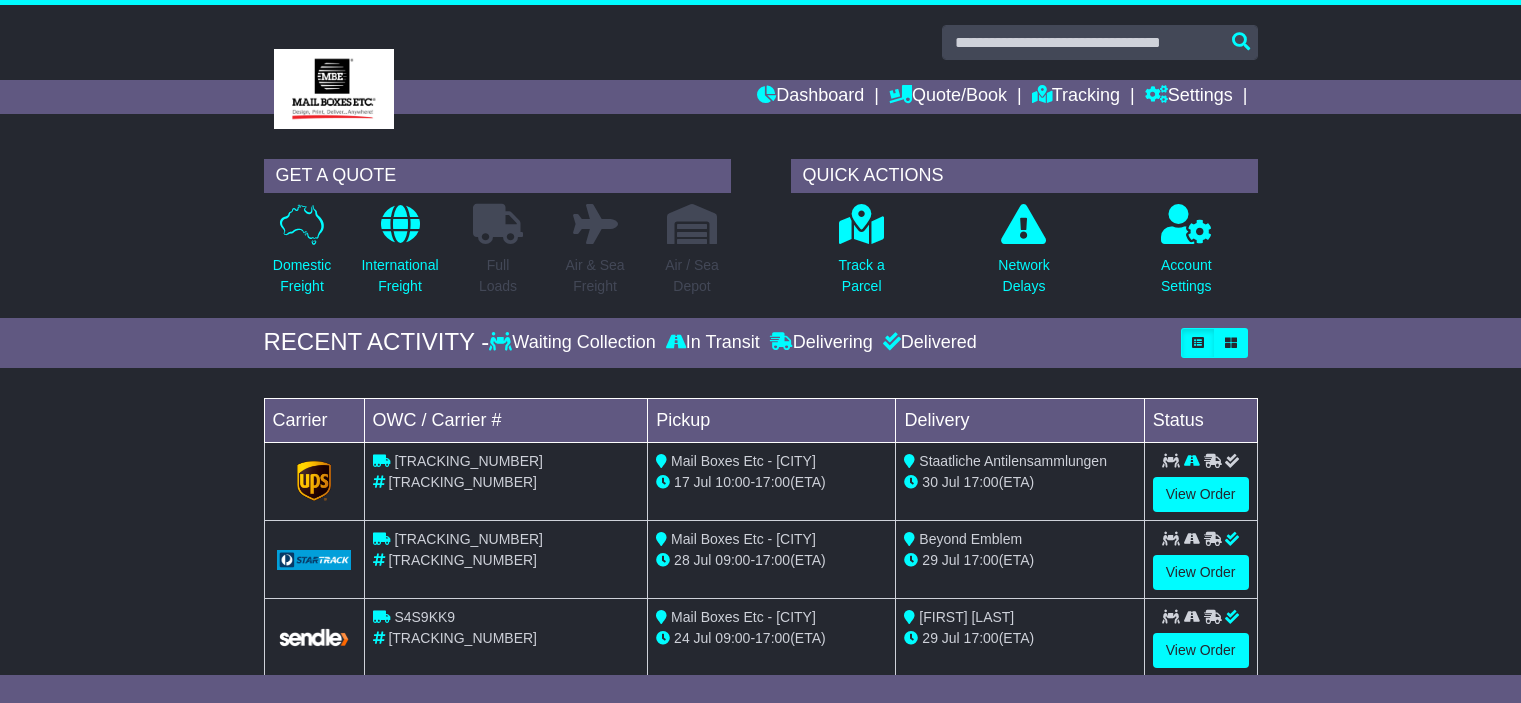 scroll, scrollTop: 0, scrollLeft: 0, axis: both 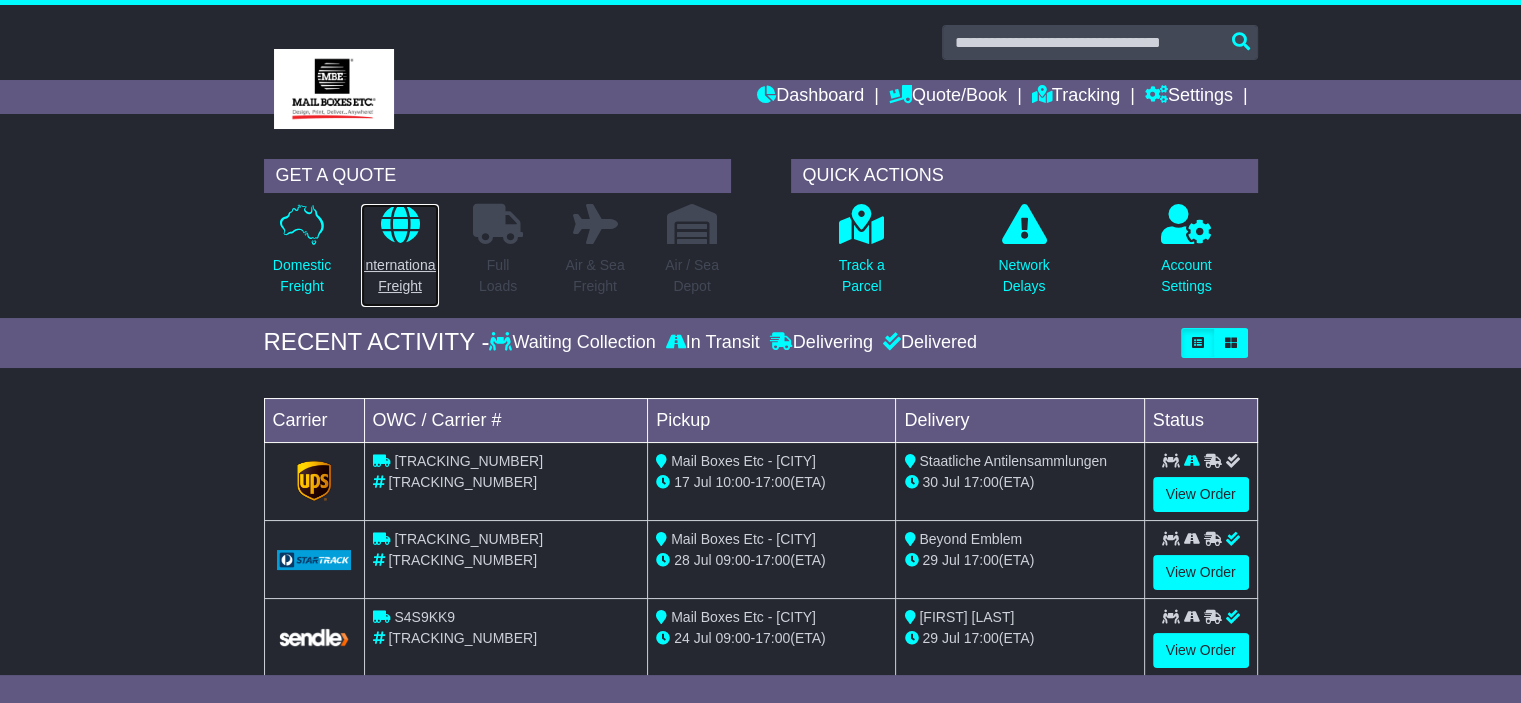 click on "International Freight" at bounding box center [399, 255] 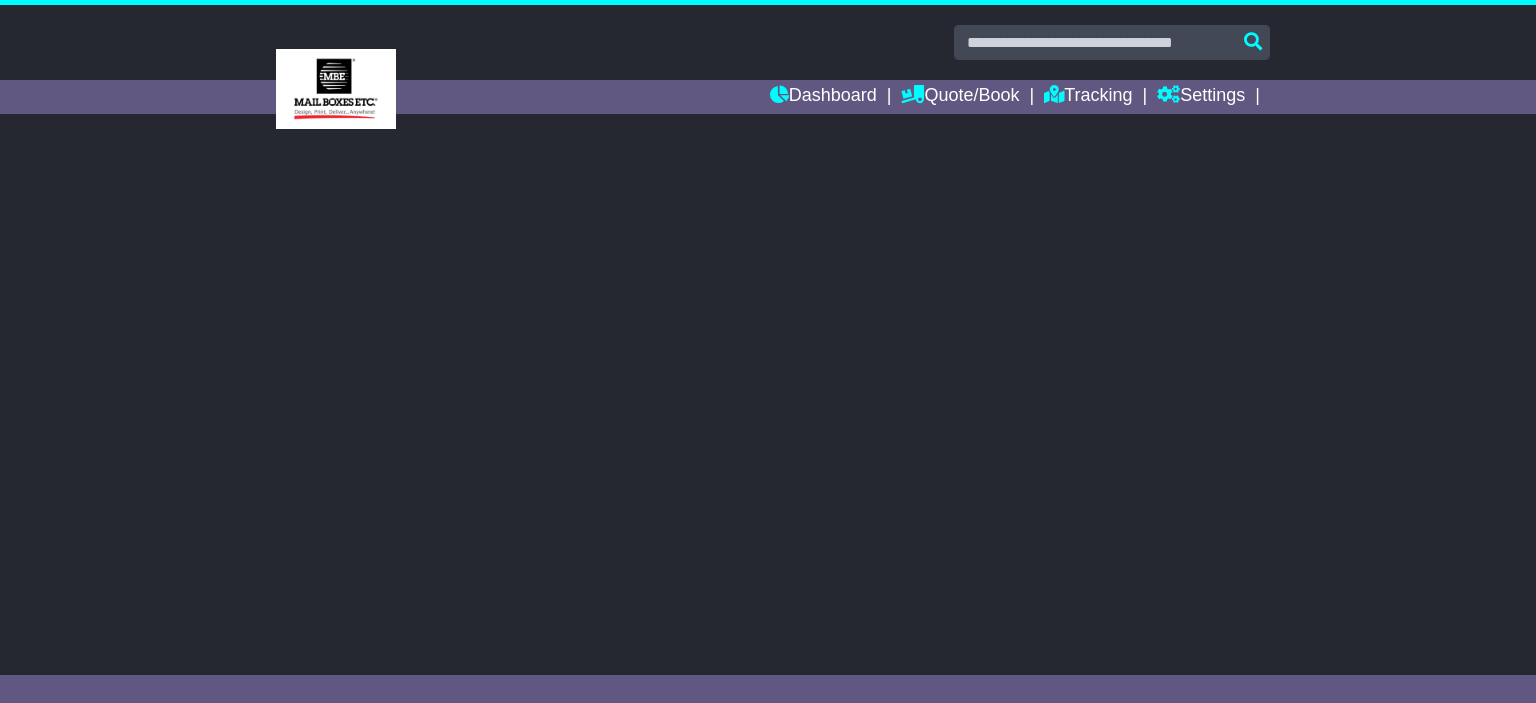 scroll, scrollTop: 0, scrollLeft: 0, axis: both 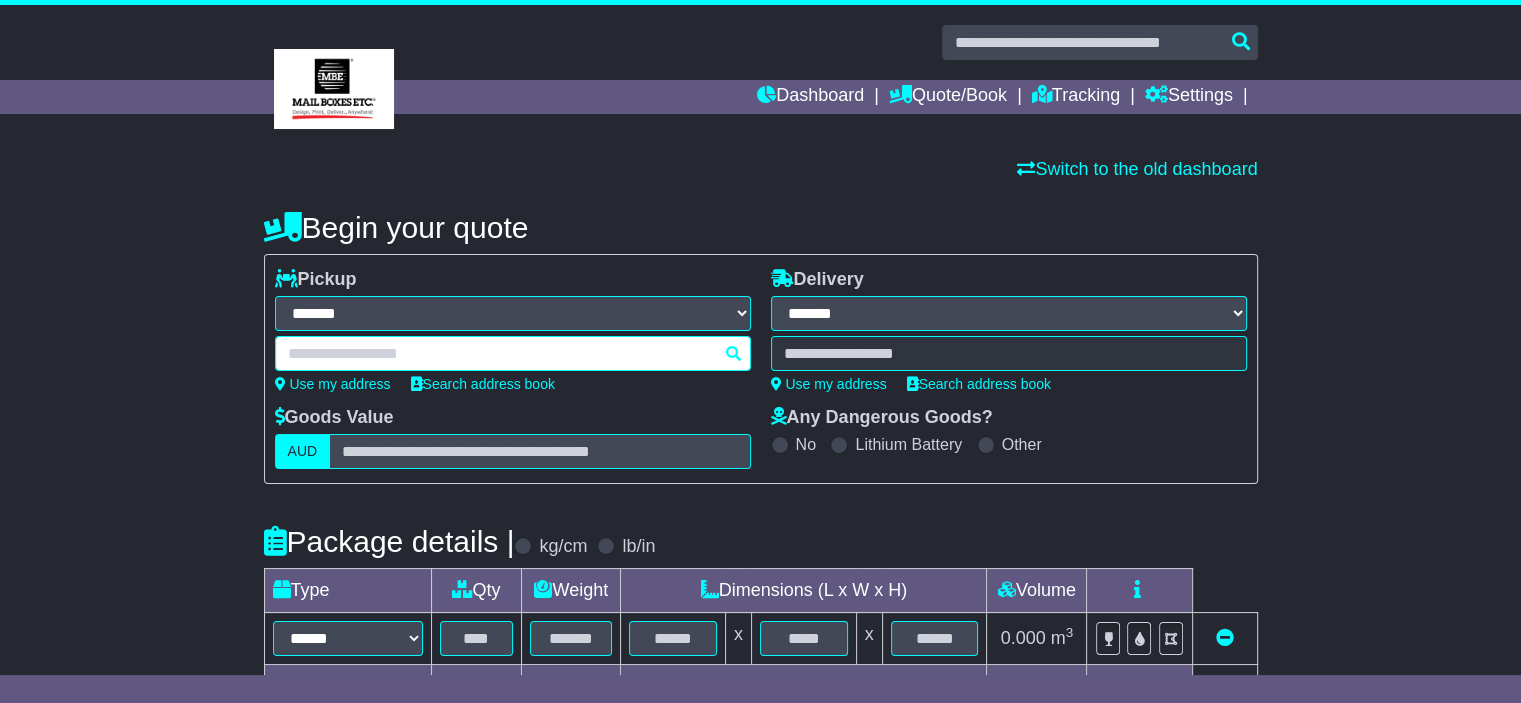 click at bounding box center [513, 353] 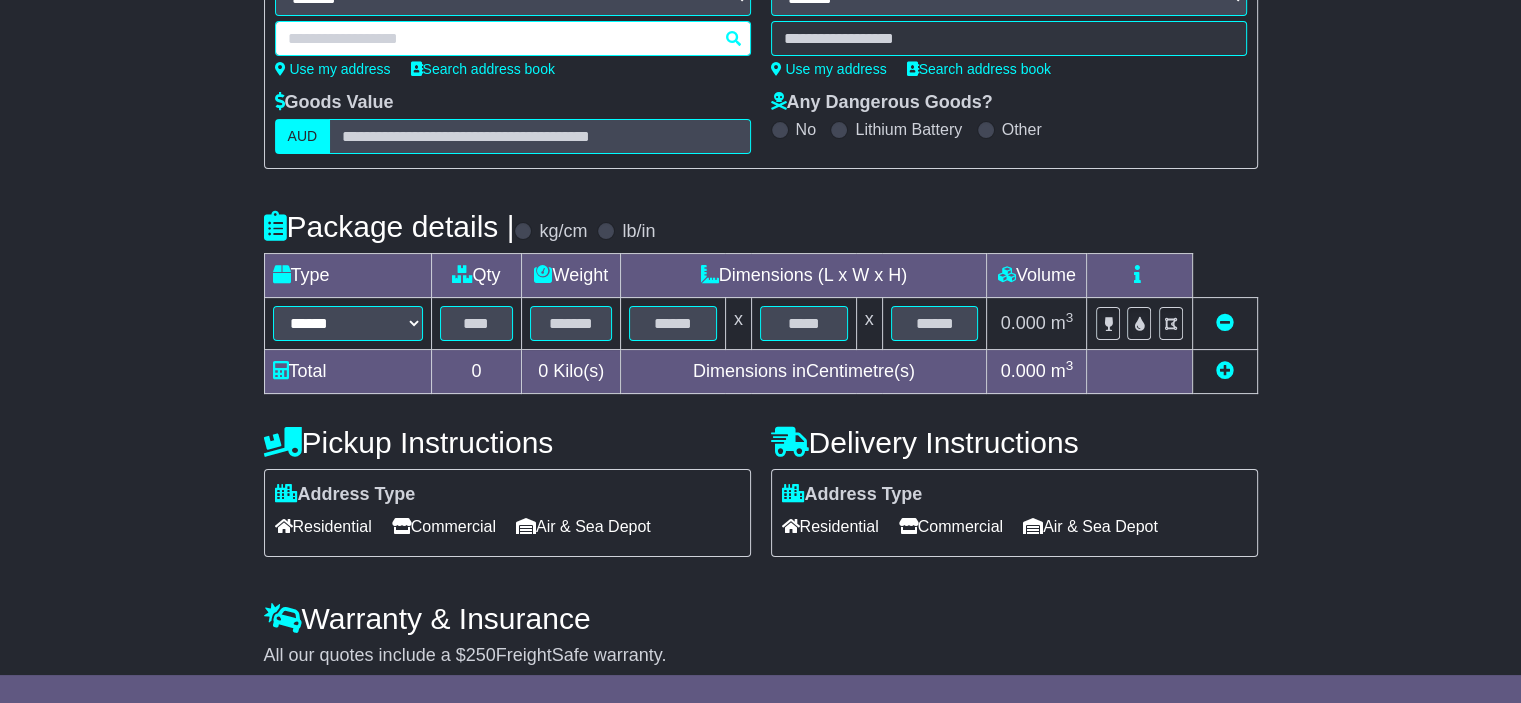 scroll, scrollTop: 0, scrollLeft: 0, axis: both 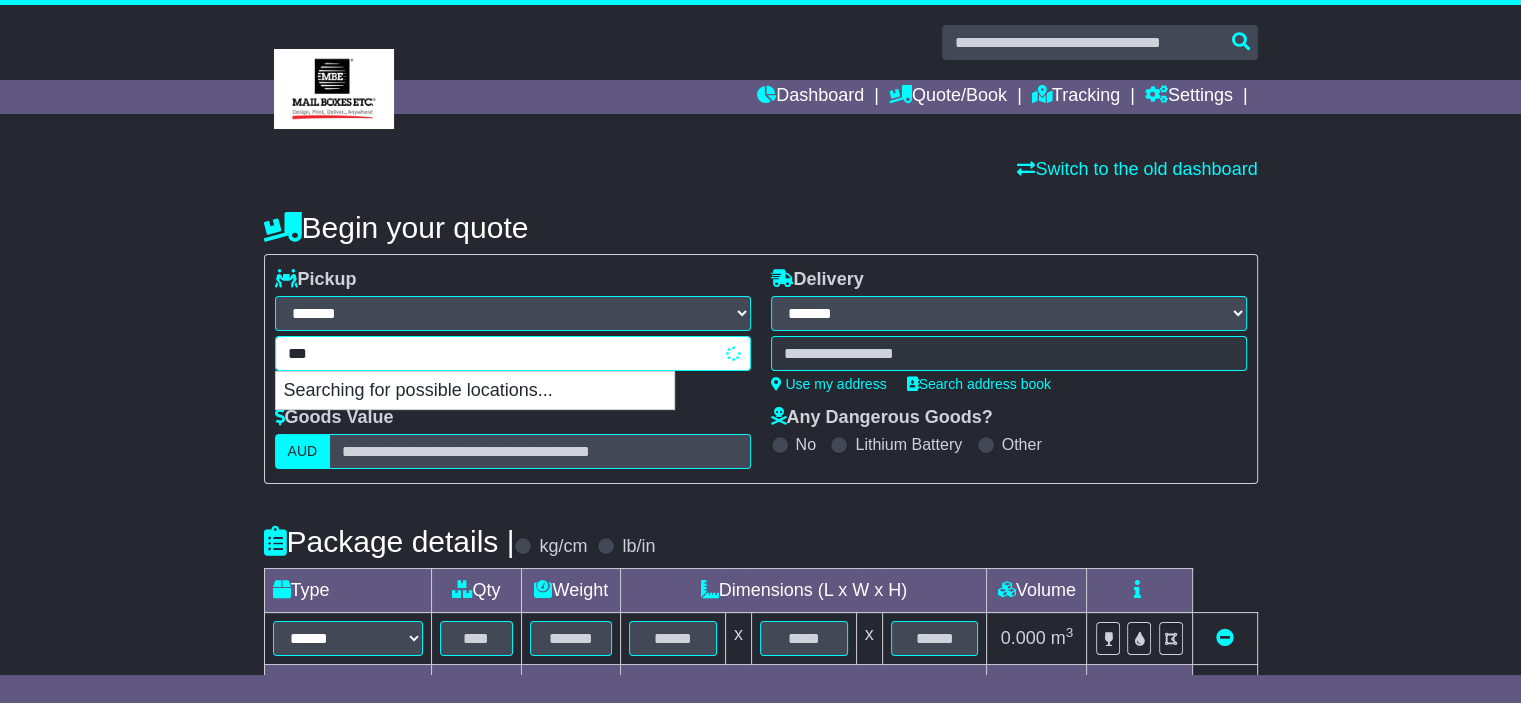type on "****" 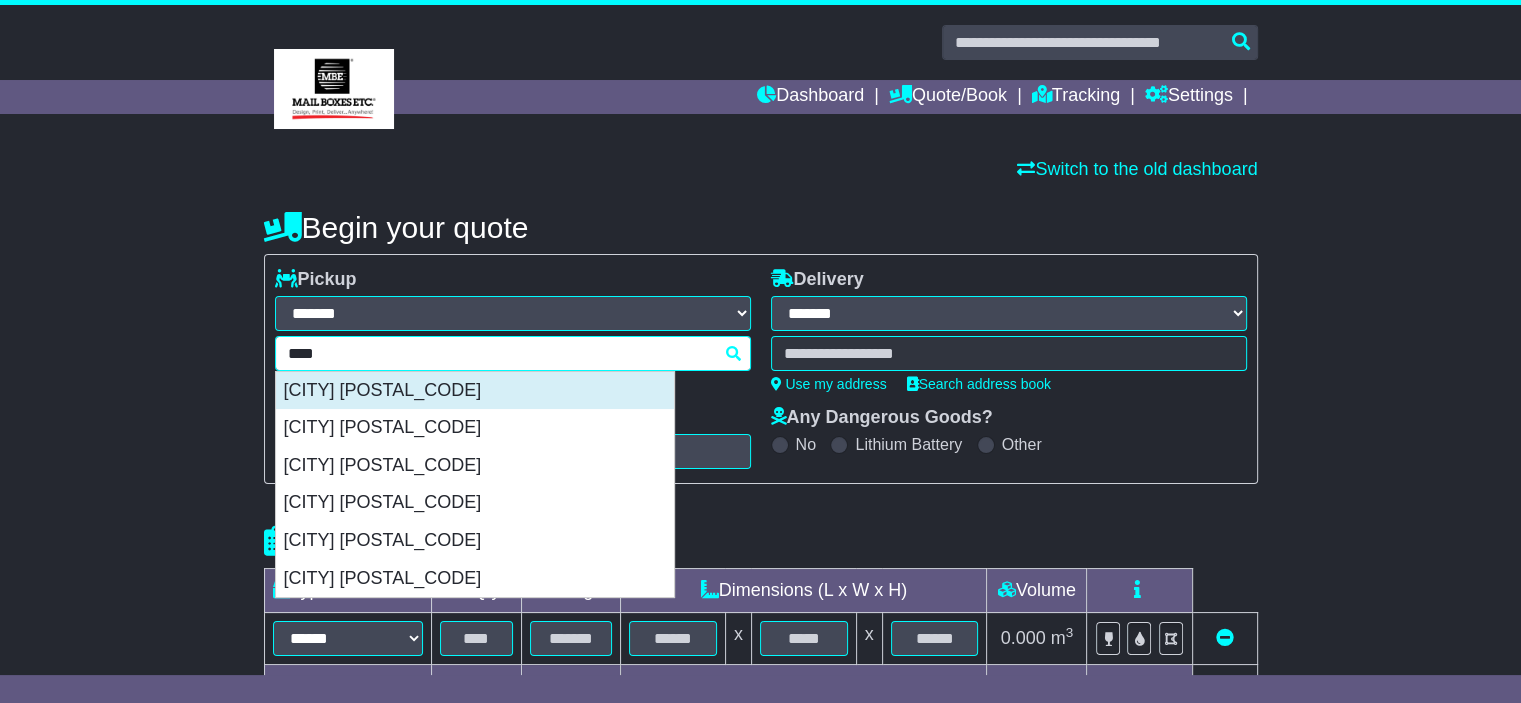 click on "[CITY] [POSTAL_CODE]" at bounding box center (475, 391) 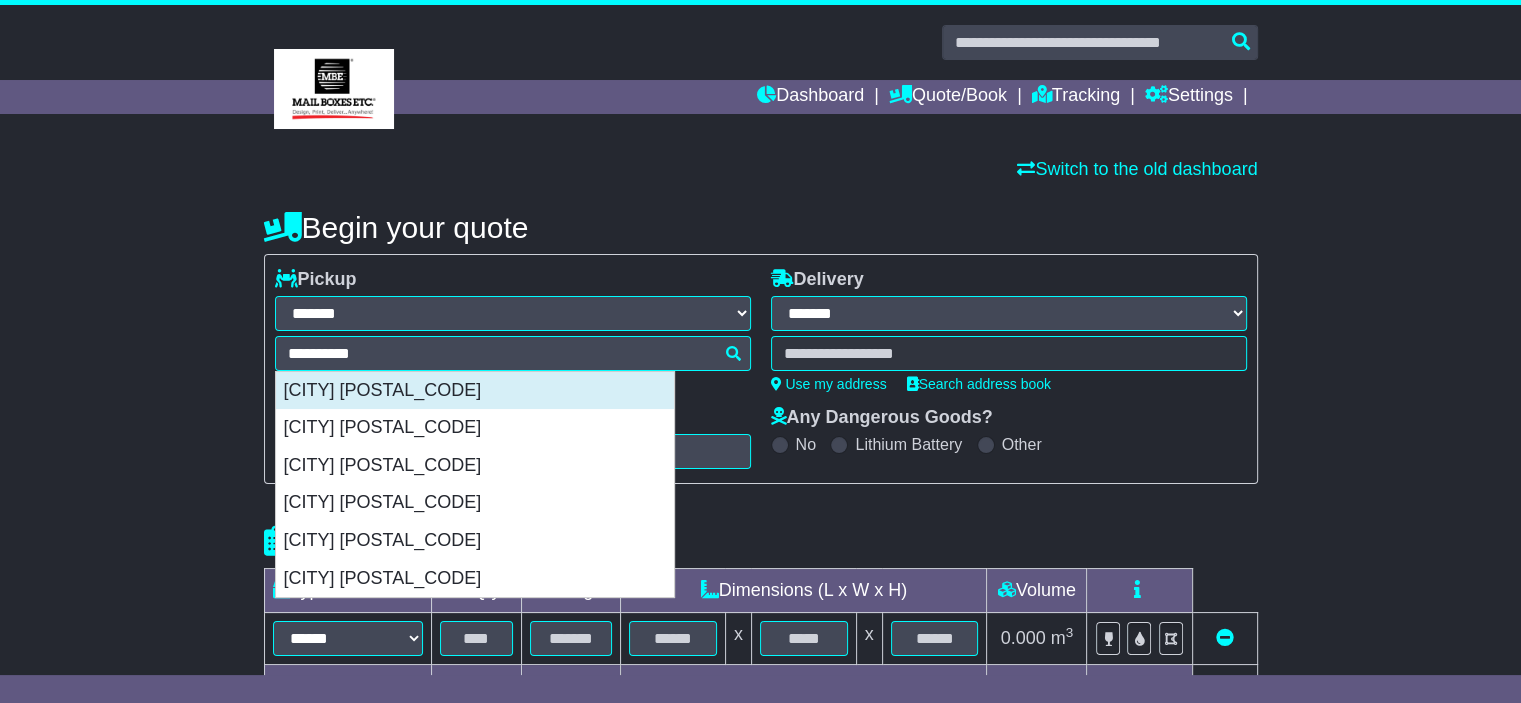 type on "**********" 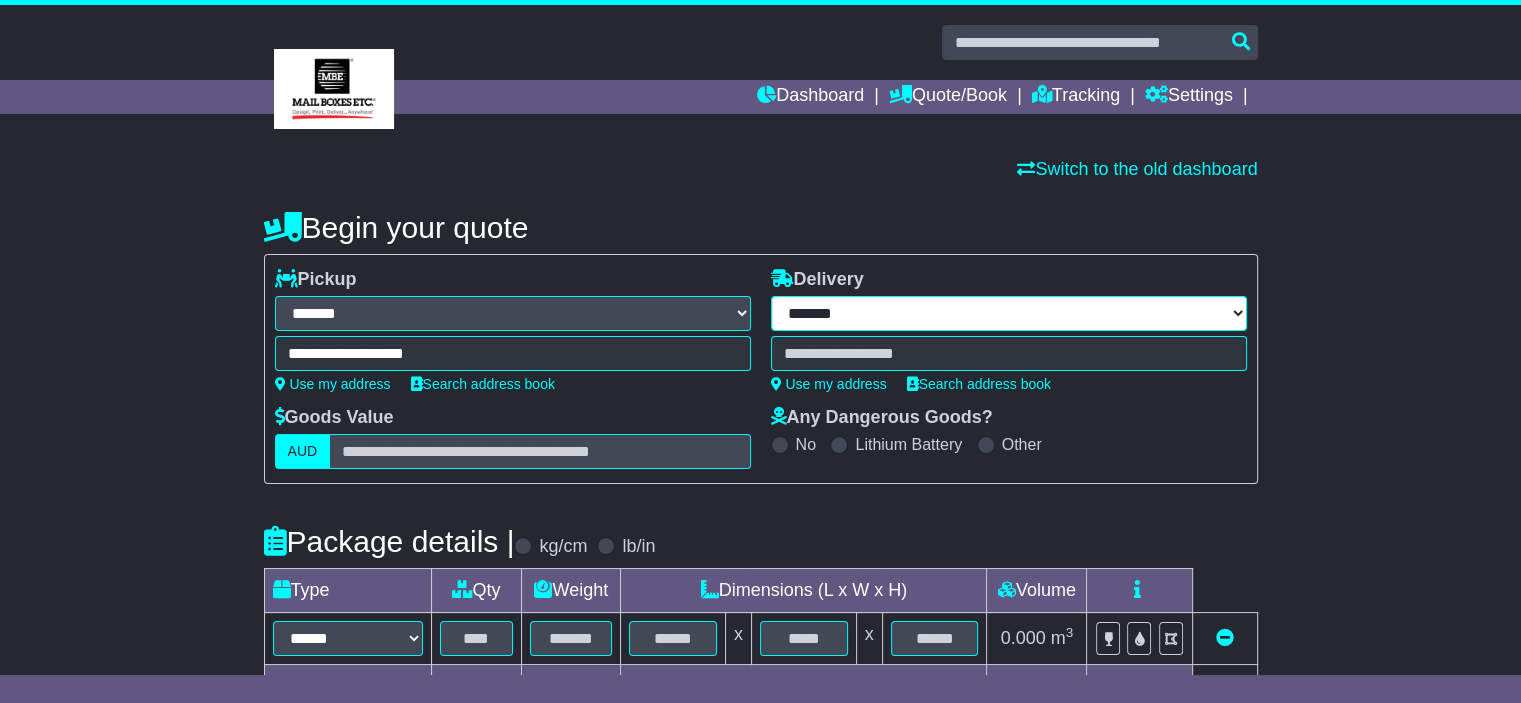 click on "**********" at bounding box center [1009, 313] 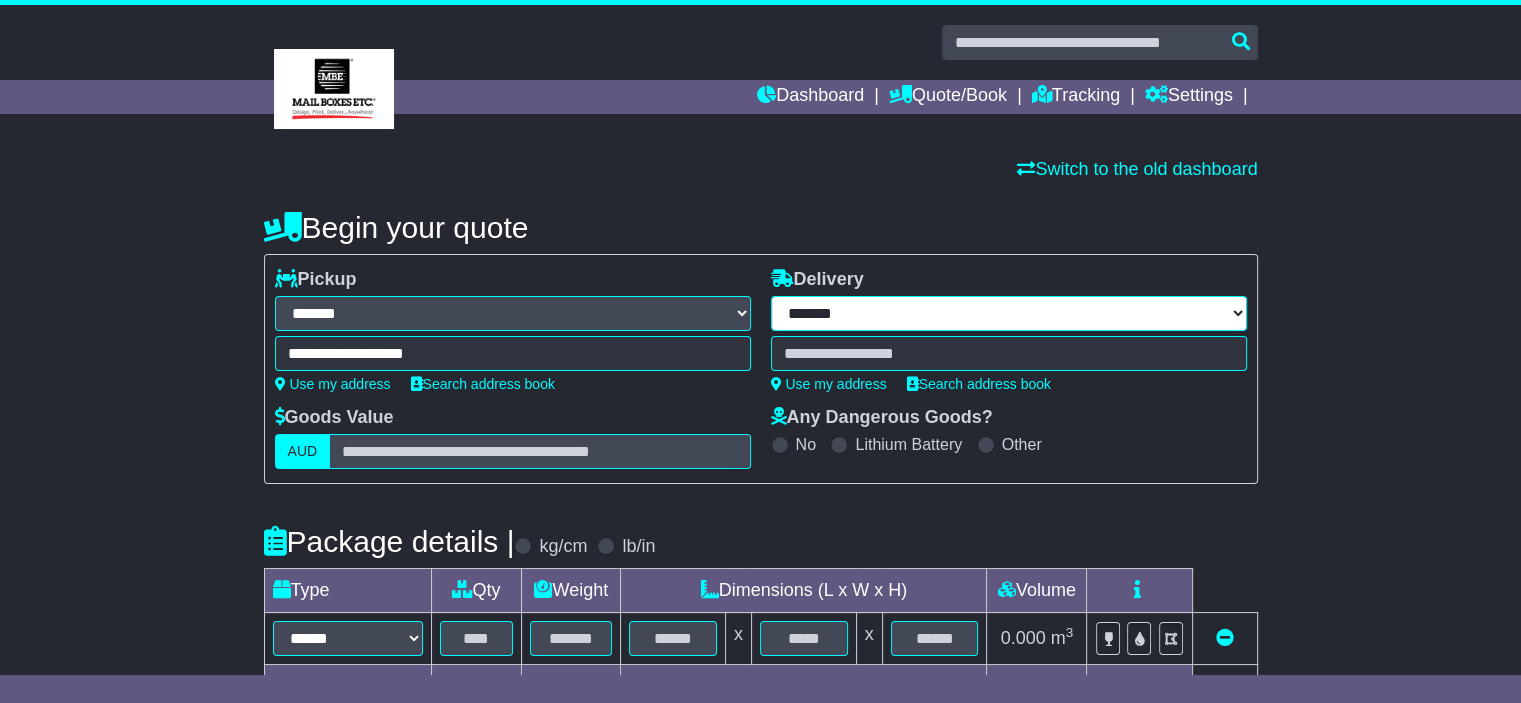 select on "**" 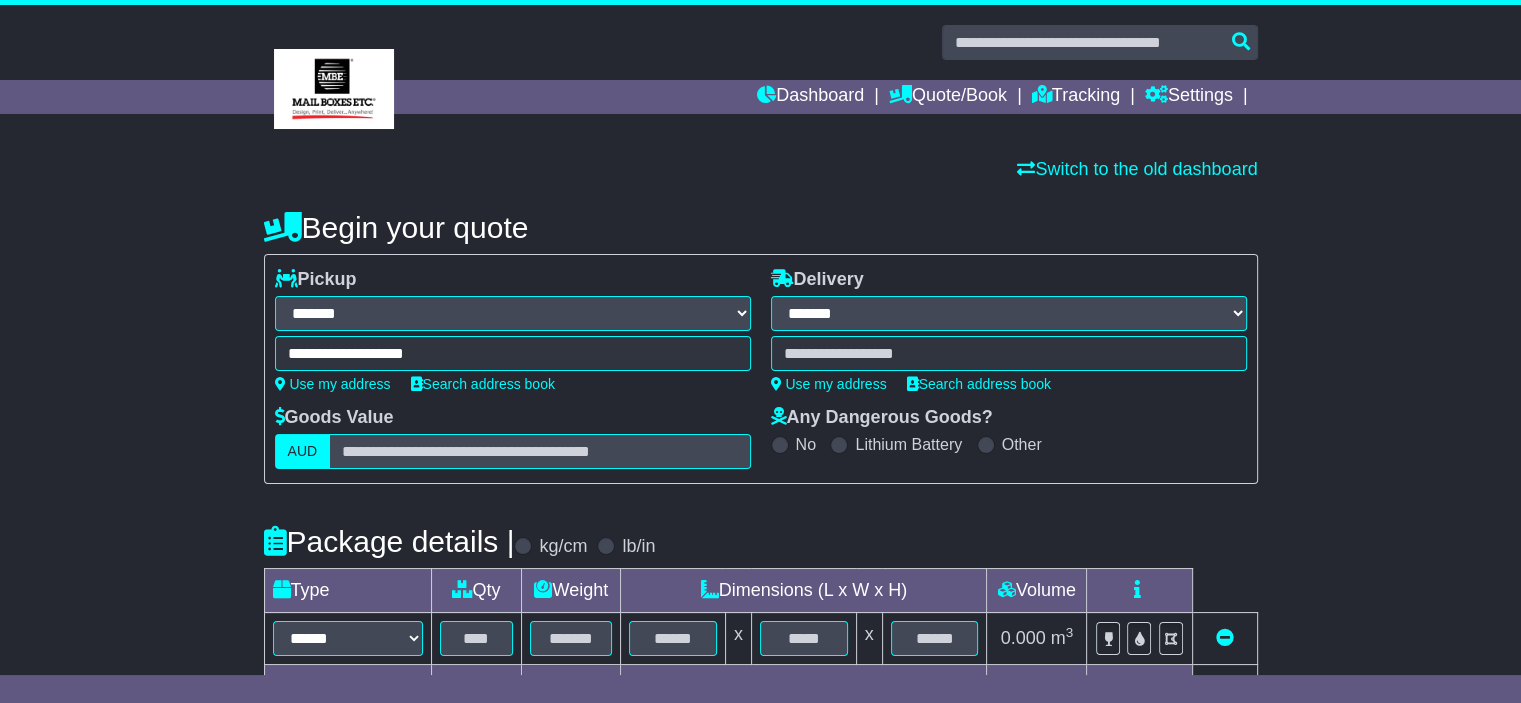 click on "**********" at bounding box center [1009, 313] 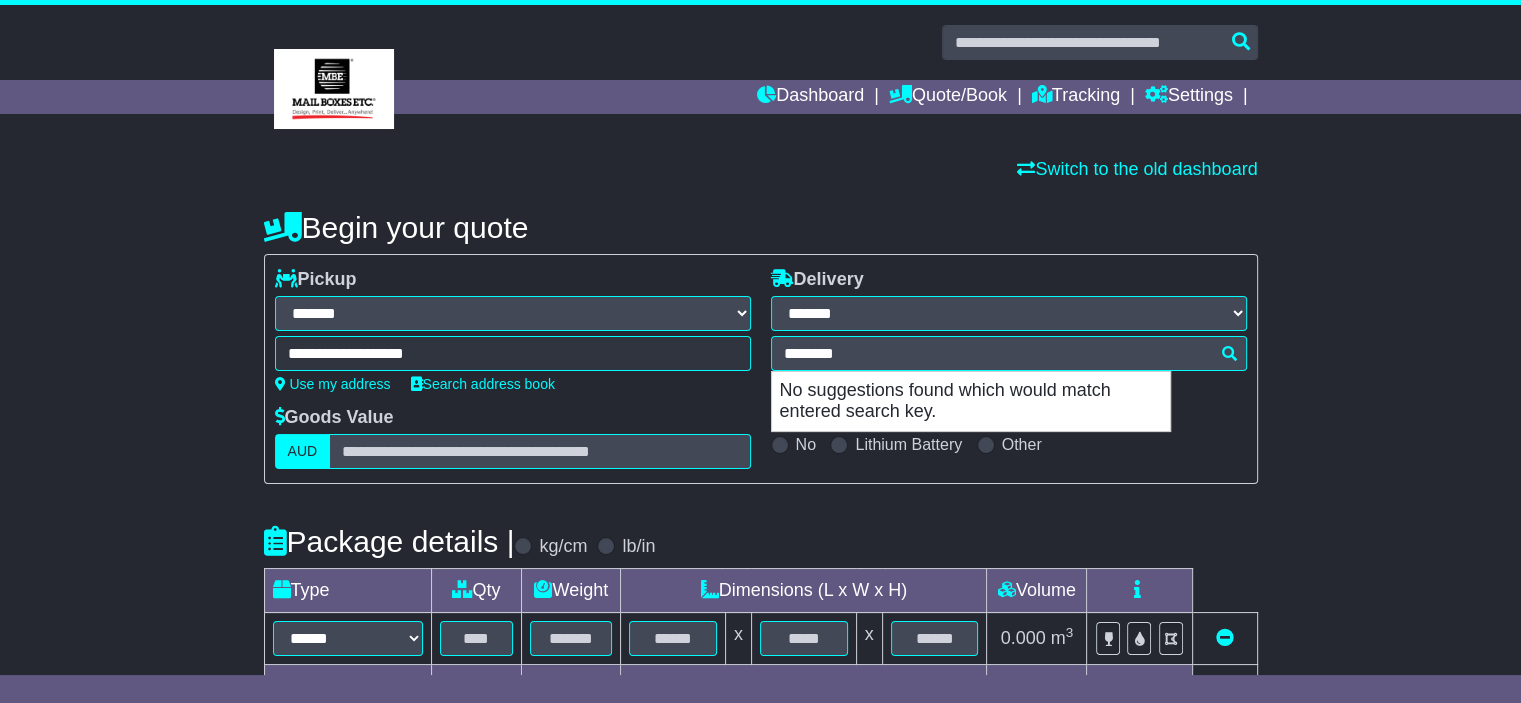 type on "*******" 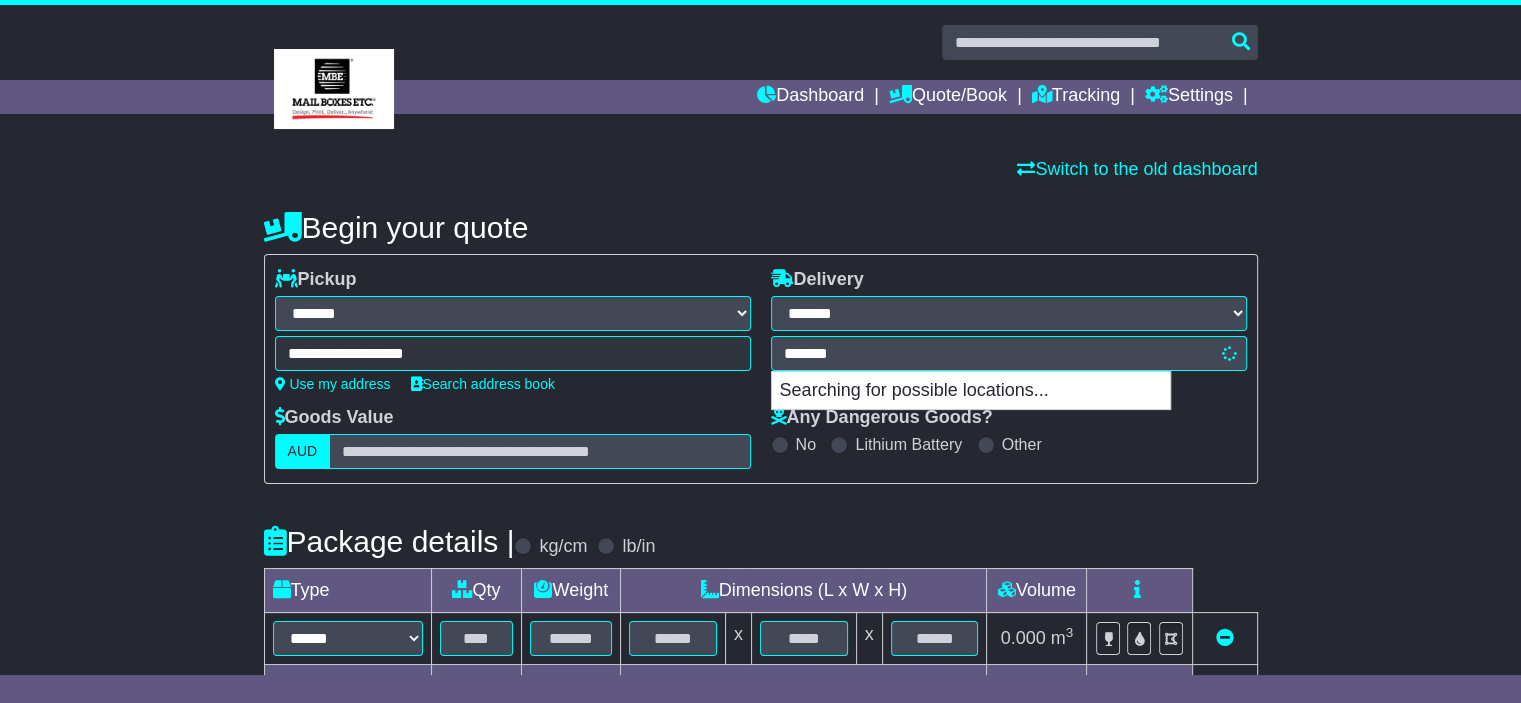 type on "********" 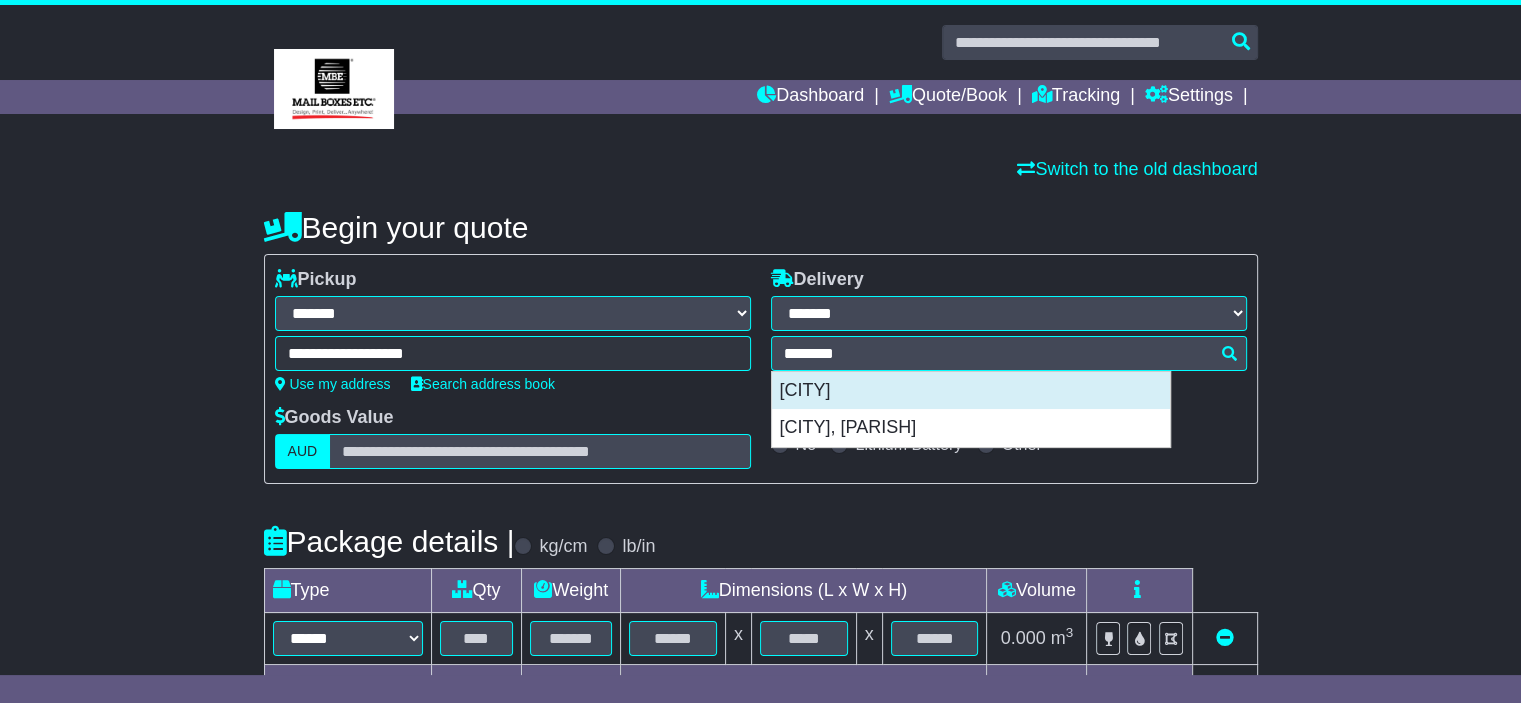 click on "[CITY]" at bounding box center [971, 391] 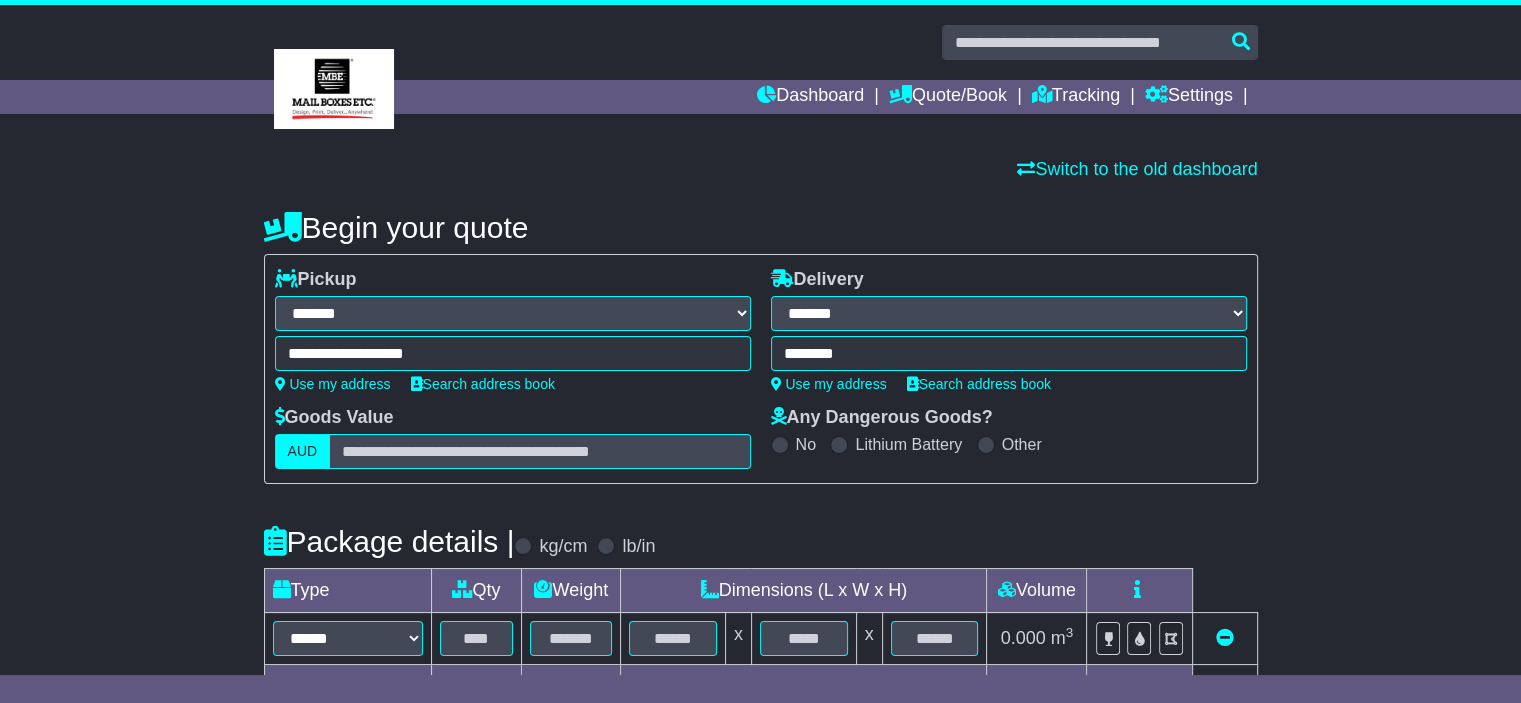 type on "**********" 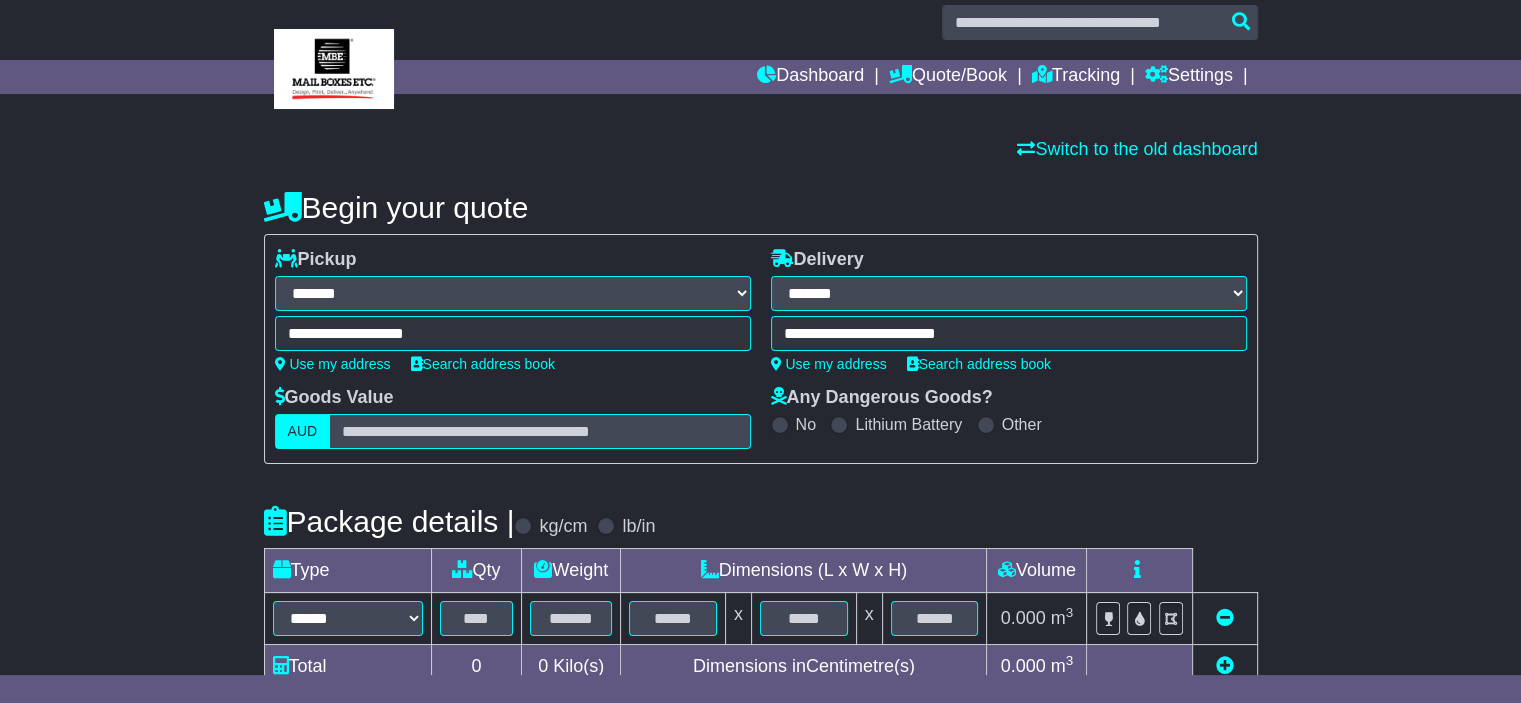 scroll, scrollTop: 24, scrollLeft: 0, axis: vertical 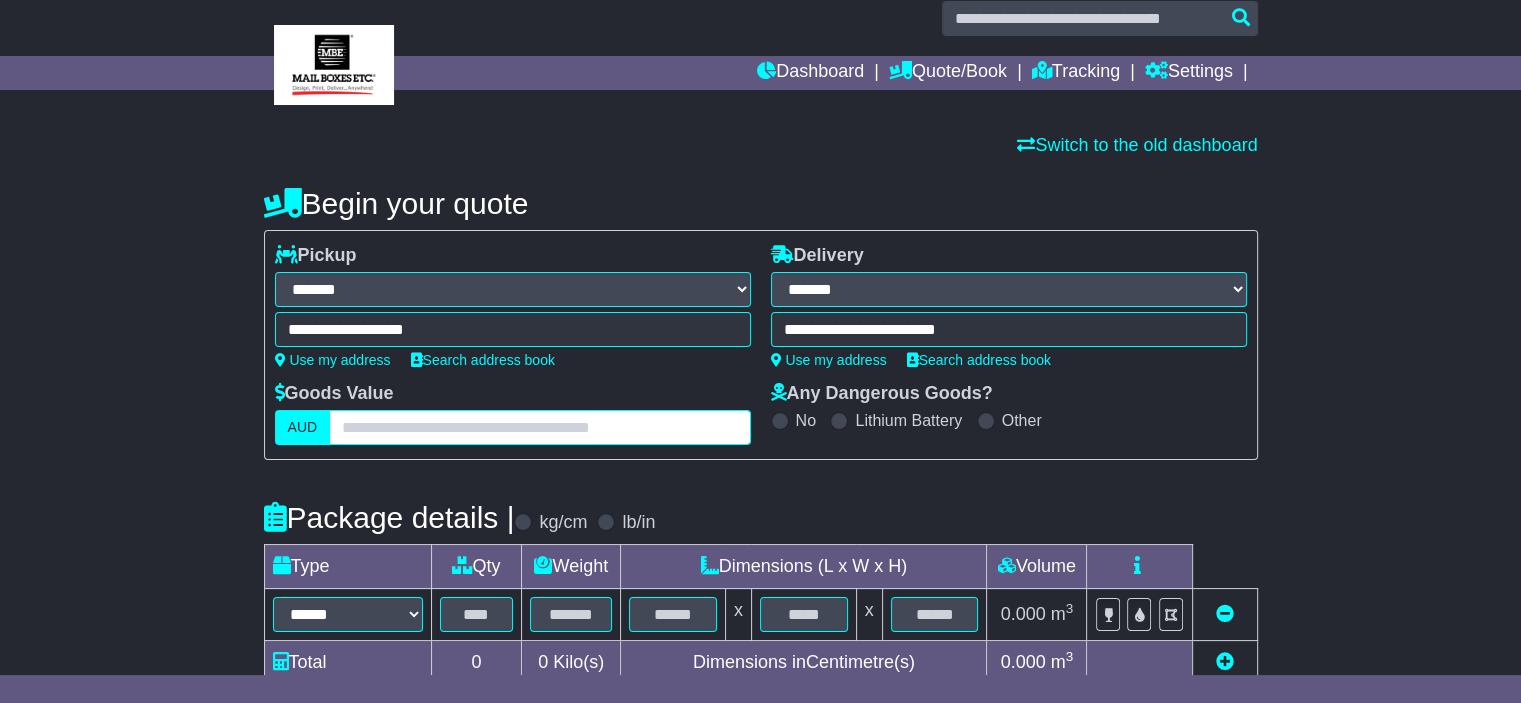click at bounding box center [539, 427] 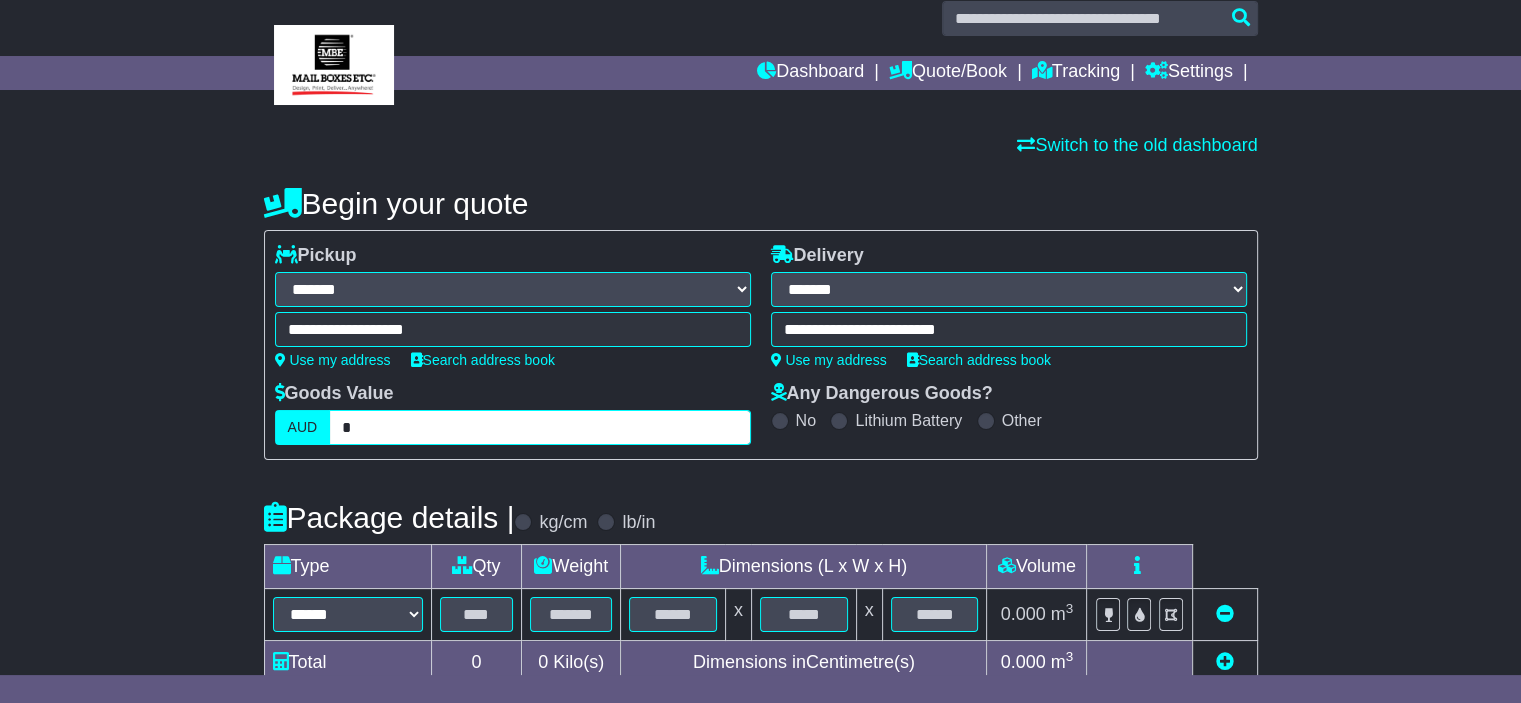 type on "*" 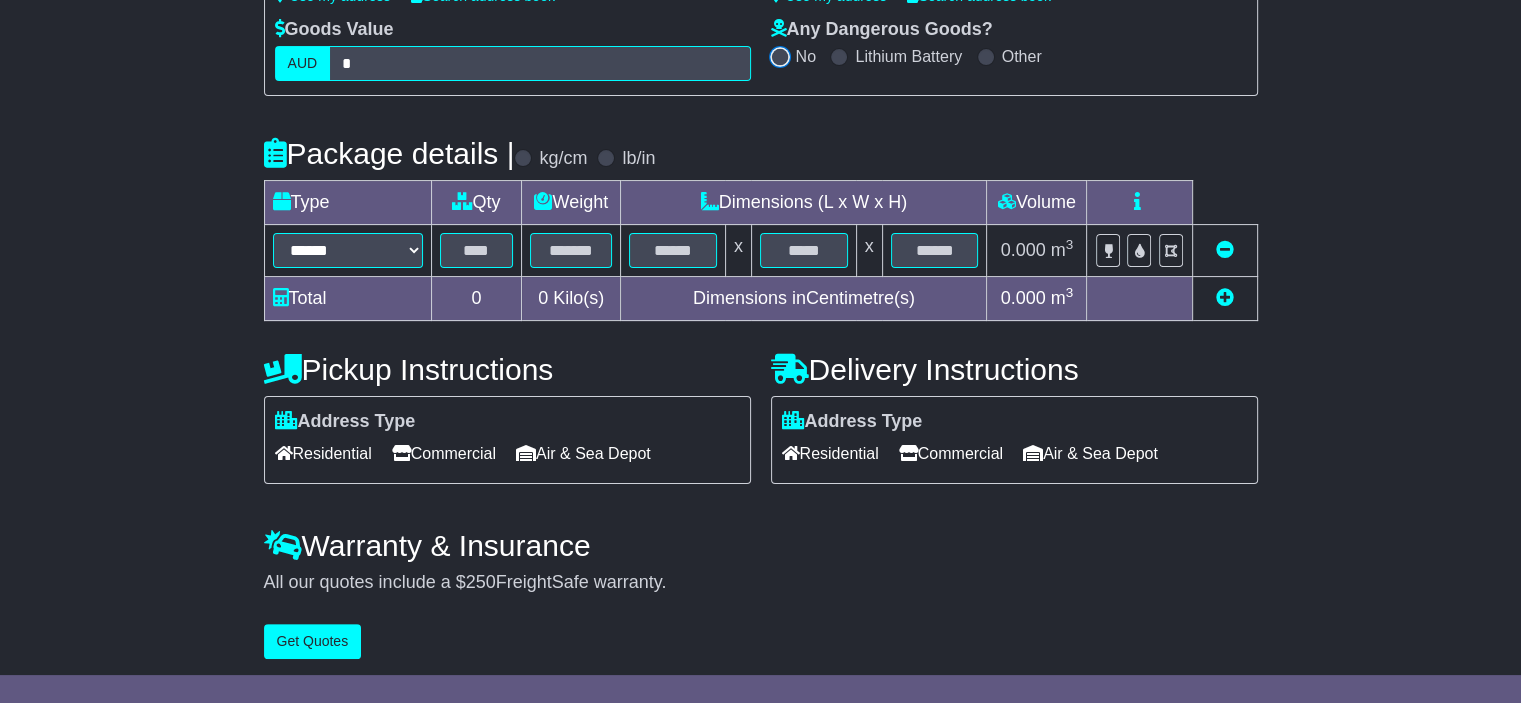 scroll, scrollTop: 392, scrollLeft: 0, axis: vertical 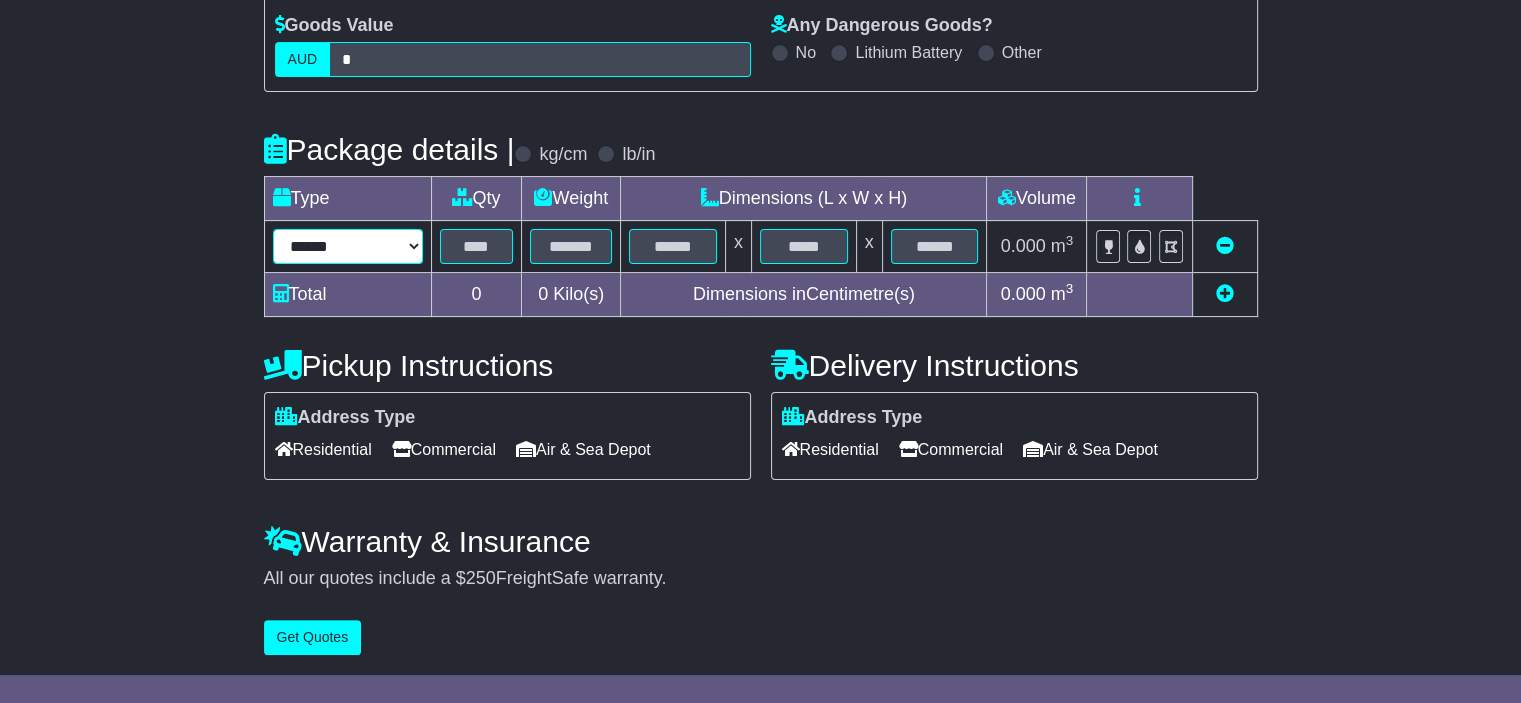 click on "****** ****** *** ******** ***** **** **** ****** *** *******" at bounding box center [348, 246] 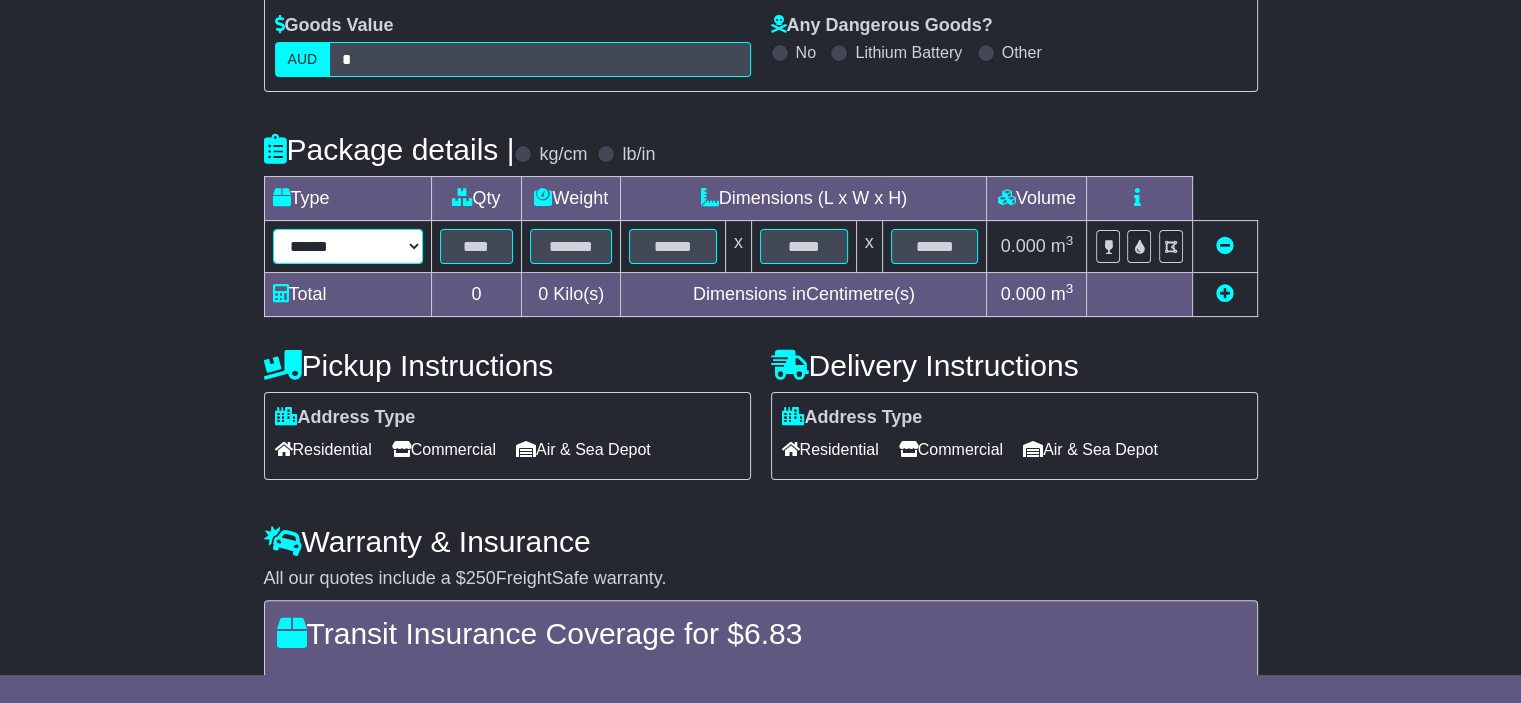 select on "***" 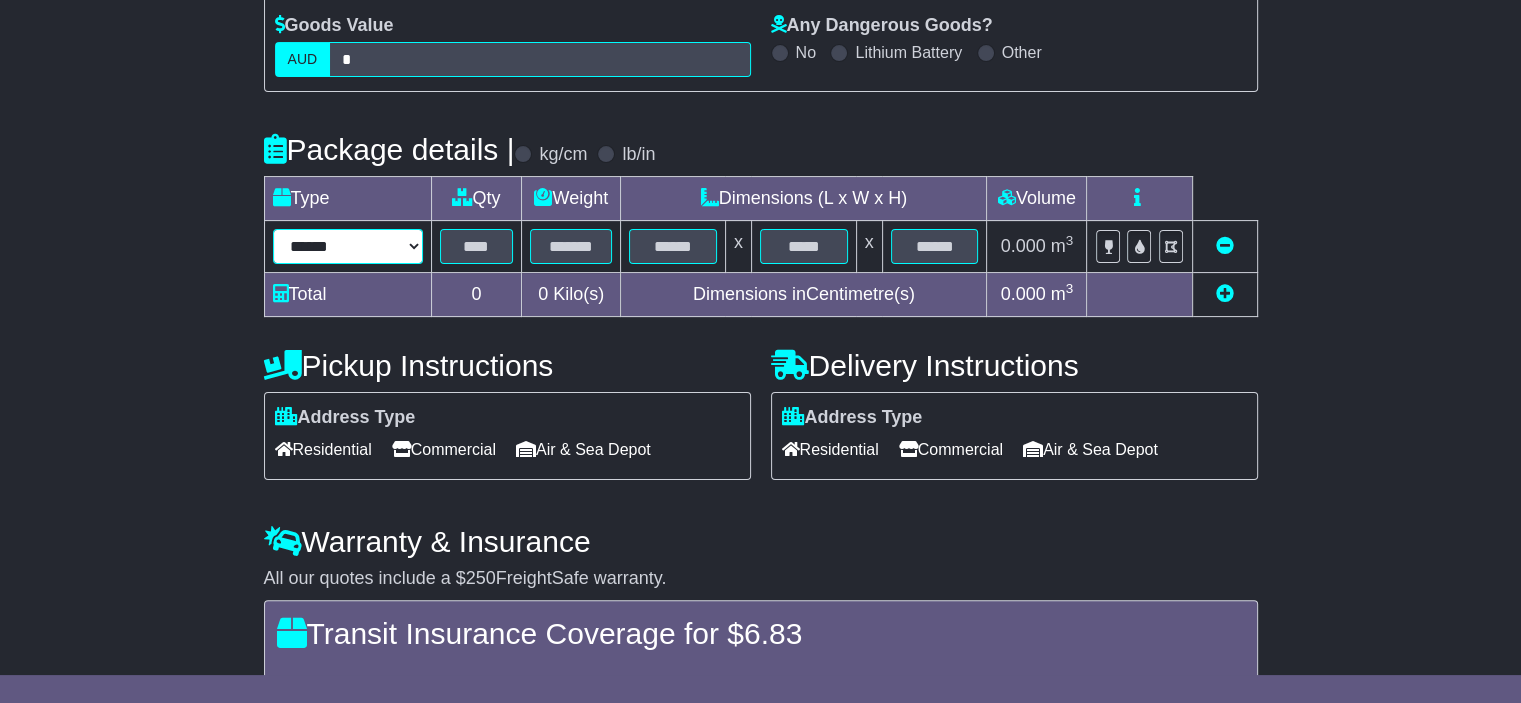click on "****** ****** *** ******** ***** **** **** ****** *** *******" at bounding box center [348, 246] 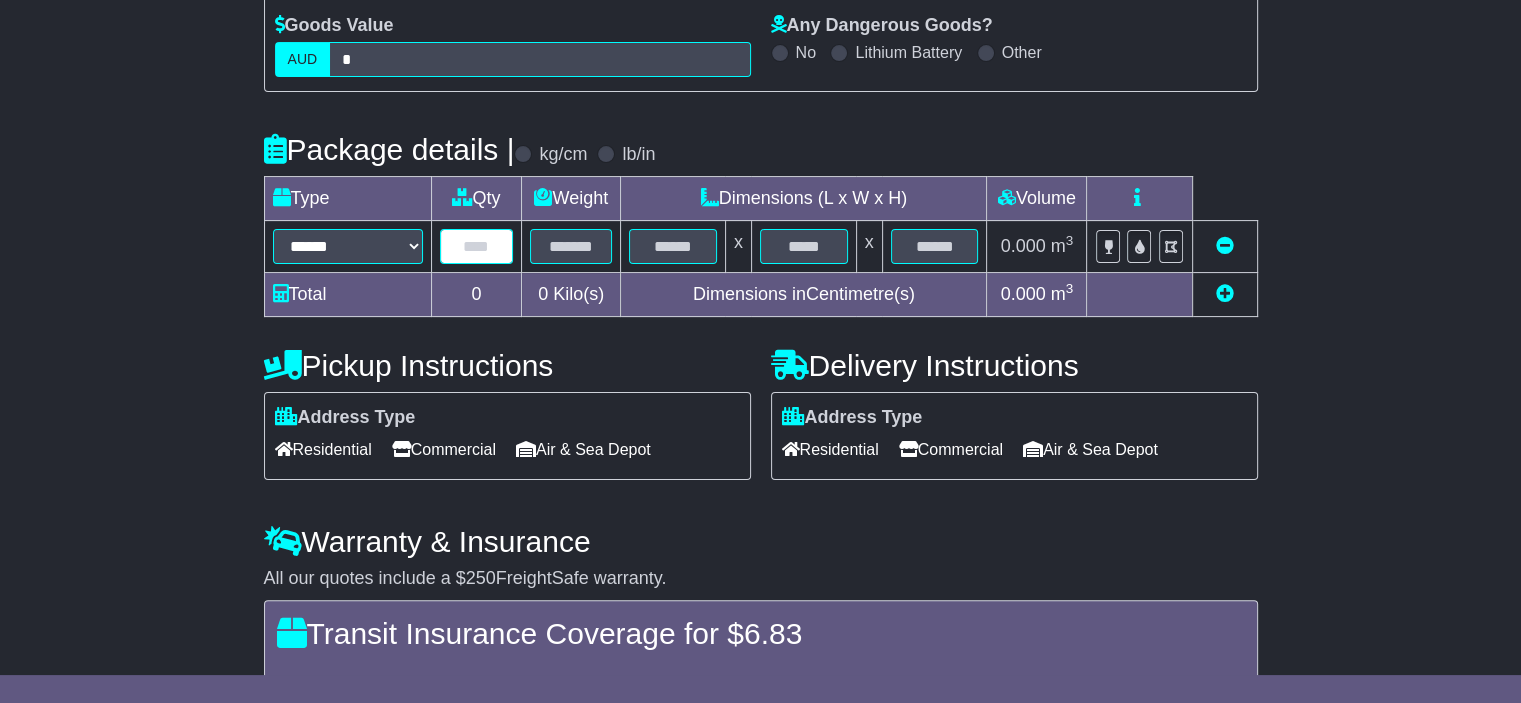 click at bounding box center [477, 246] 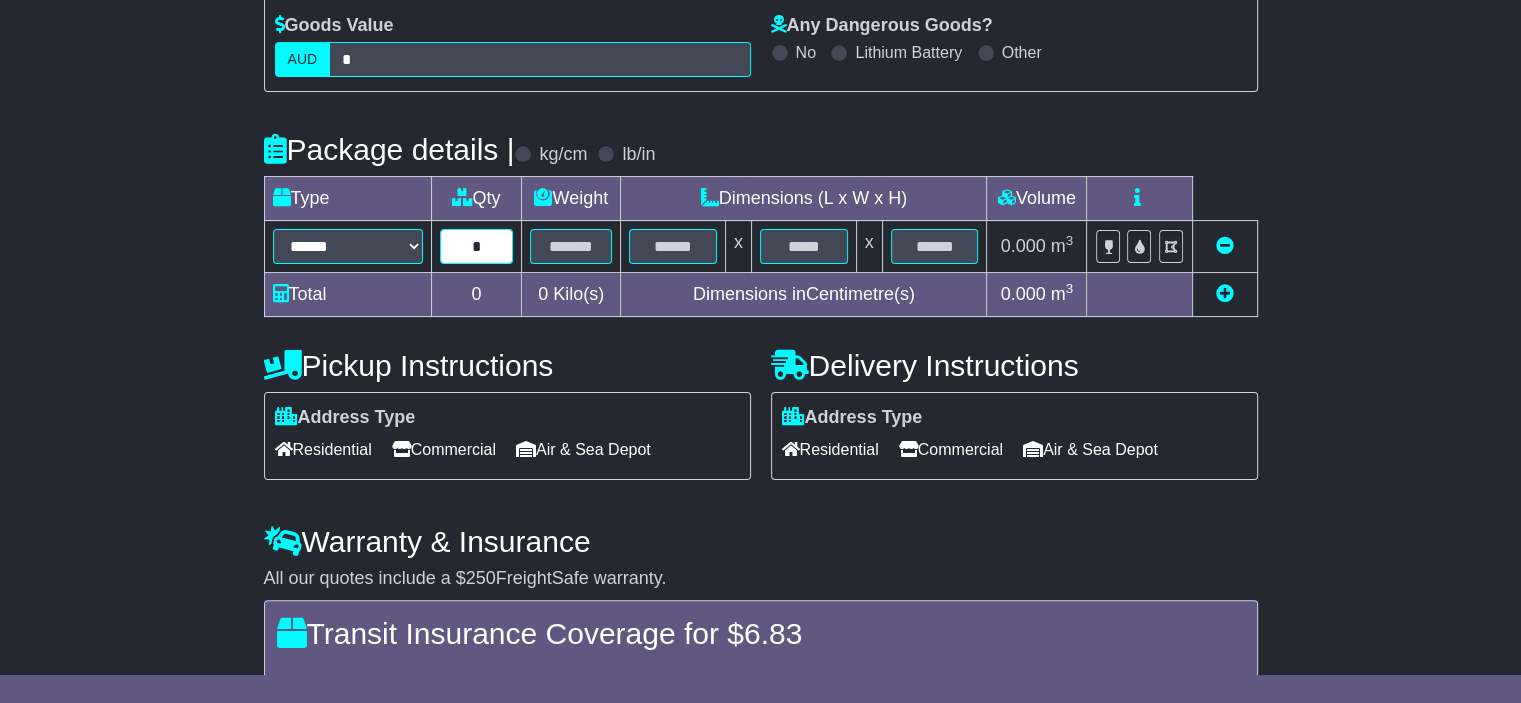 type on "*" 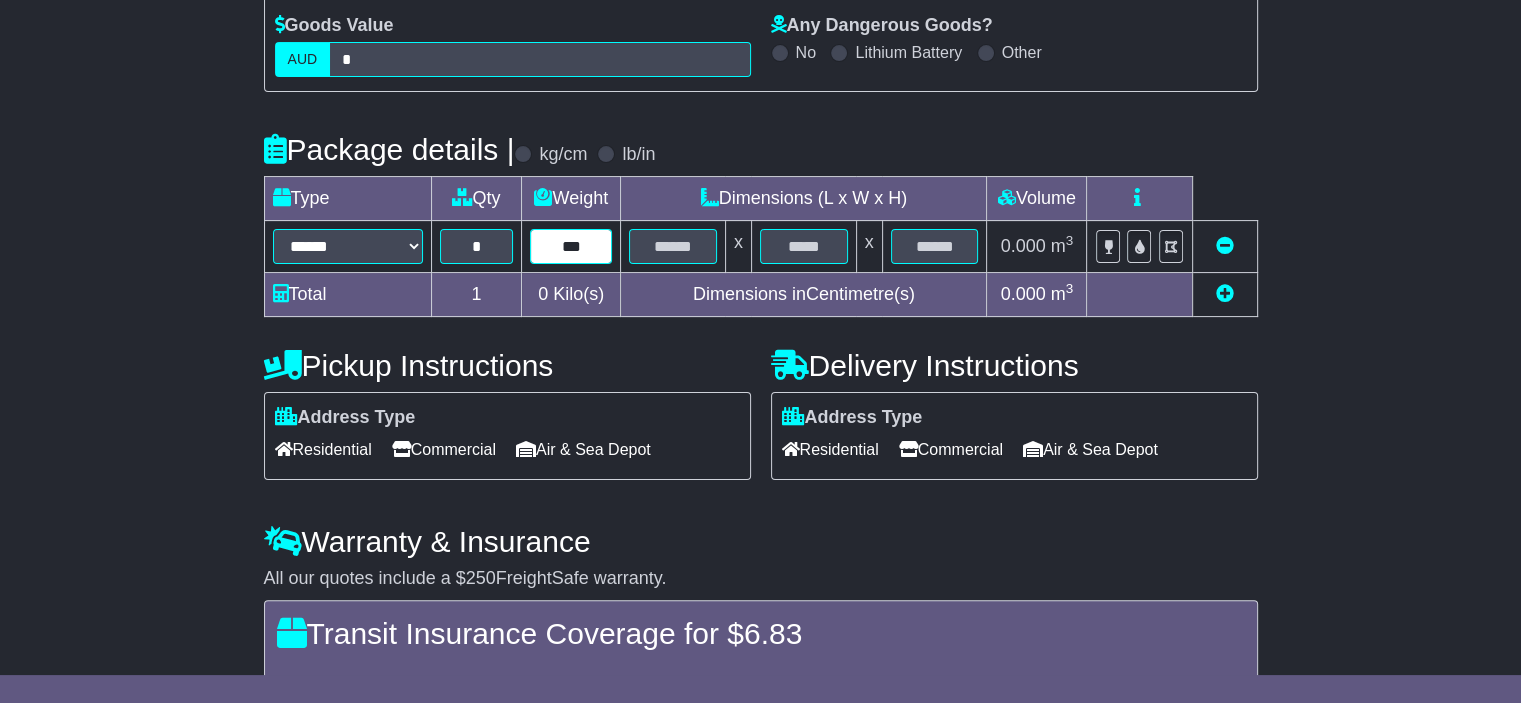 type on "***" 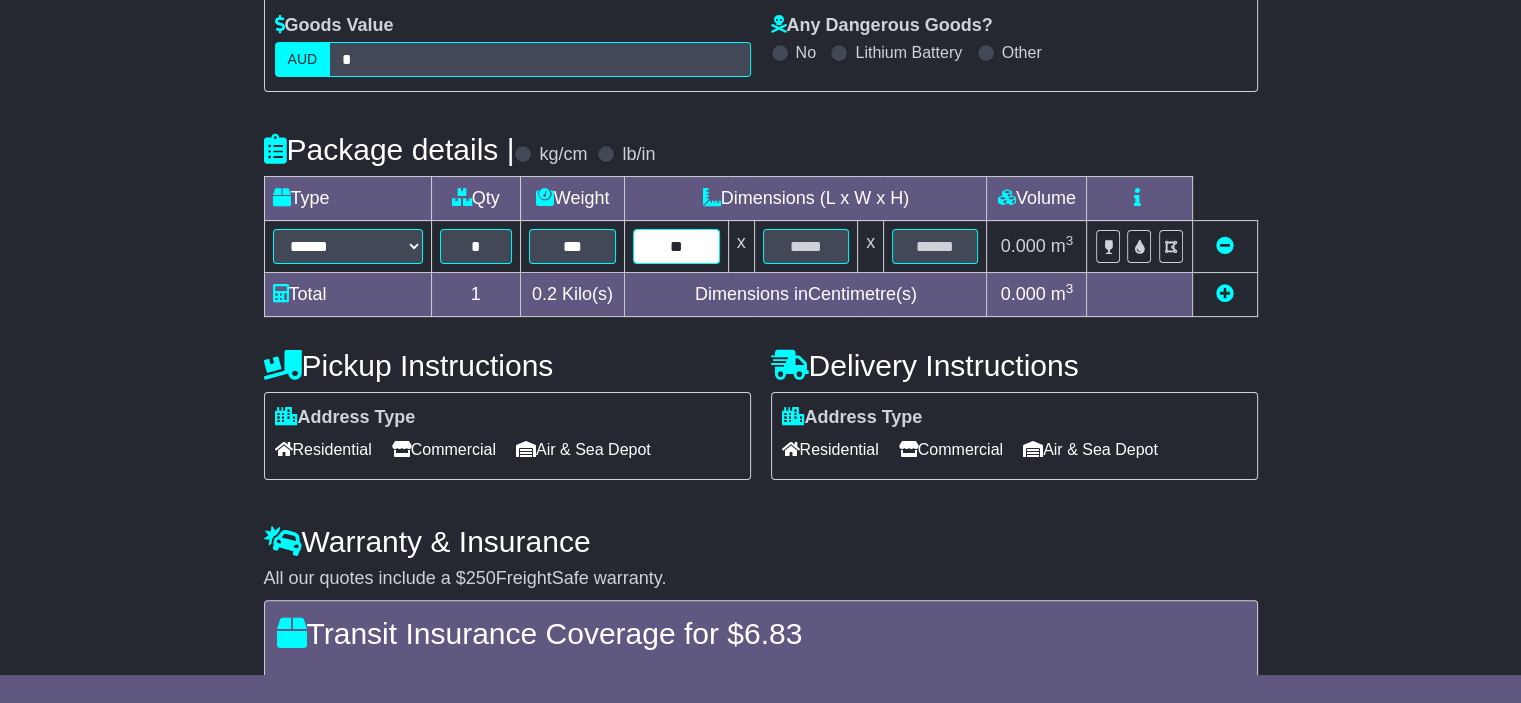 type on "**" 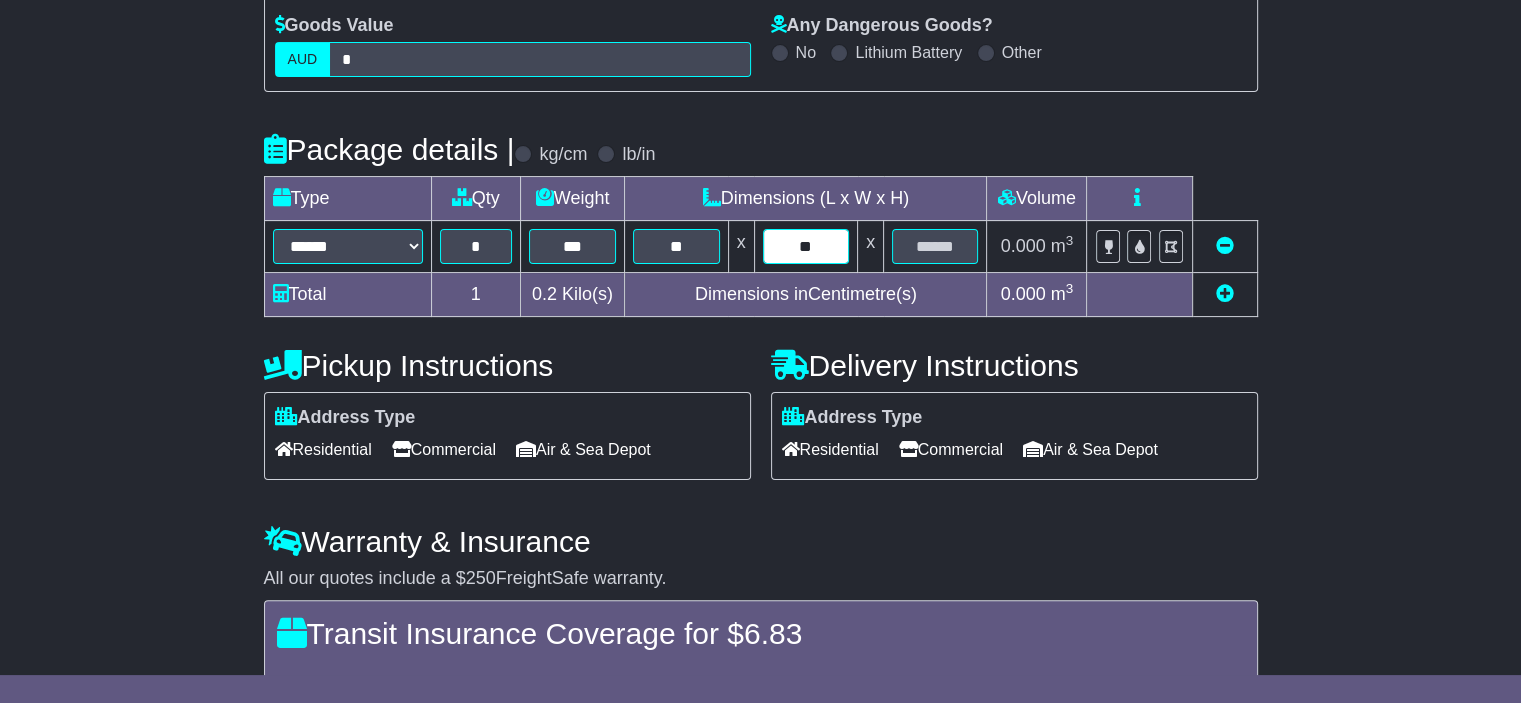 type on "**" 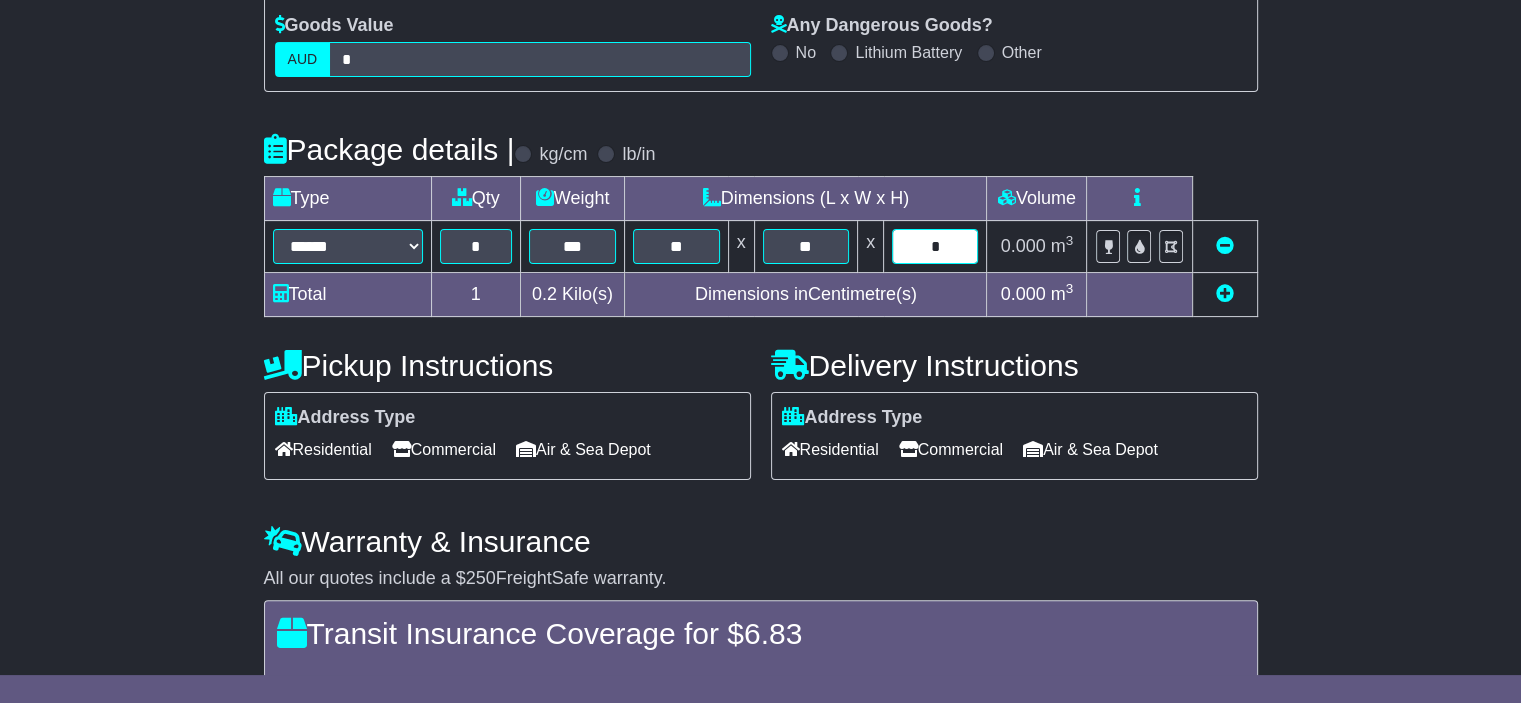 type on "*" 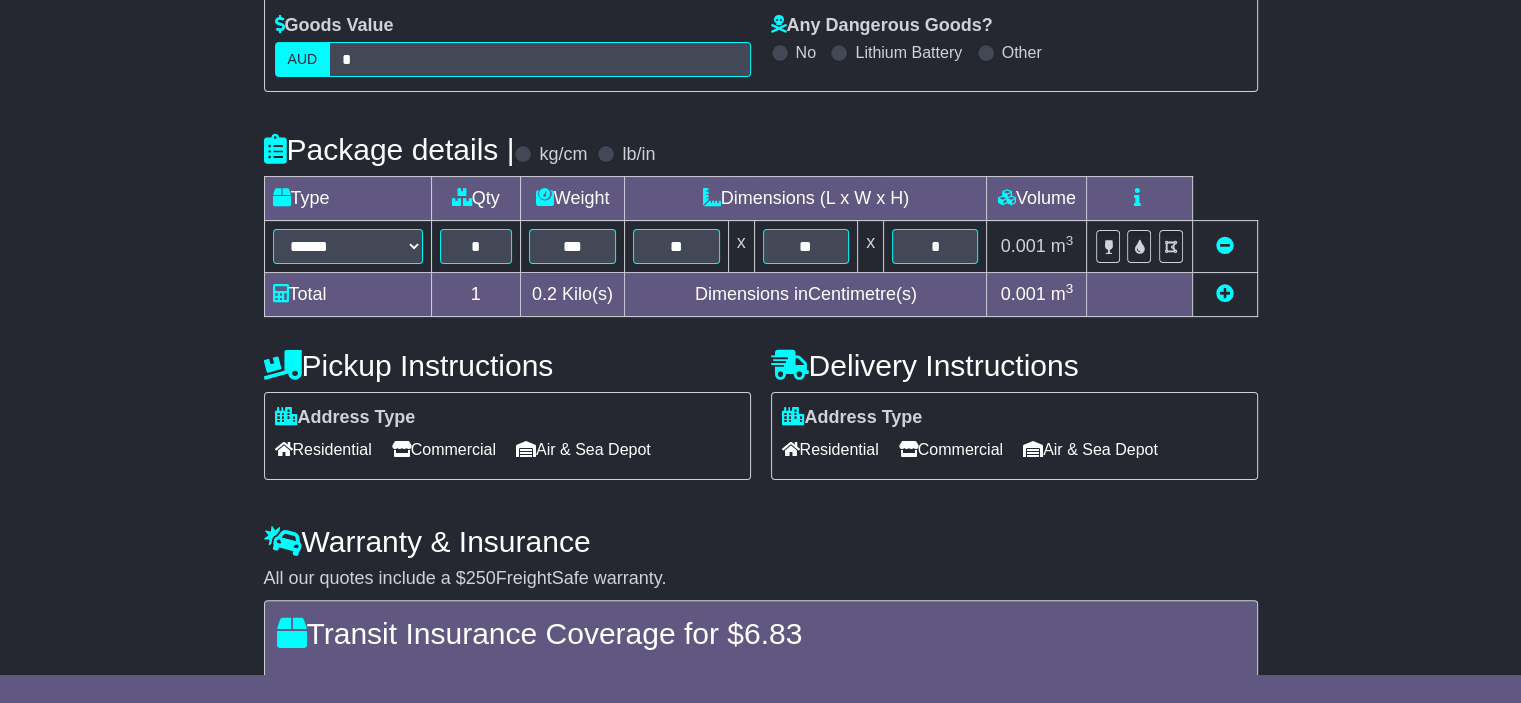 scroll, scrollTop: 609, scrollLeft: 0, axis: vertical 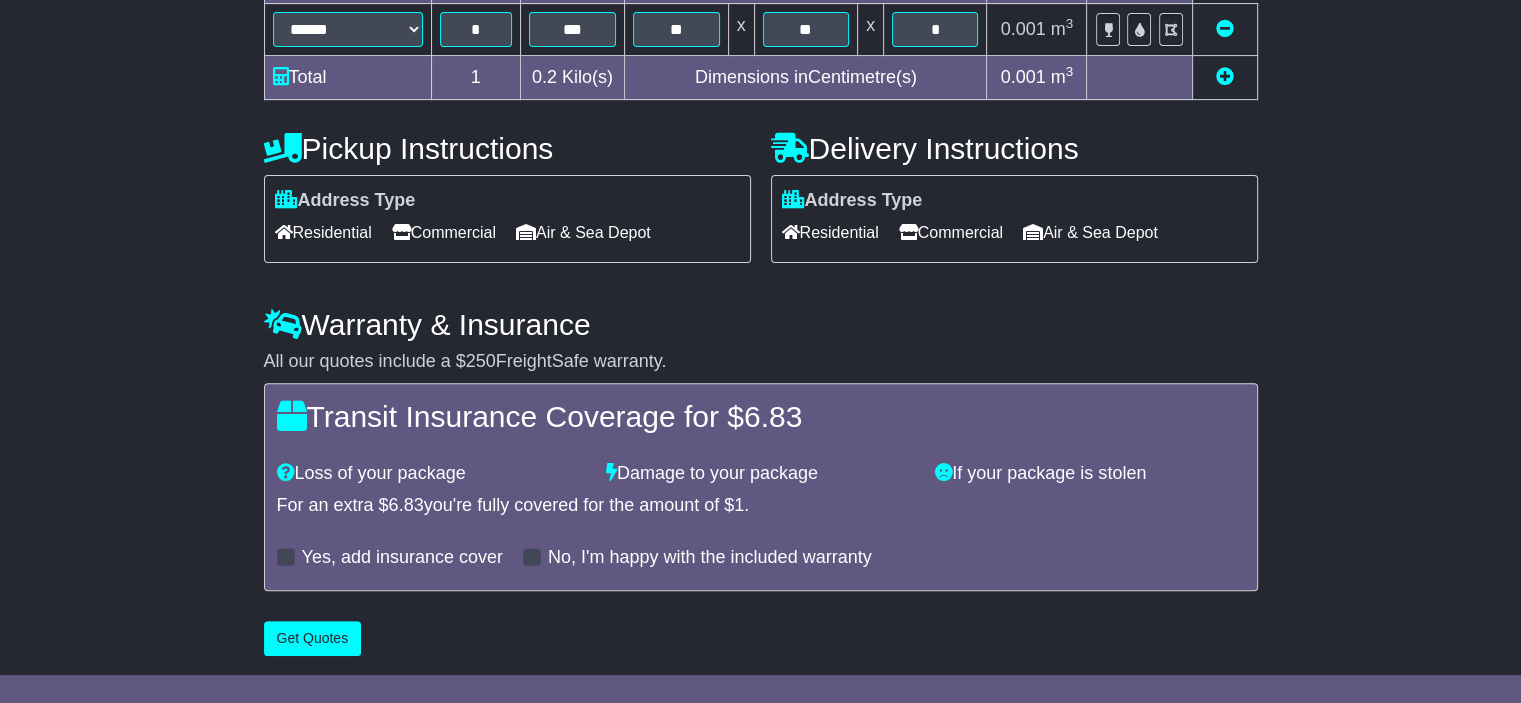 click on "Commercial" at bounding box center (444, 232) 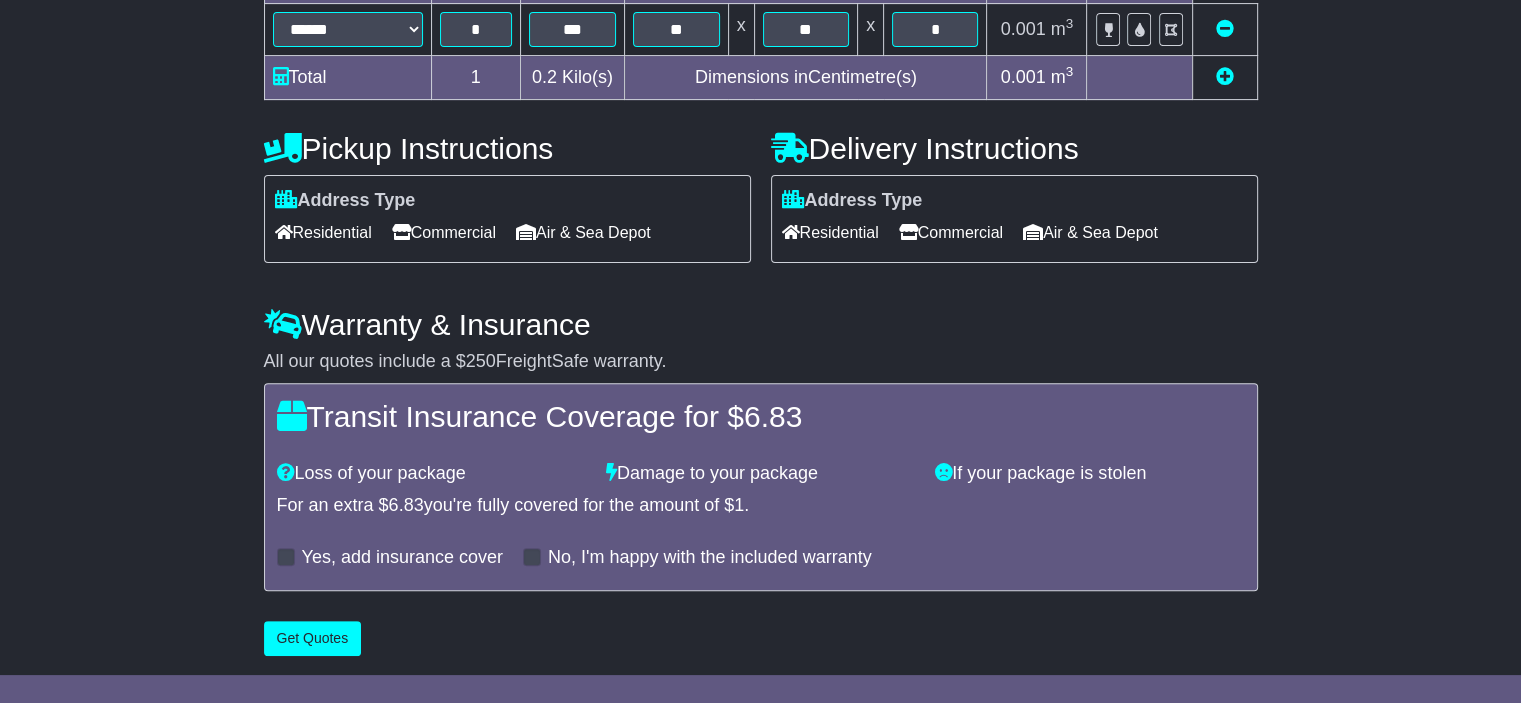 click on "Commercial" at bounding box center (951, 232) 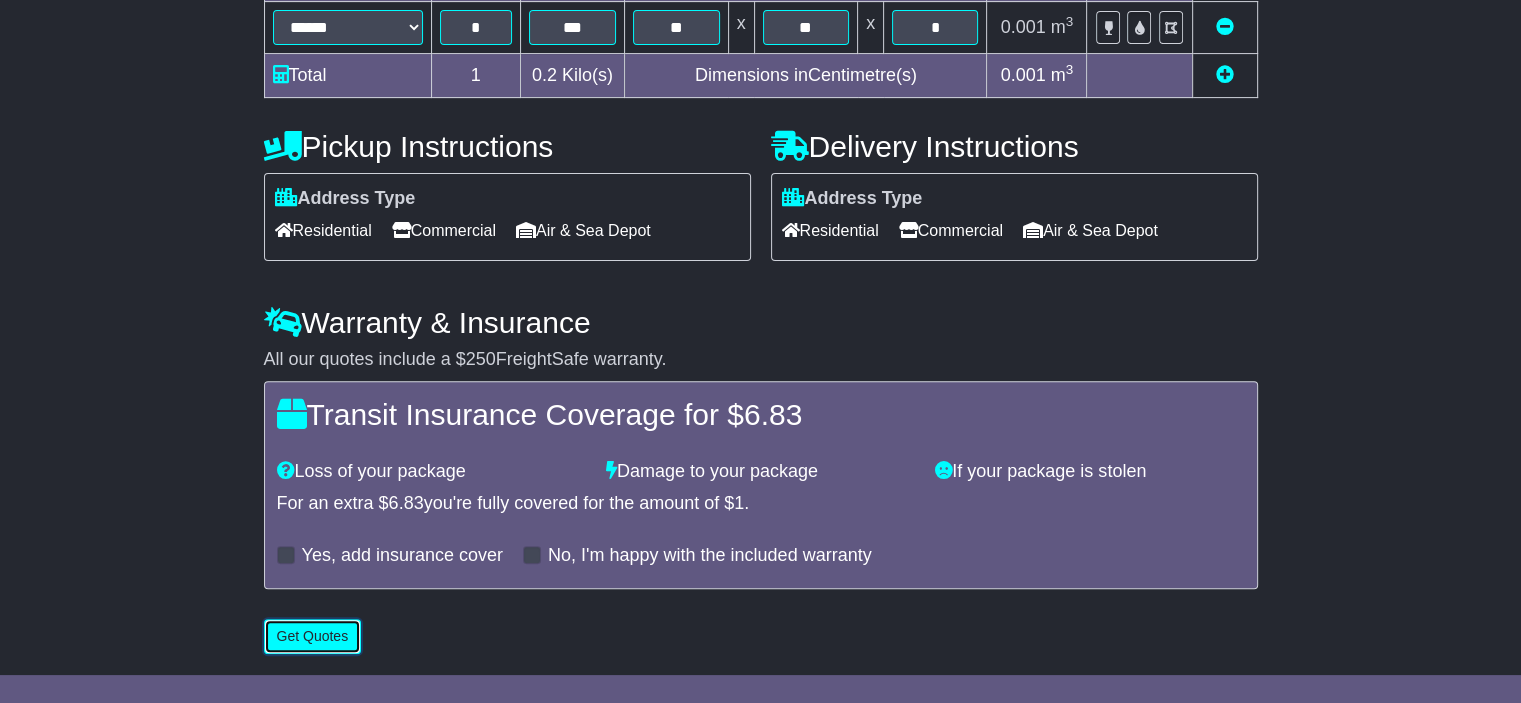 click on "Get Quotes" at bounding box center (313, 636) 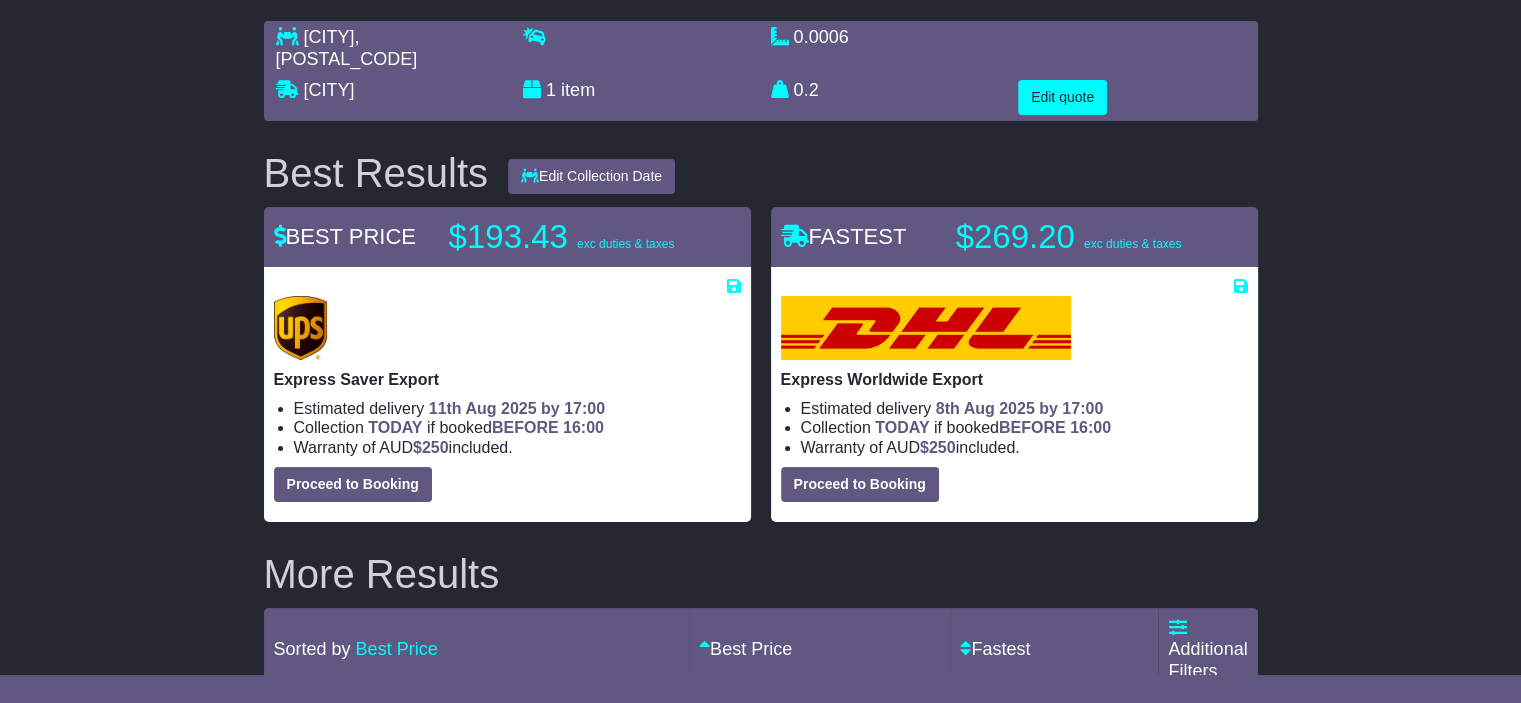 scroll, scrollTop: 164, scrollLeft: 0, axis: vertical 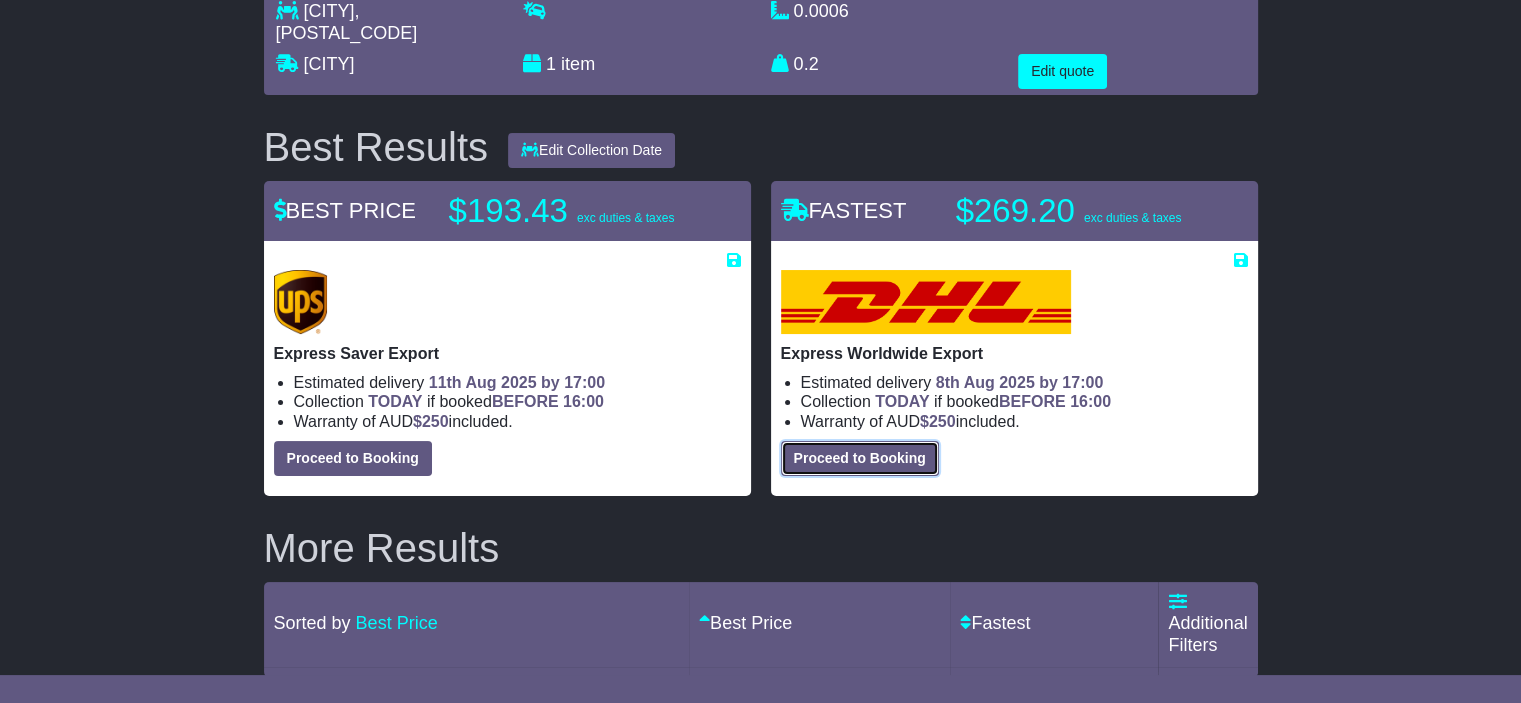 click on "Proceed to Booking" at bounding box center (860, 458) 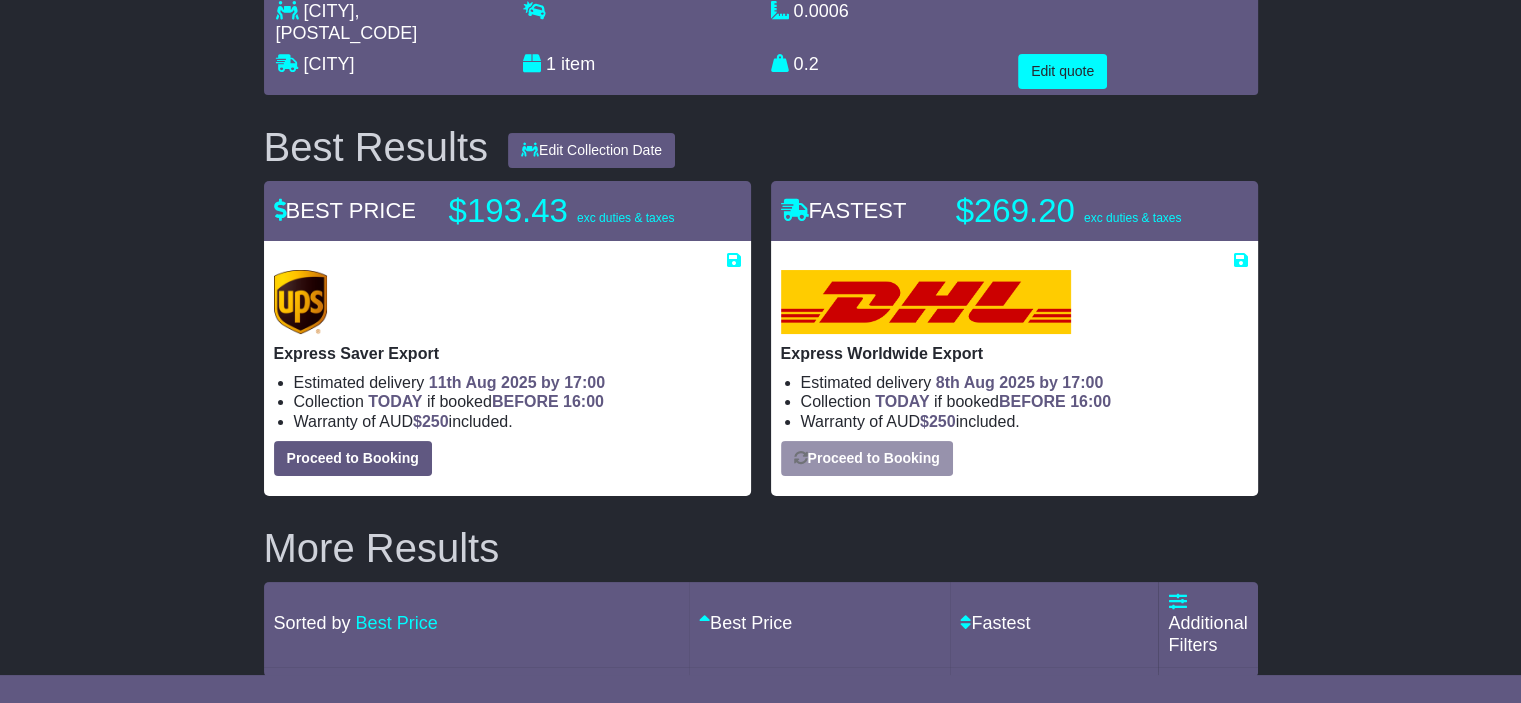 select on "***" 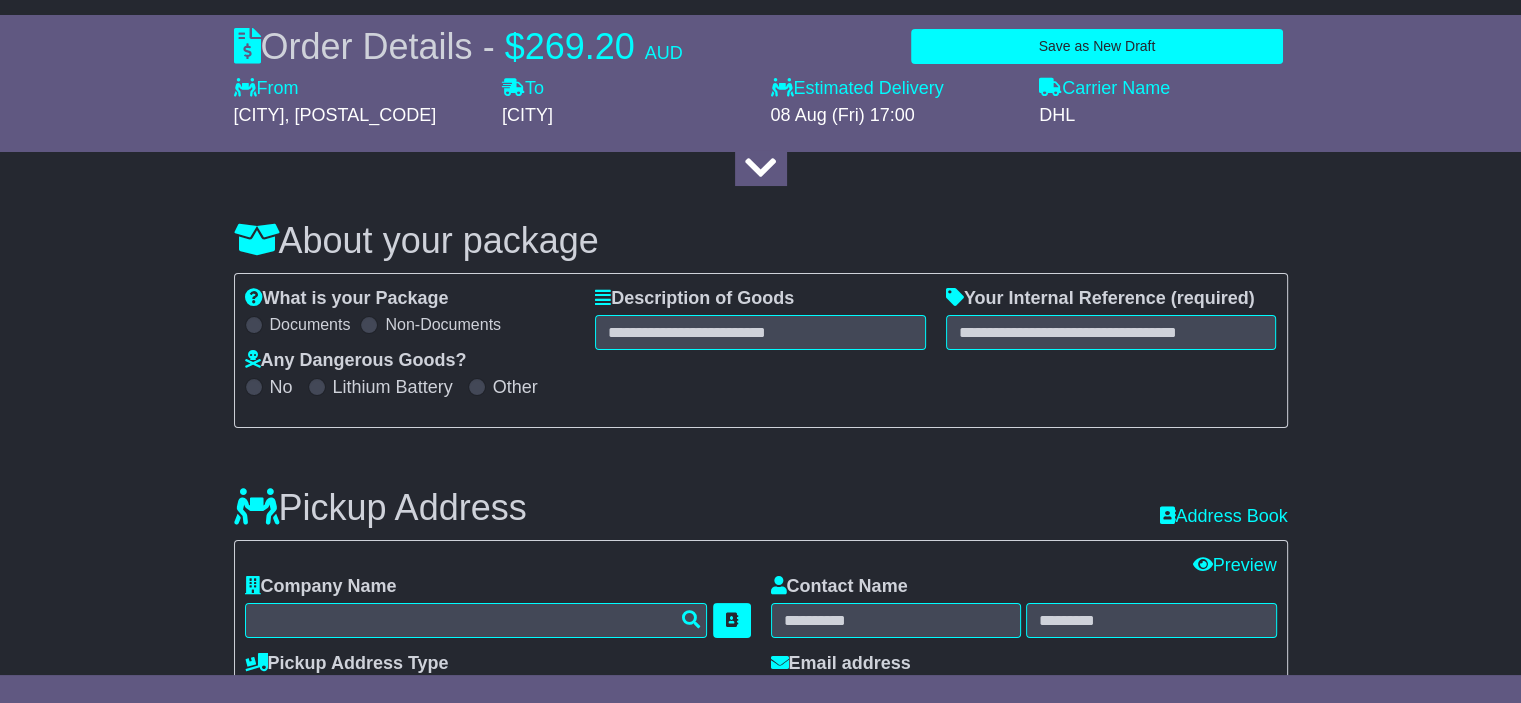 scroll, scrollTop: 0, scrollLeft: 0, axis: both 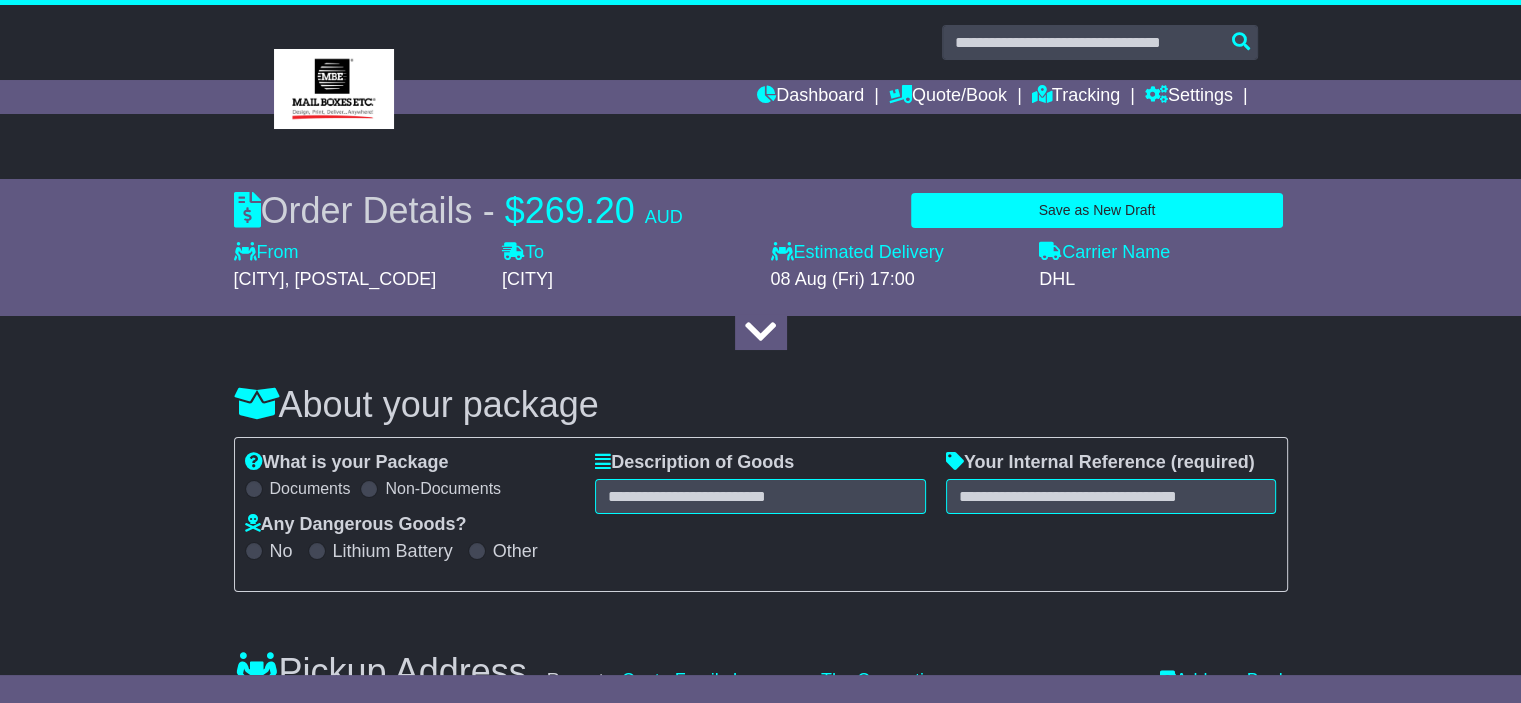 click on "Documents" at bounding box center [310, 488] 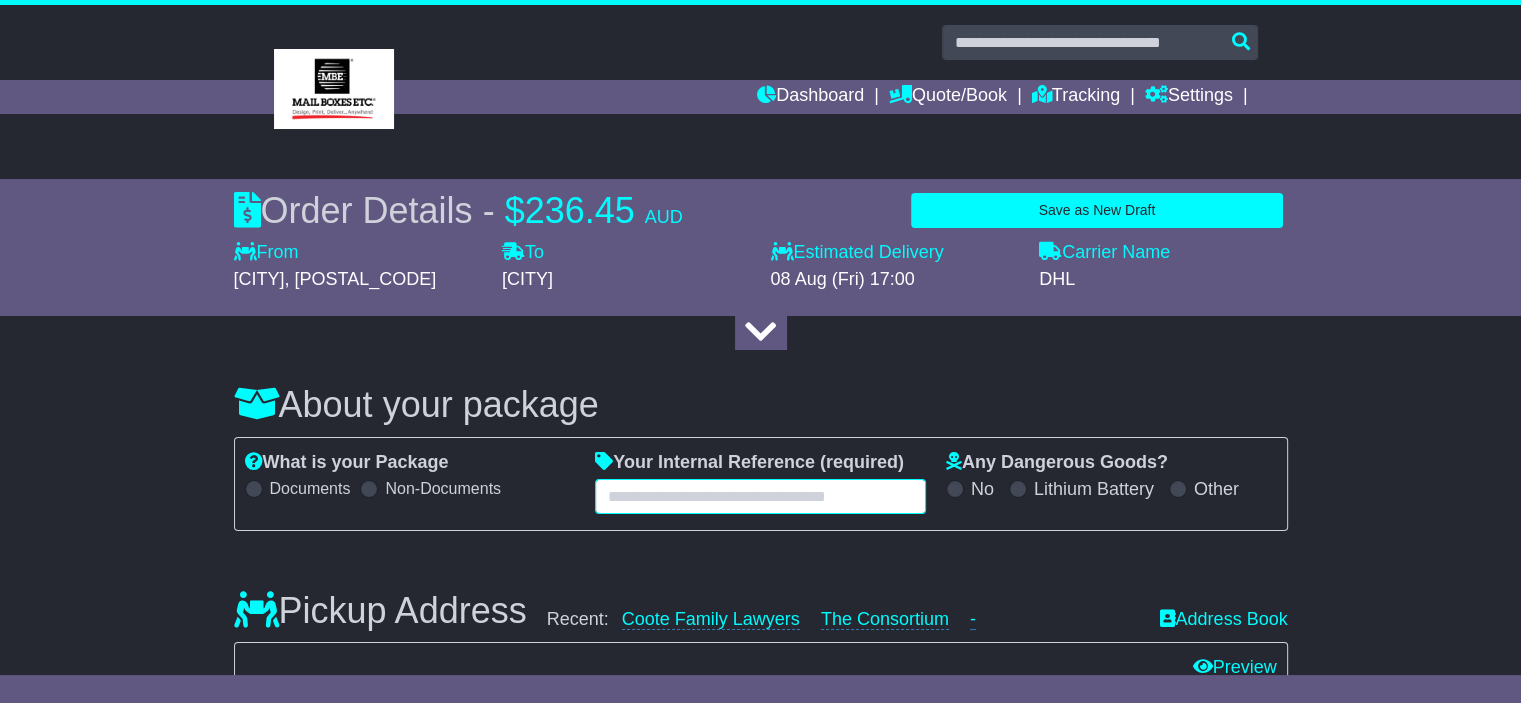click at bounding box center (760, 496) 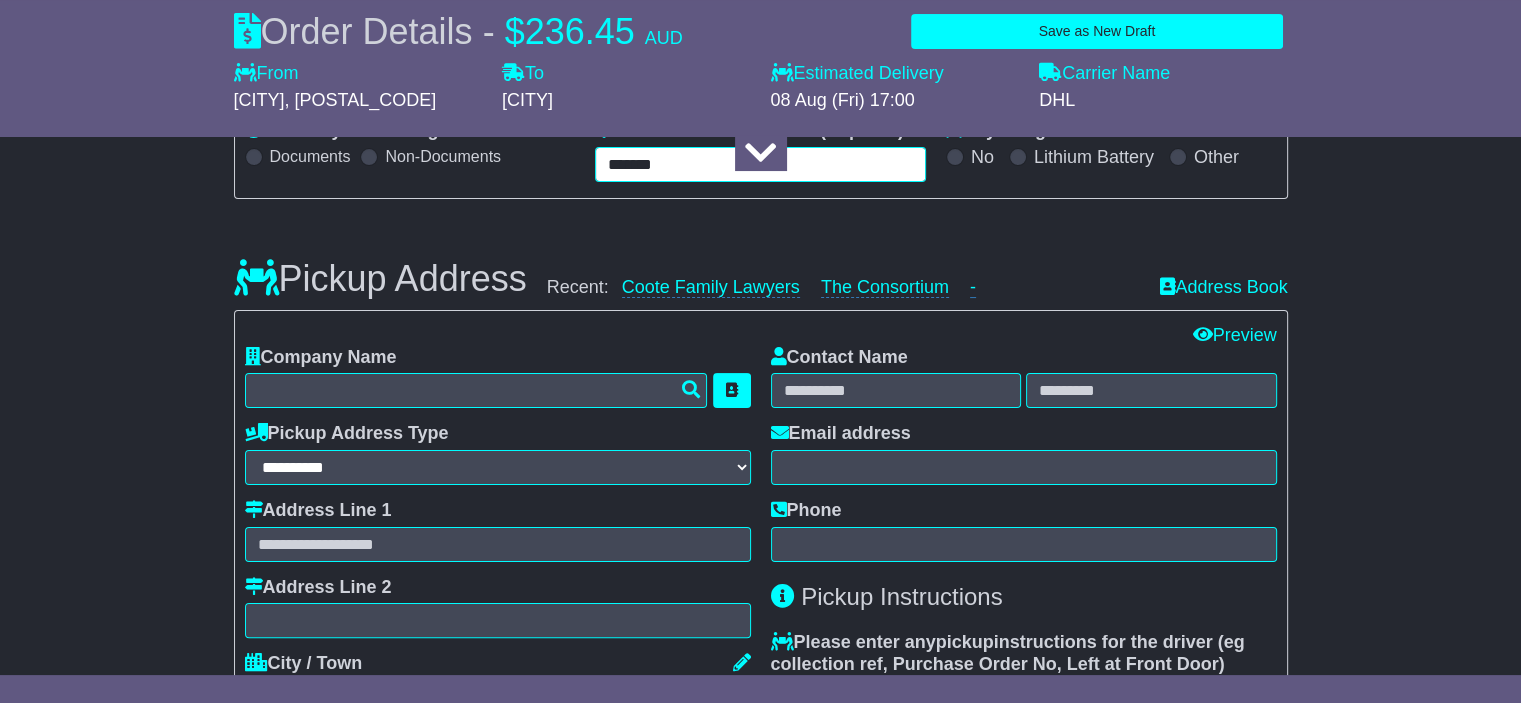 scroll, scrollTop: 375, scrollLeft: 0, axis: vertical 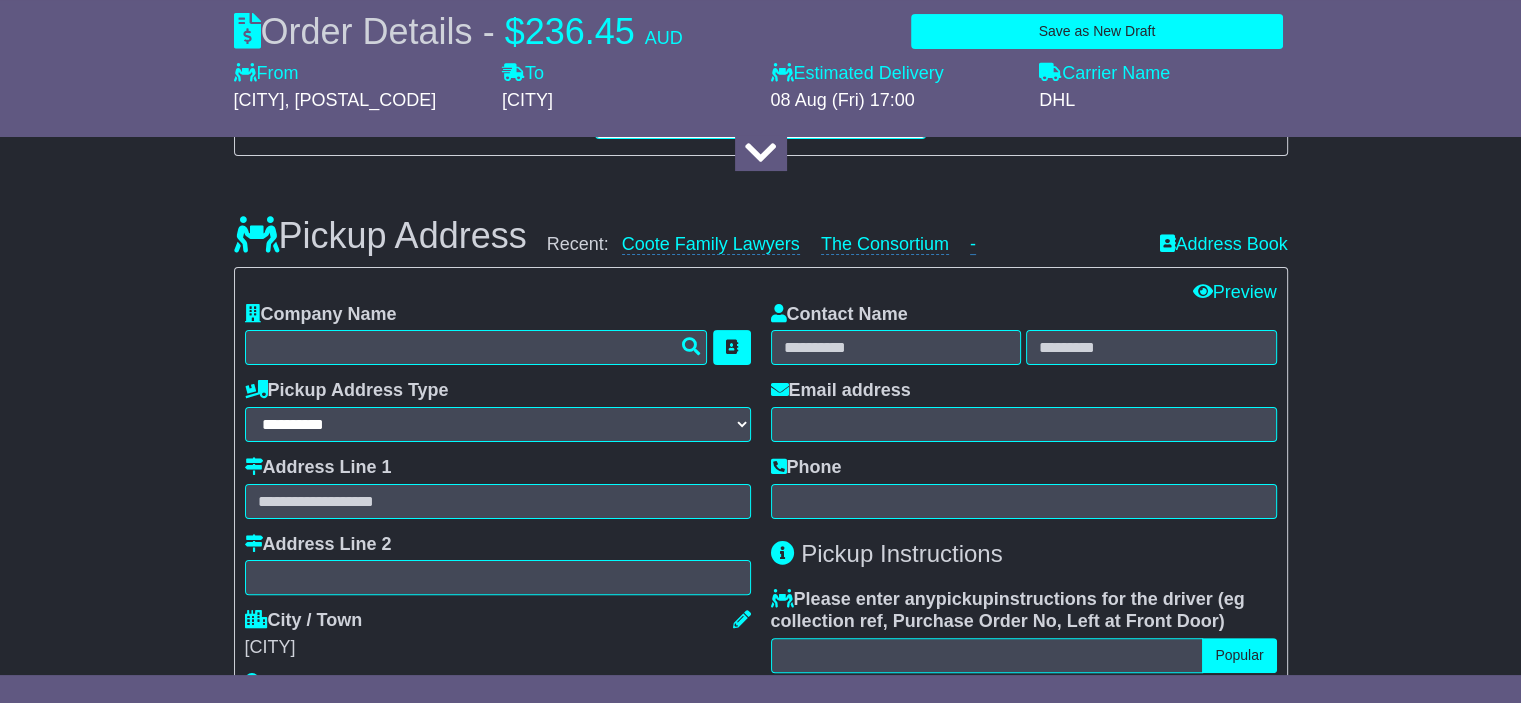 type on "******" 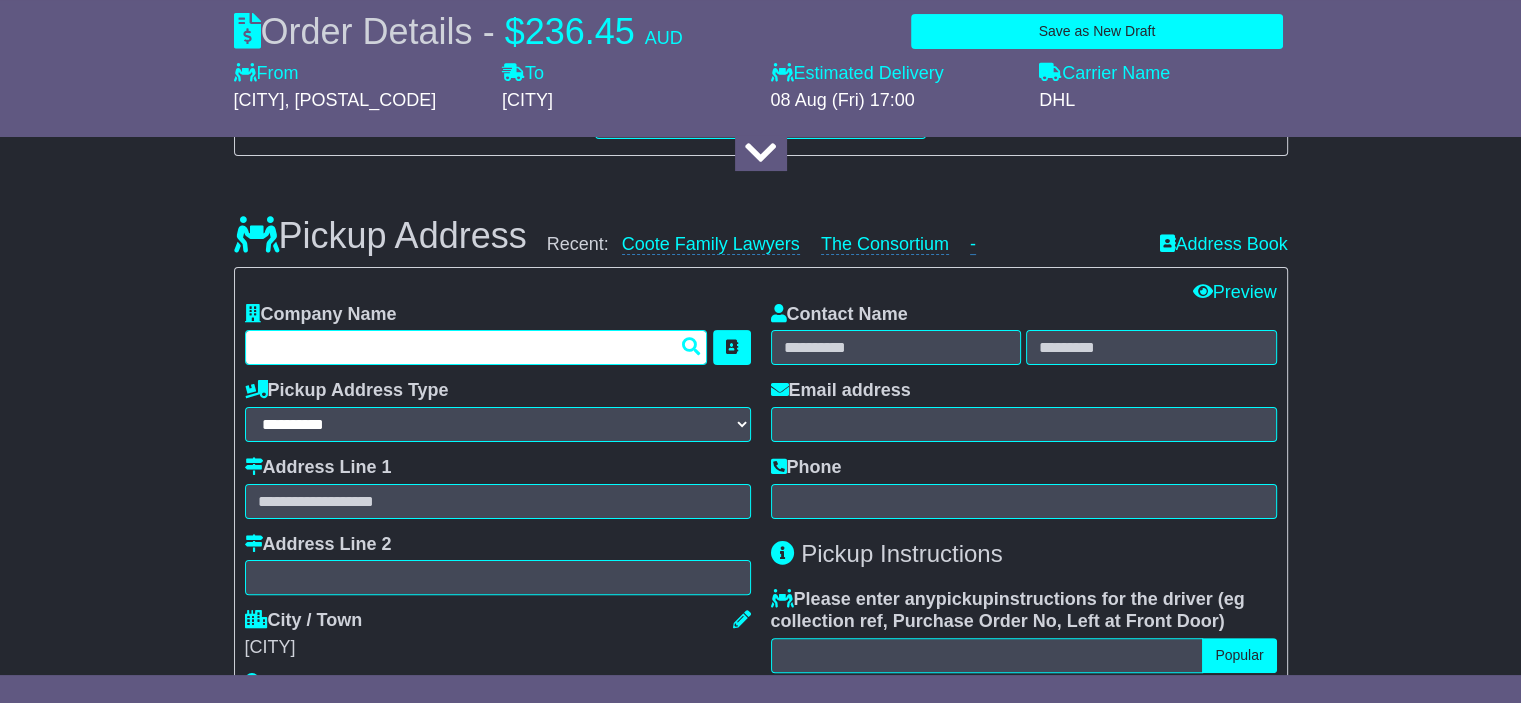 click at bounding box center (476, 347) 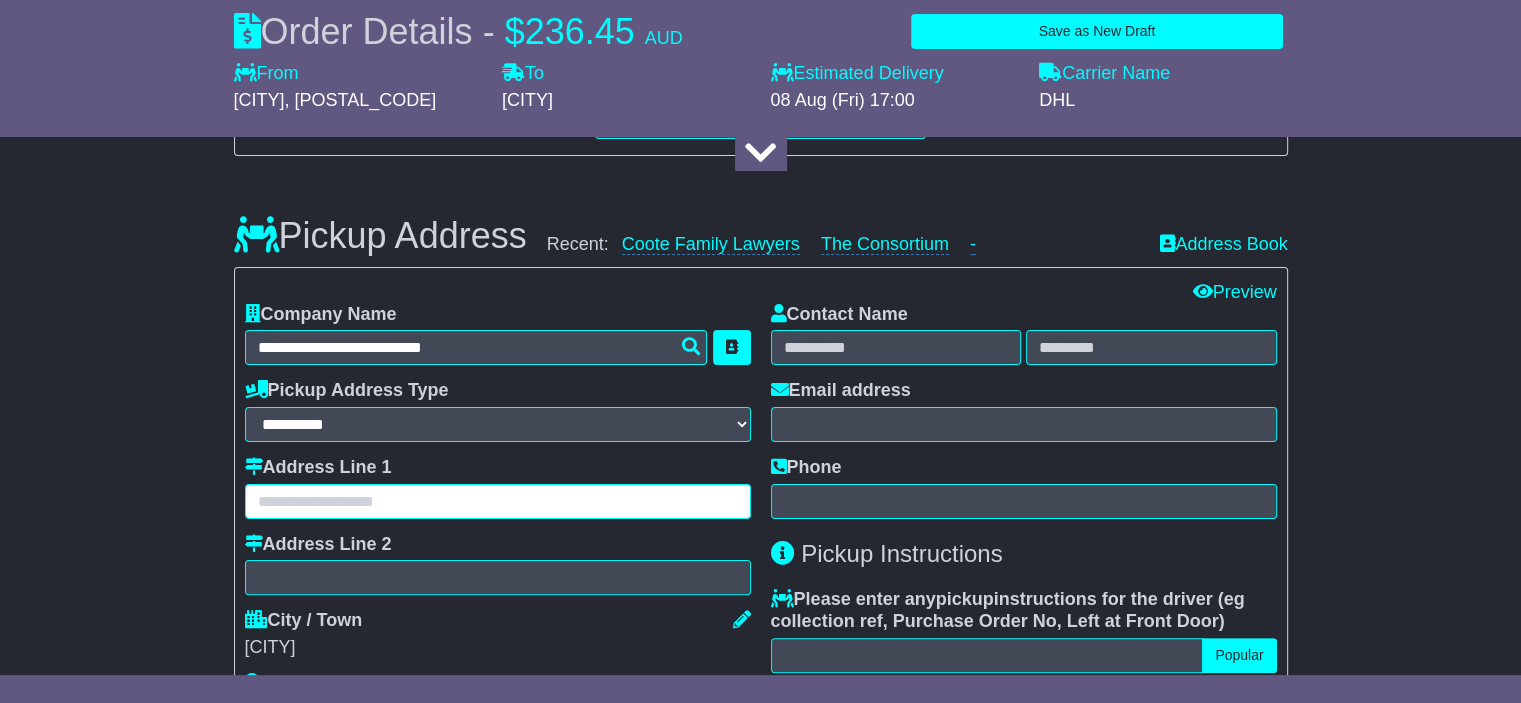 type on "**********" 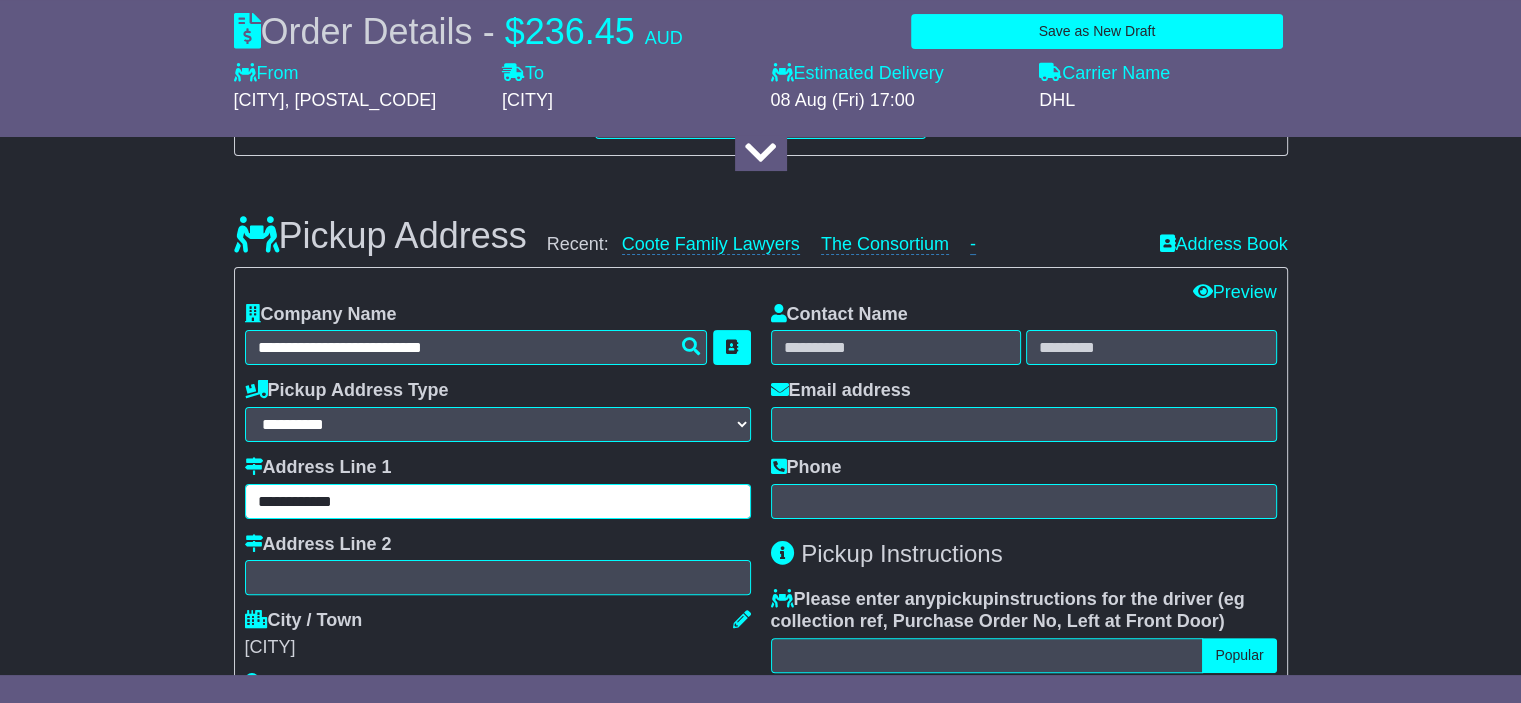 type on "*****" 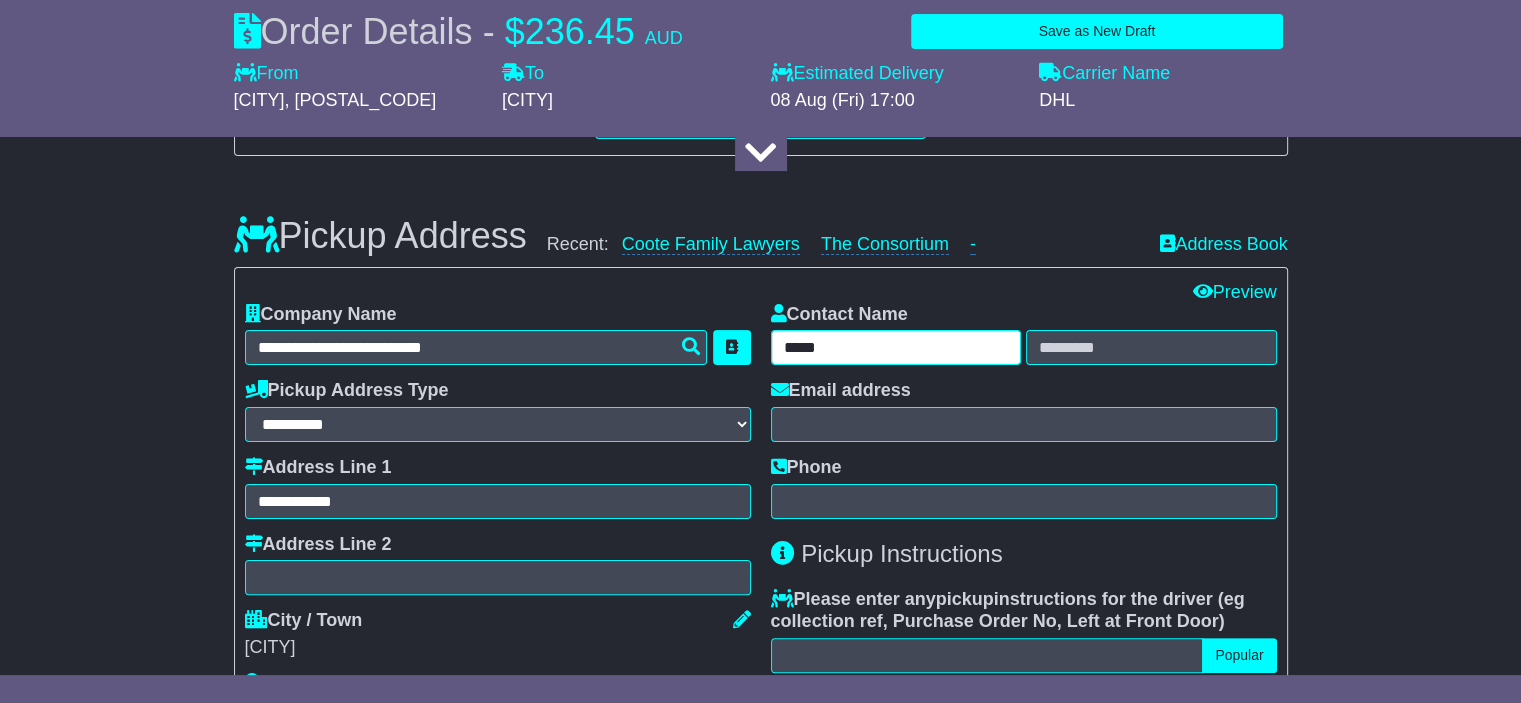 type on "*******" 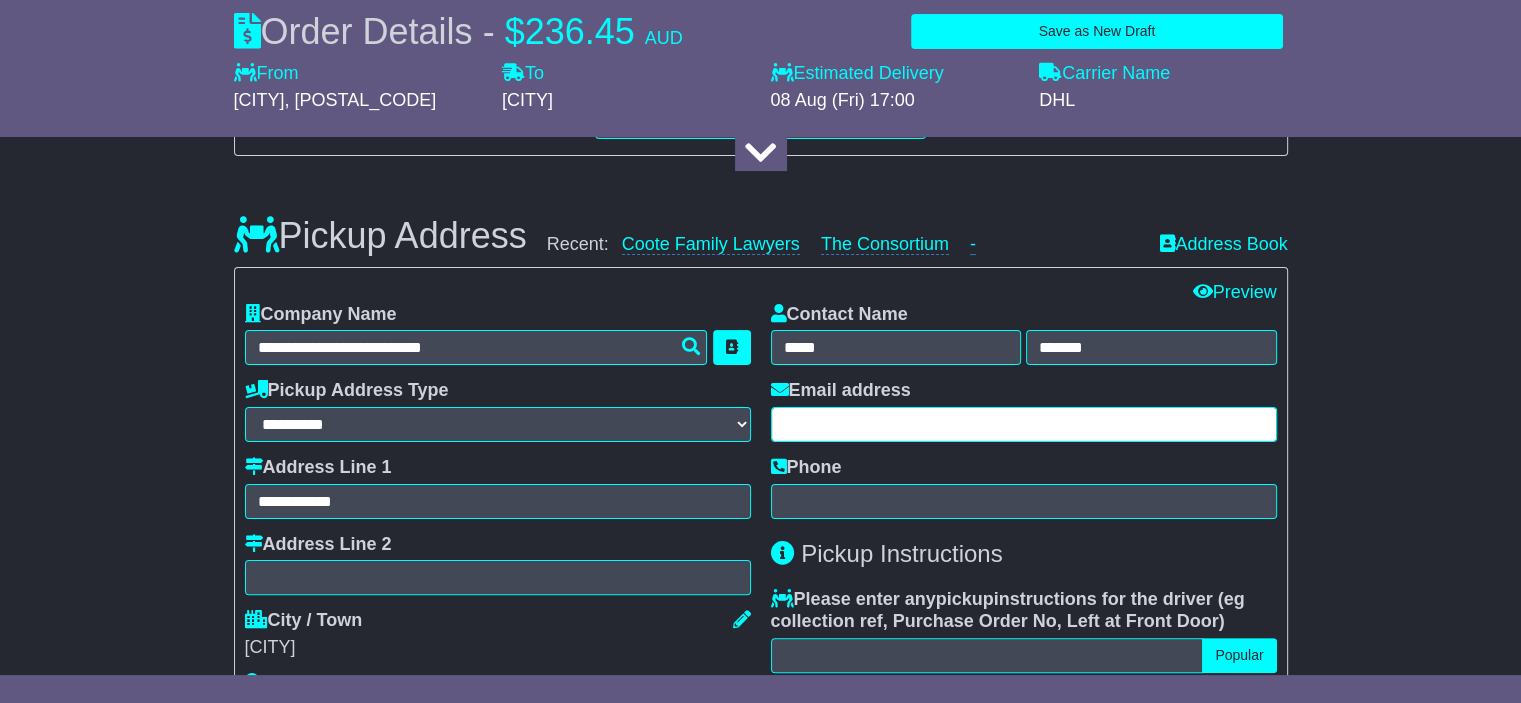 type on "**********" 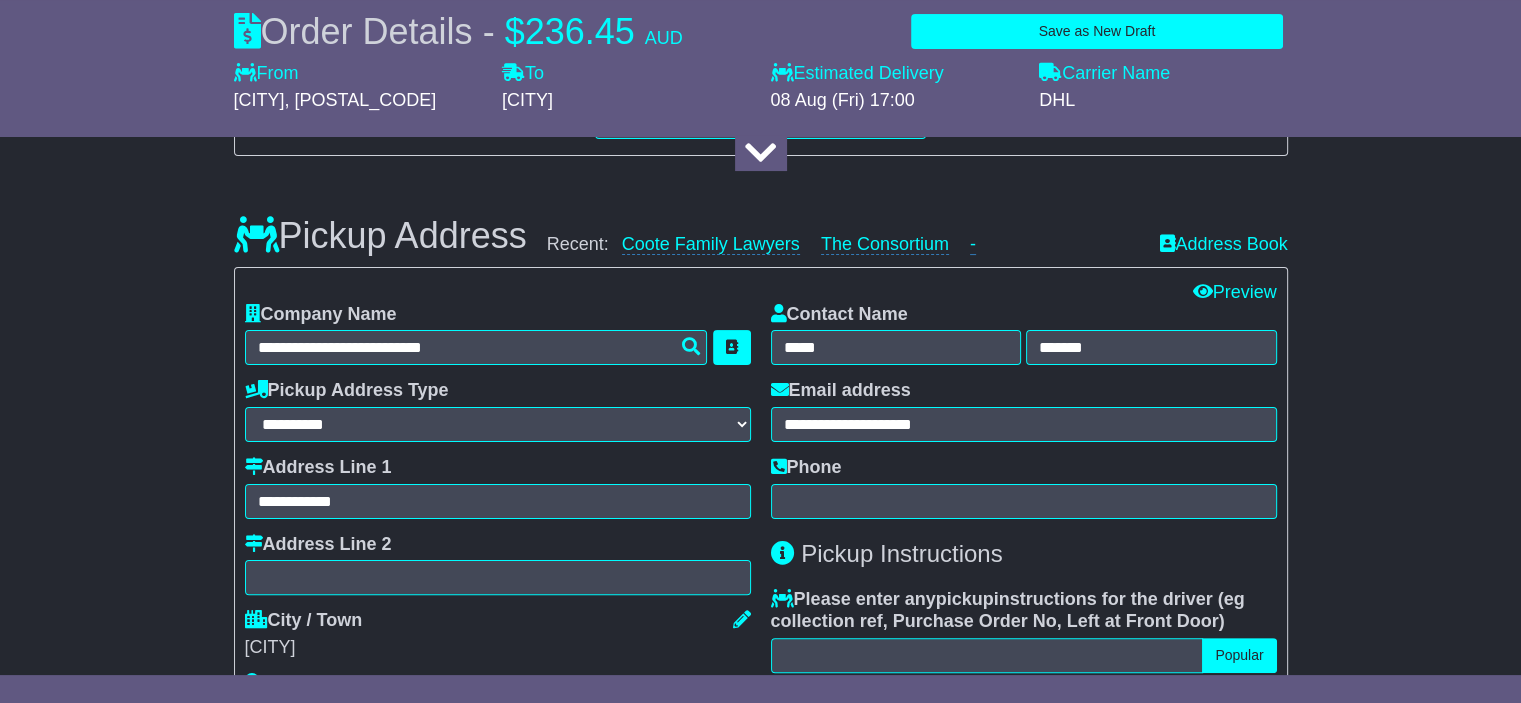 type on "********" 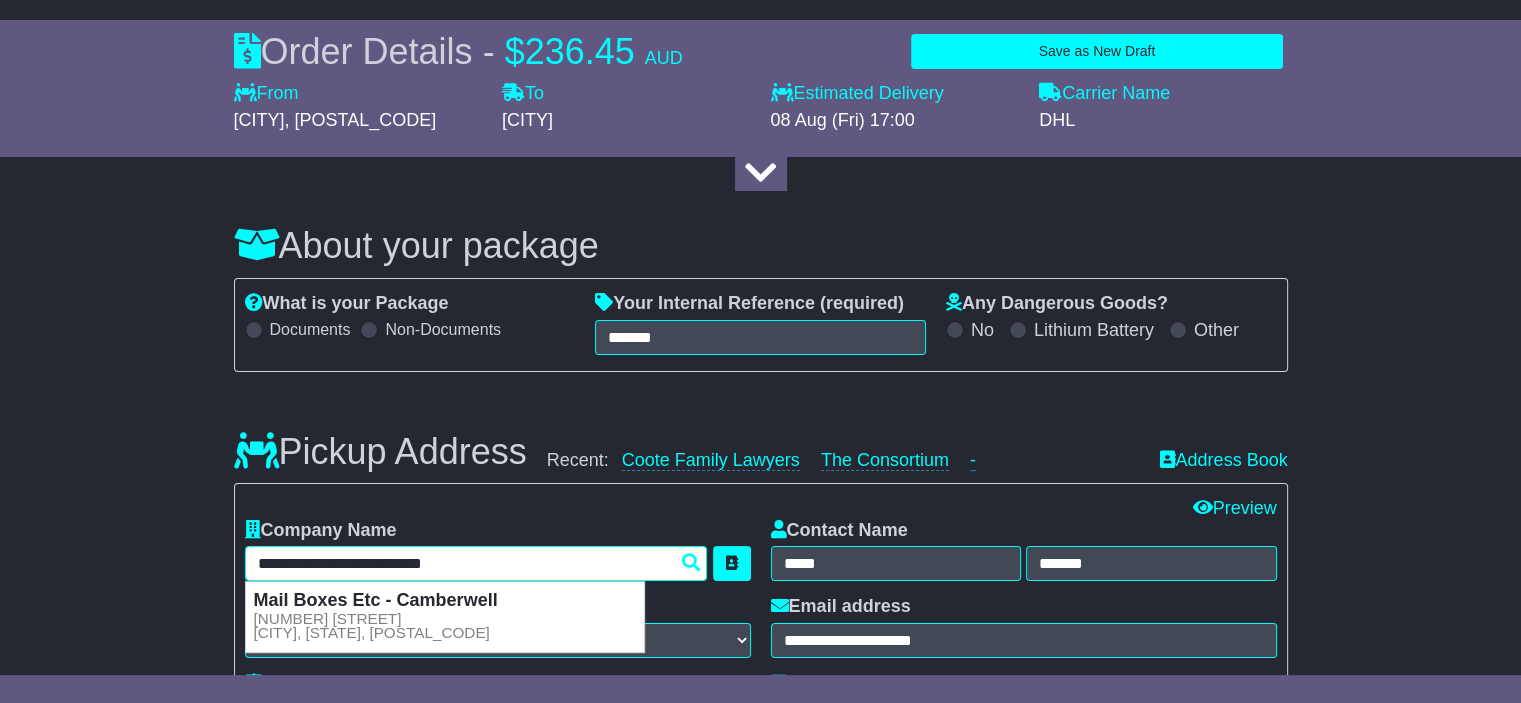 scroll, scrollTop: 75, scrollLeft: 0, axis: vertical 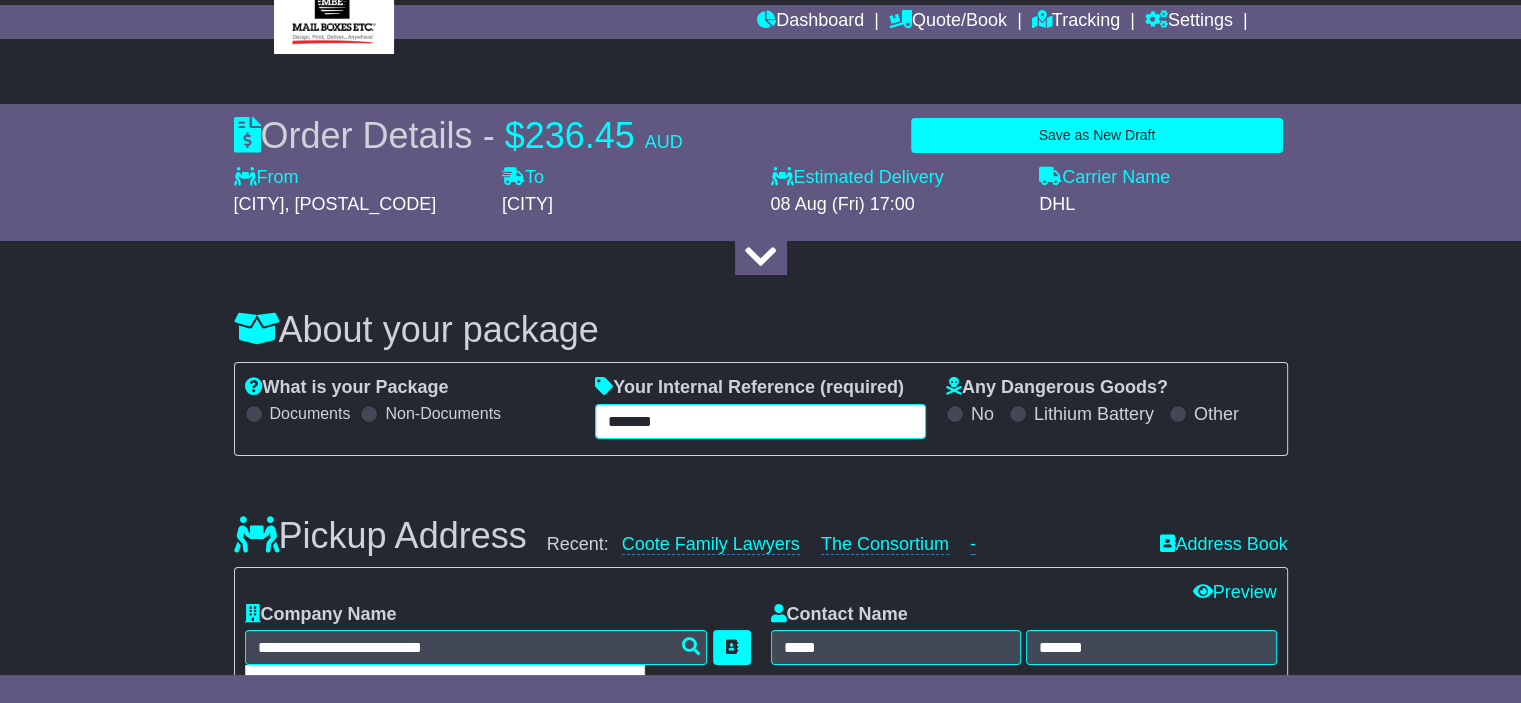 click on "******" at bounding box center (760, 421) 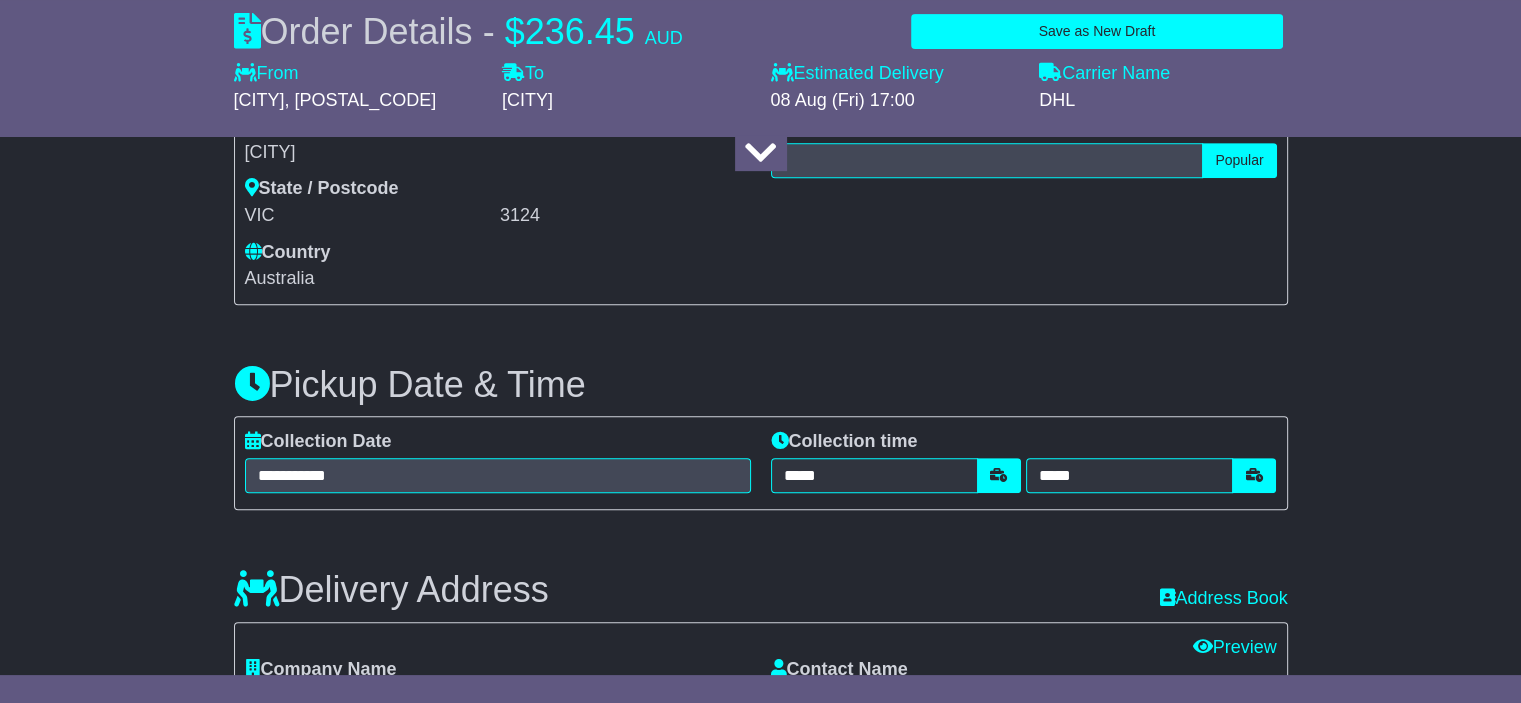 scroll, scrollTop: 875, scrollLeft: 0, axis: vertical 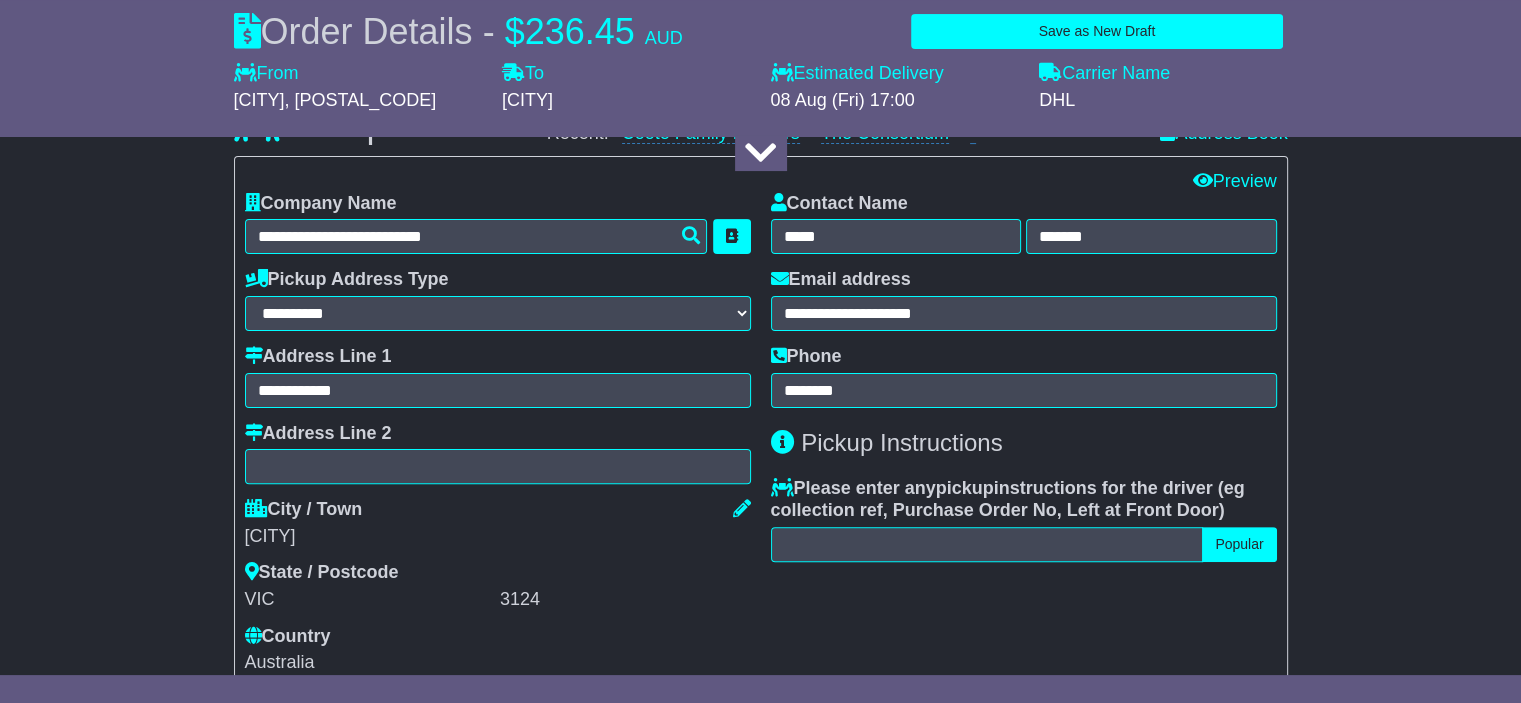 type on "**********" 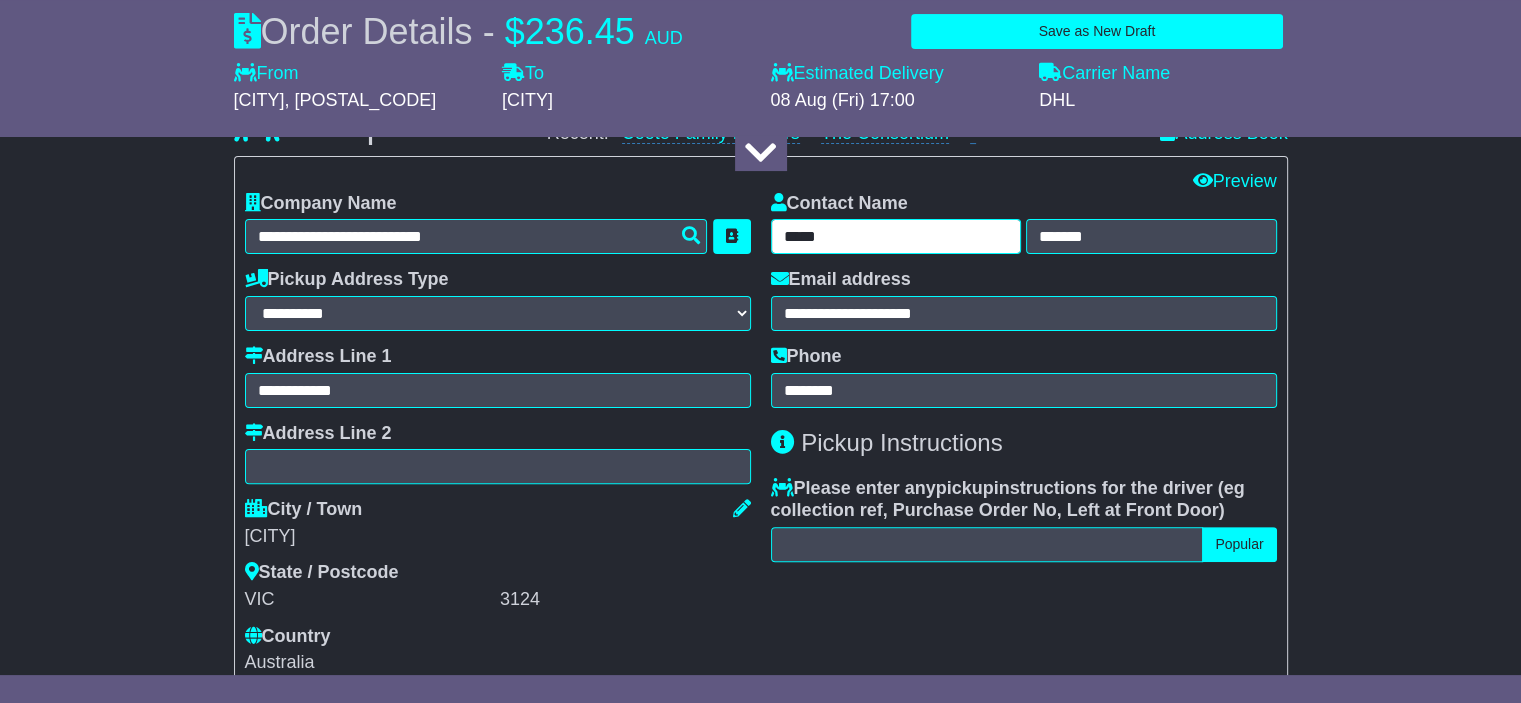 drag, startPoint x: 847, startPoint y: 235, endPoint x: 780, endPoint y: 249, distance: 68.44706 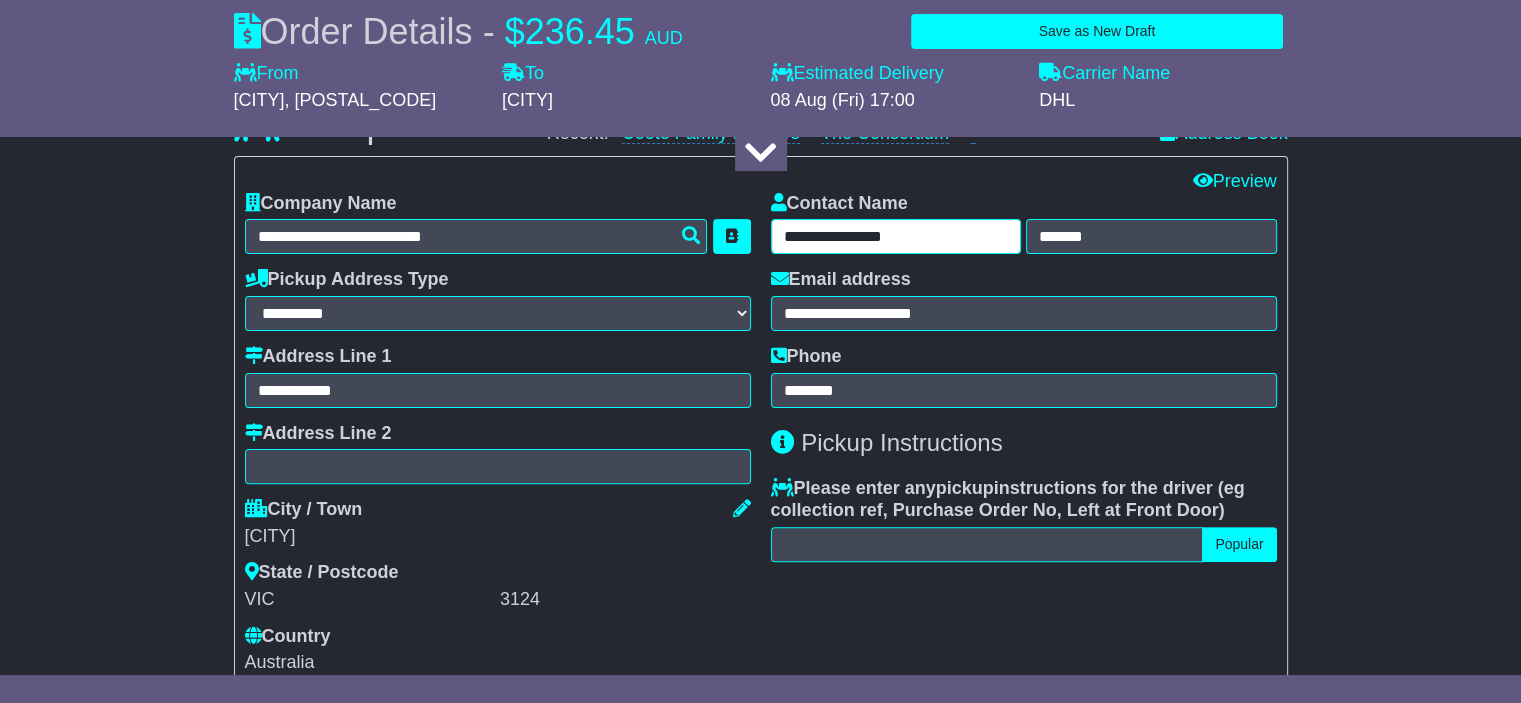 drag, startPoint x: 825, startPoint y: 235, endPoint x: 933, endPoint y: 272, distance: 114.16216 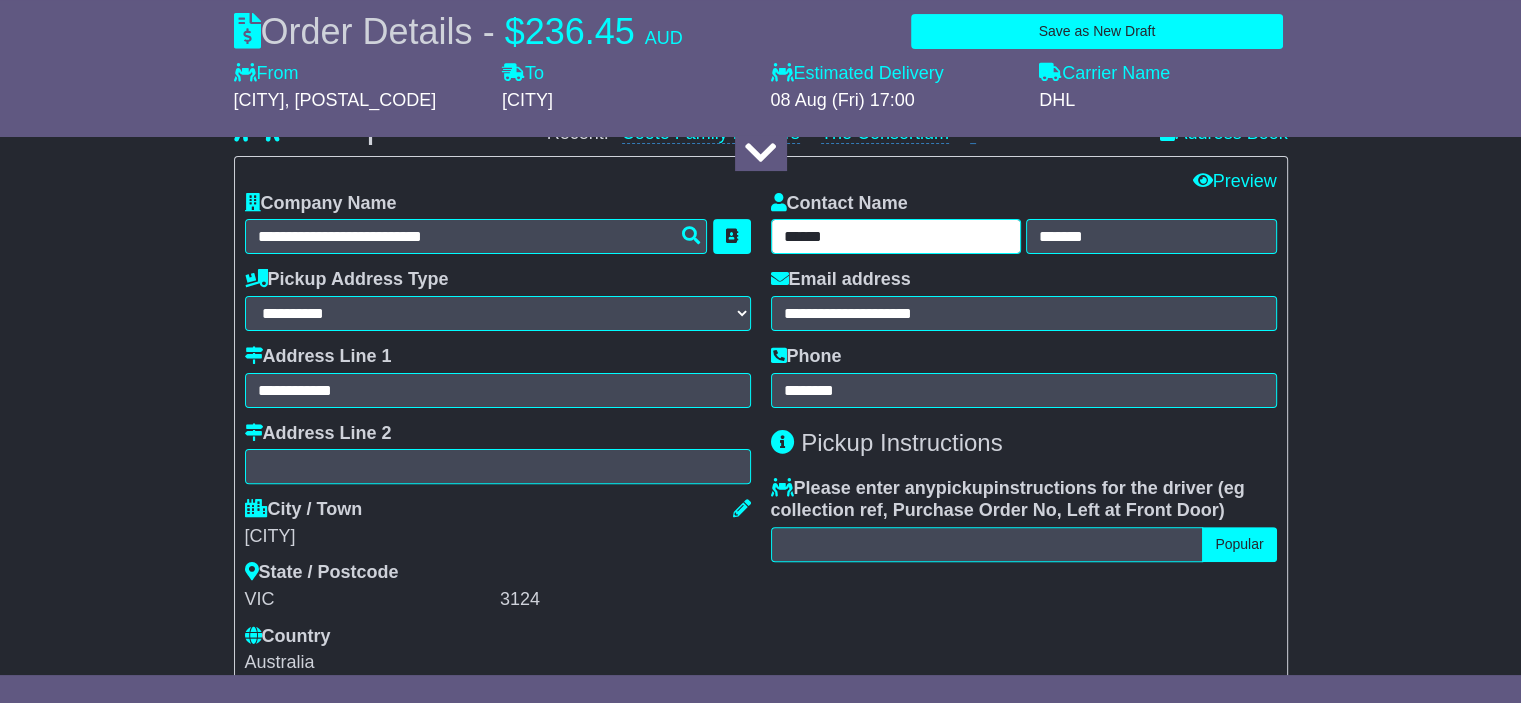 type on "******" 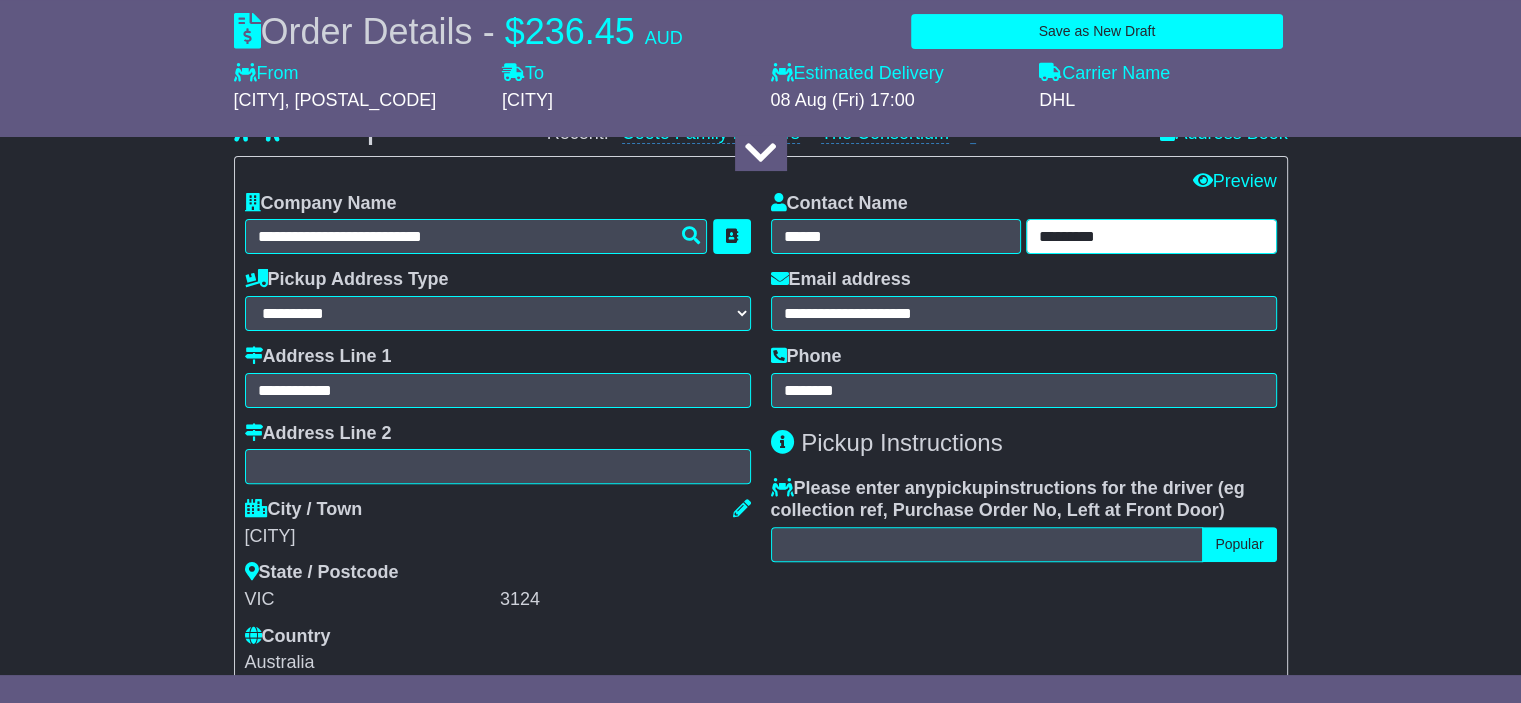 scroll, scrollTop: 461, scrollLeft: 0, axis: vertical 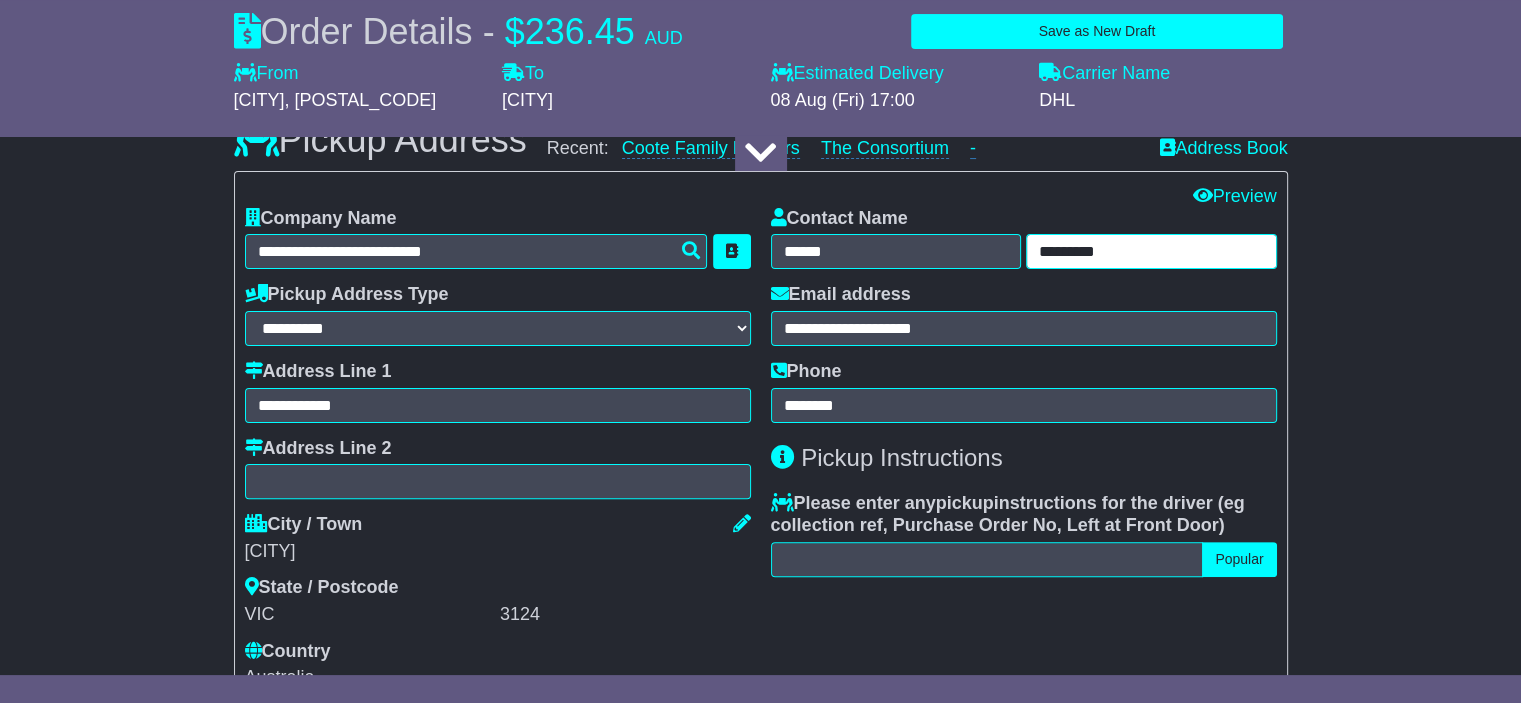type on "*********" 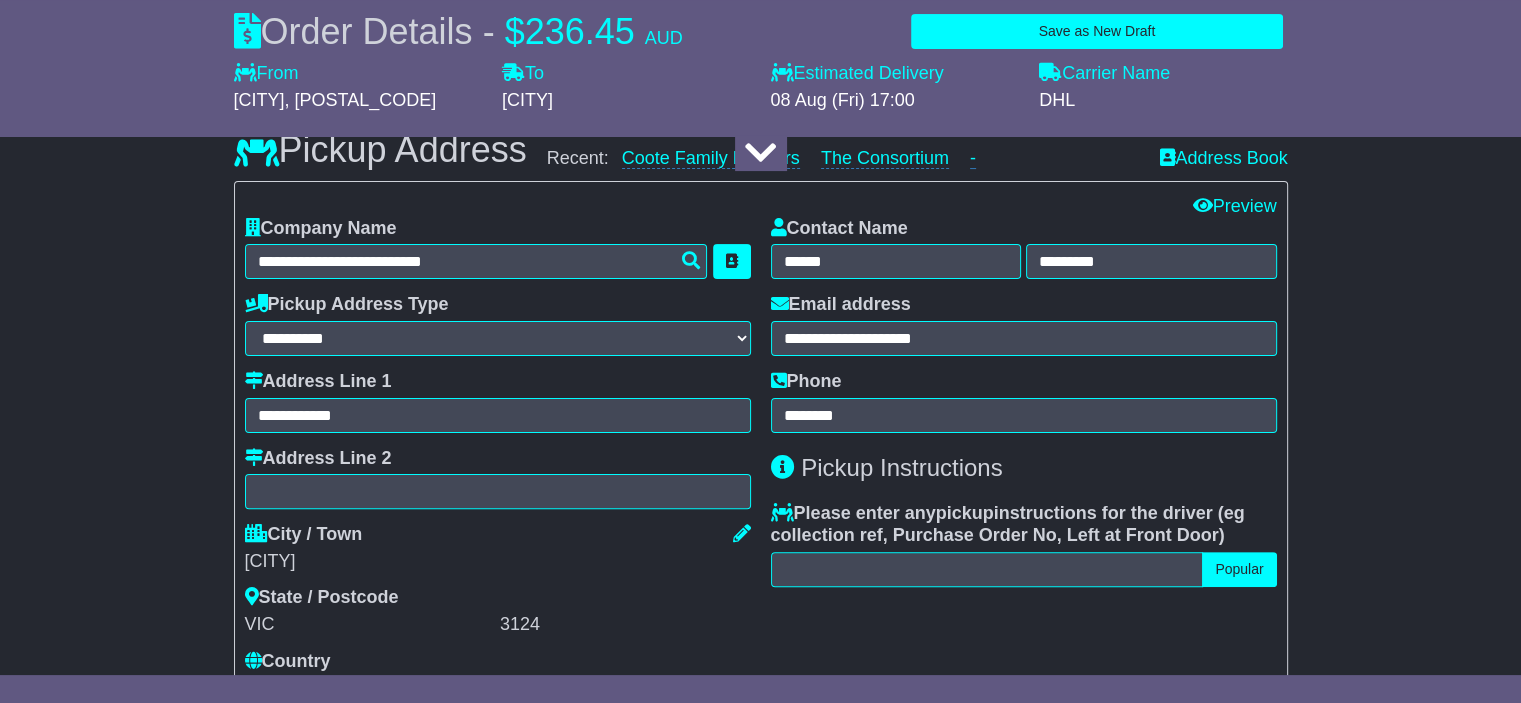 drag, startPoint x: 973, startPoint y: 310, endPoint x: 804, endPoint y: 327, distance: 169.85287 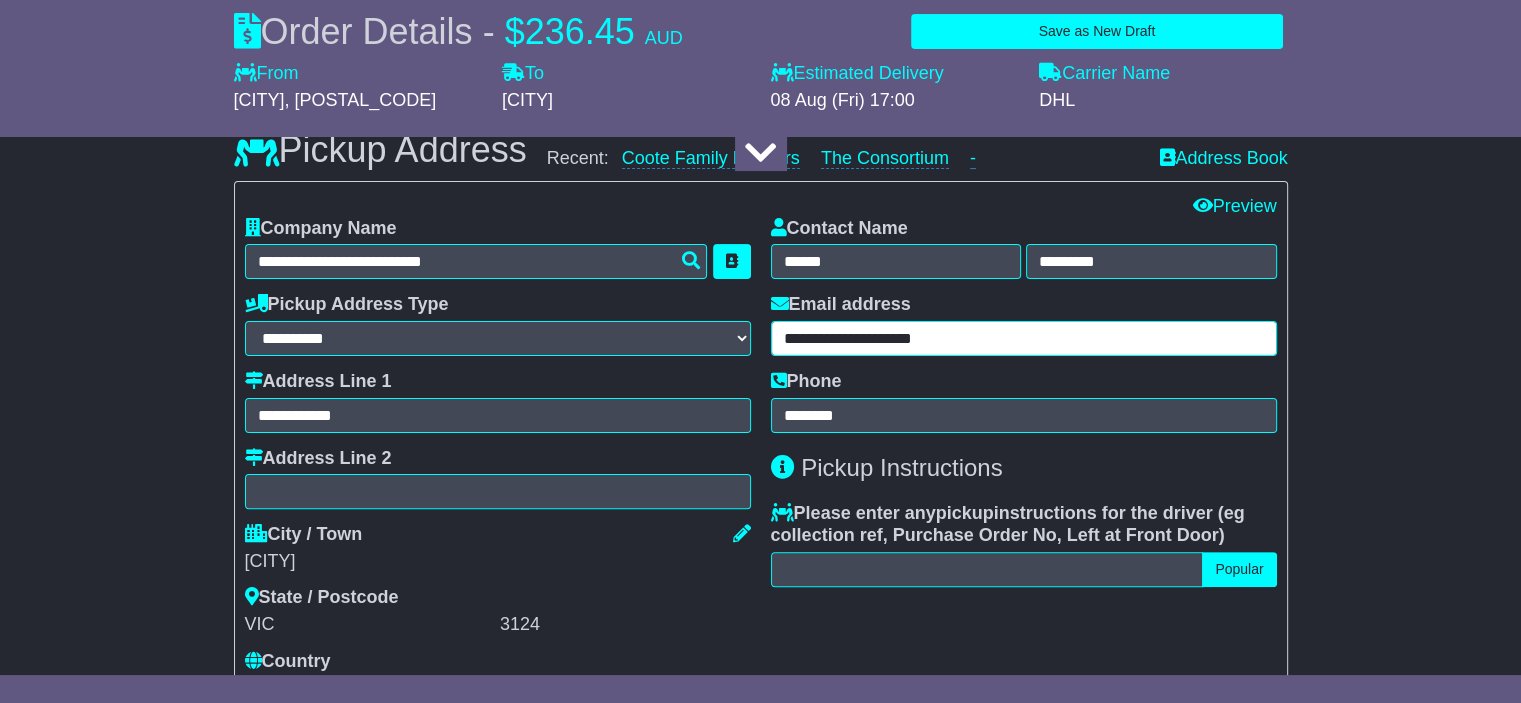 click on "**********" at bounding box center [1024, 338] 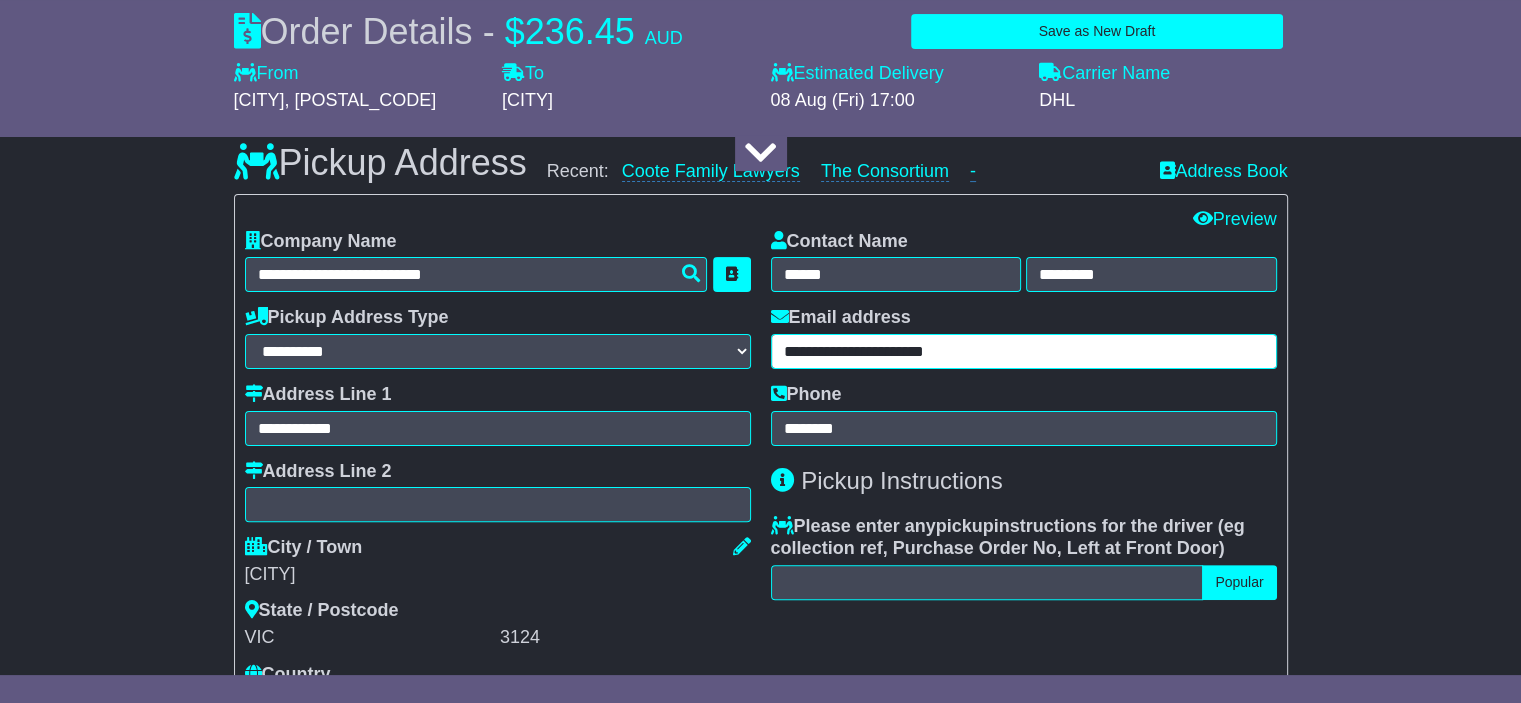scroll, scrollTop: 436, scrollLeft: 0, axis: vertical 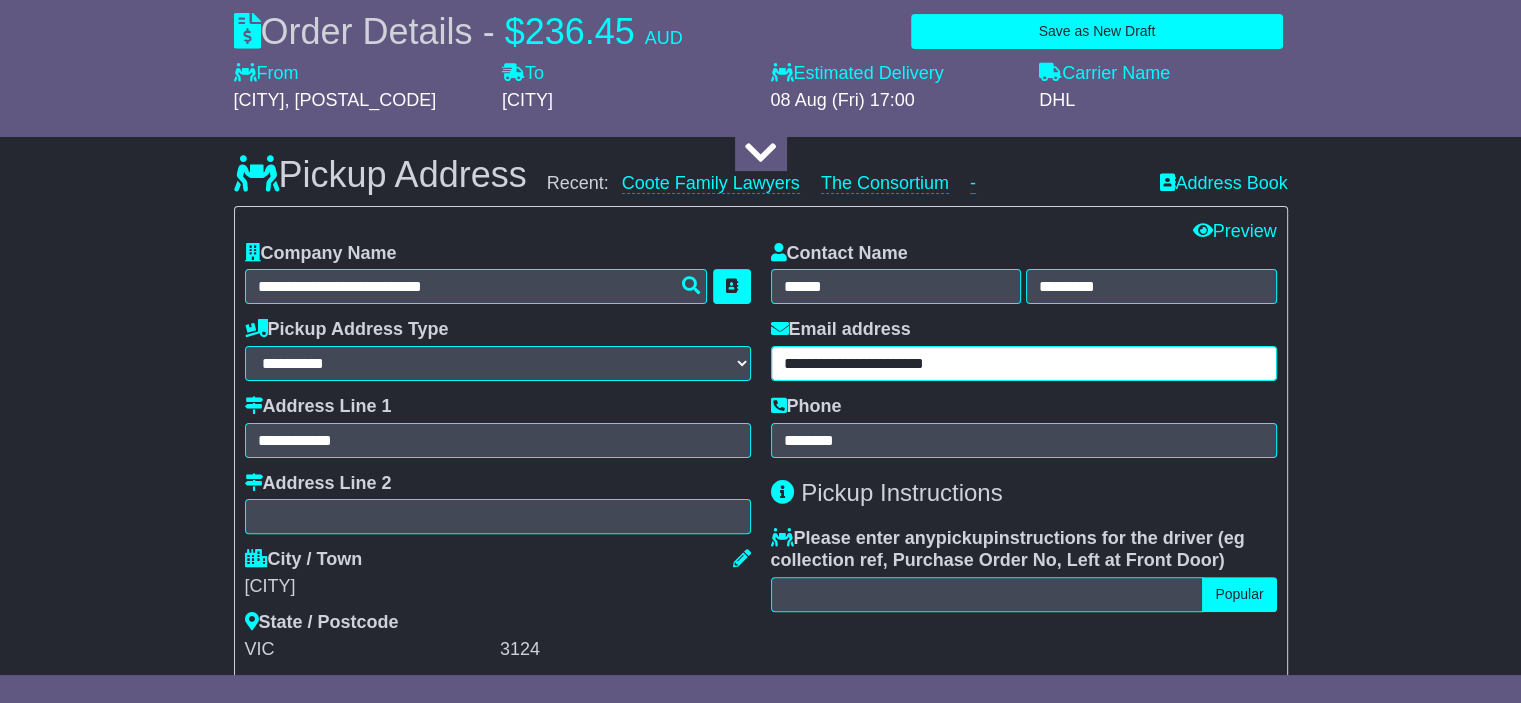 type on "**********" 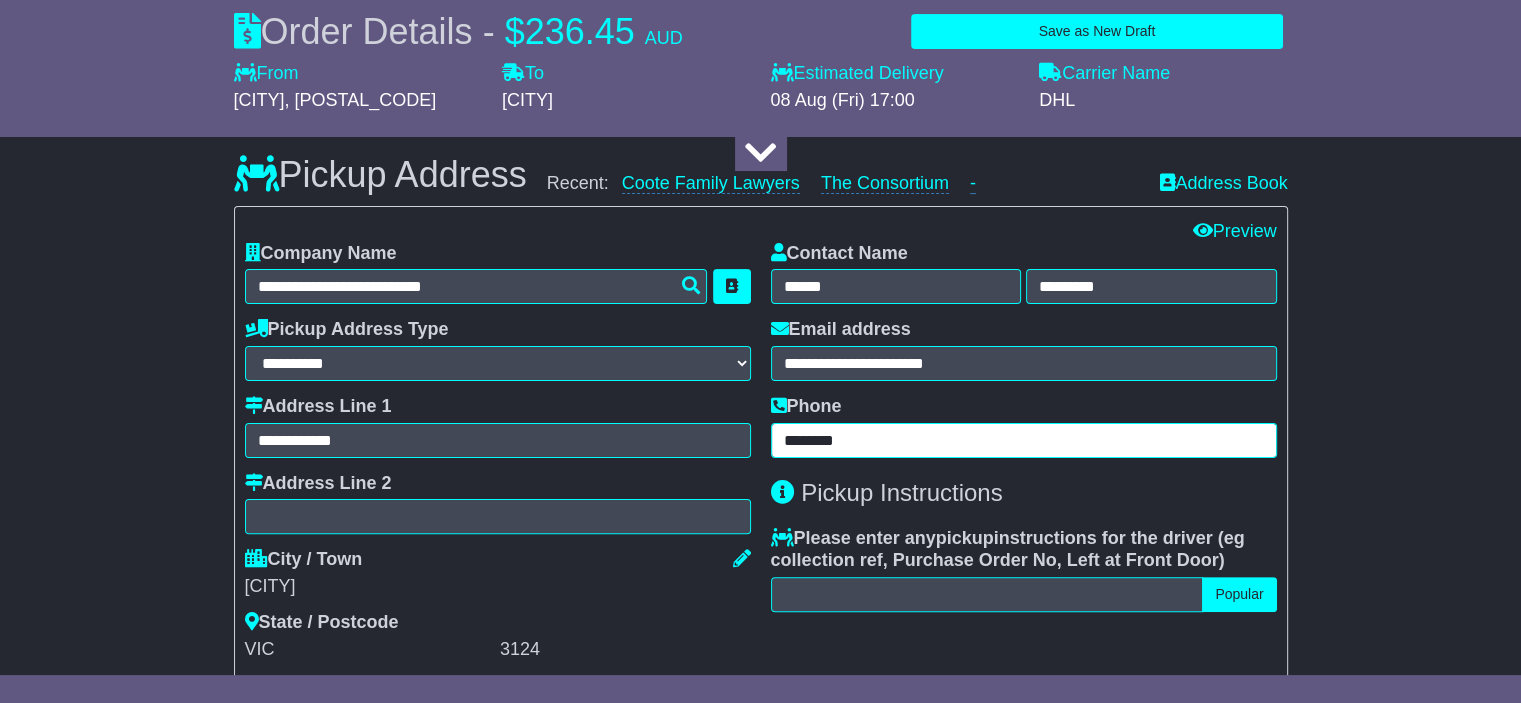 drag, startPoint x: 858, startPoint y: 437, endPoint x: 756, endPoint y: 443, distance: 102.176315 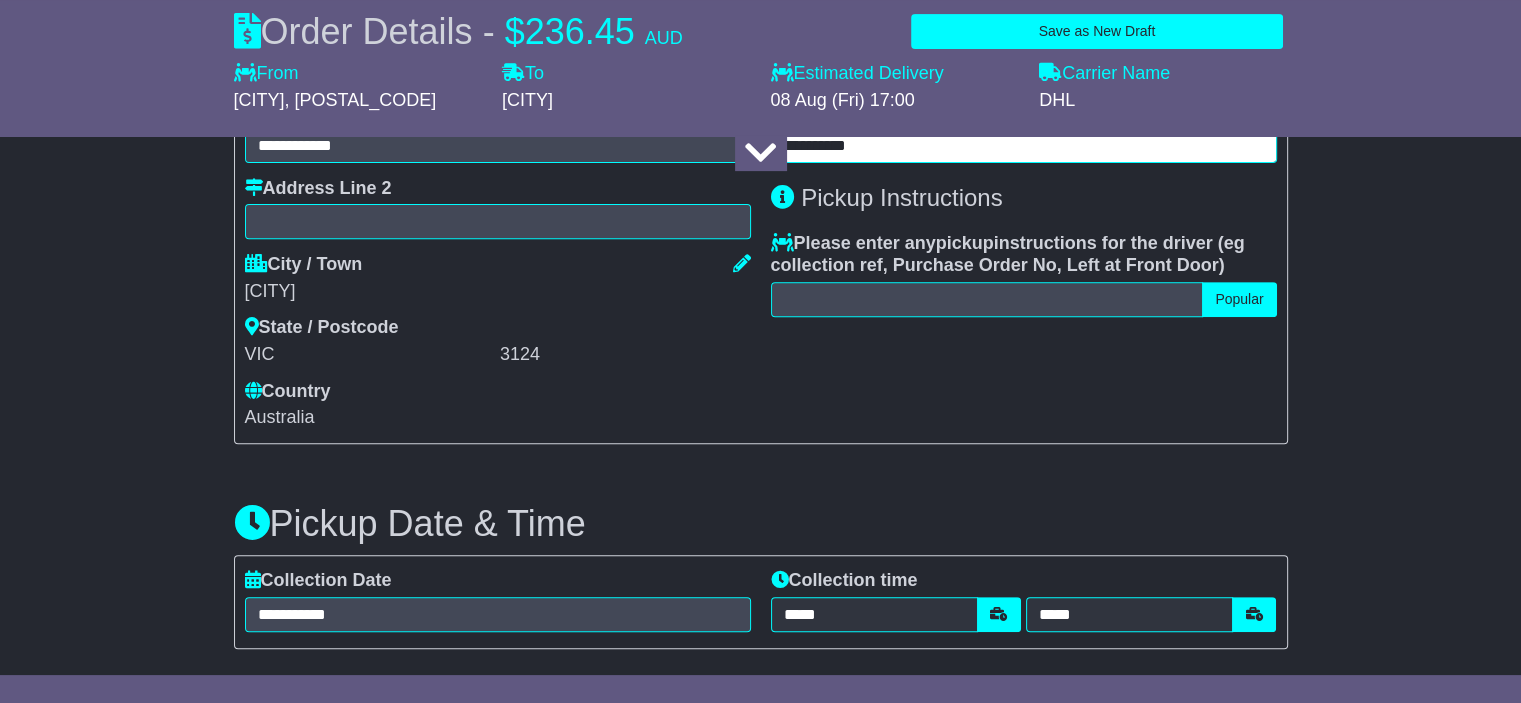 scroll, scrollTop: 736, scrollLeft: 0, axis: vertical 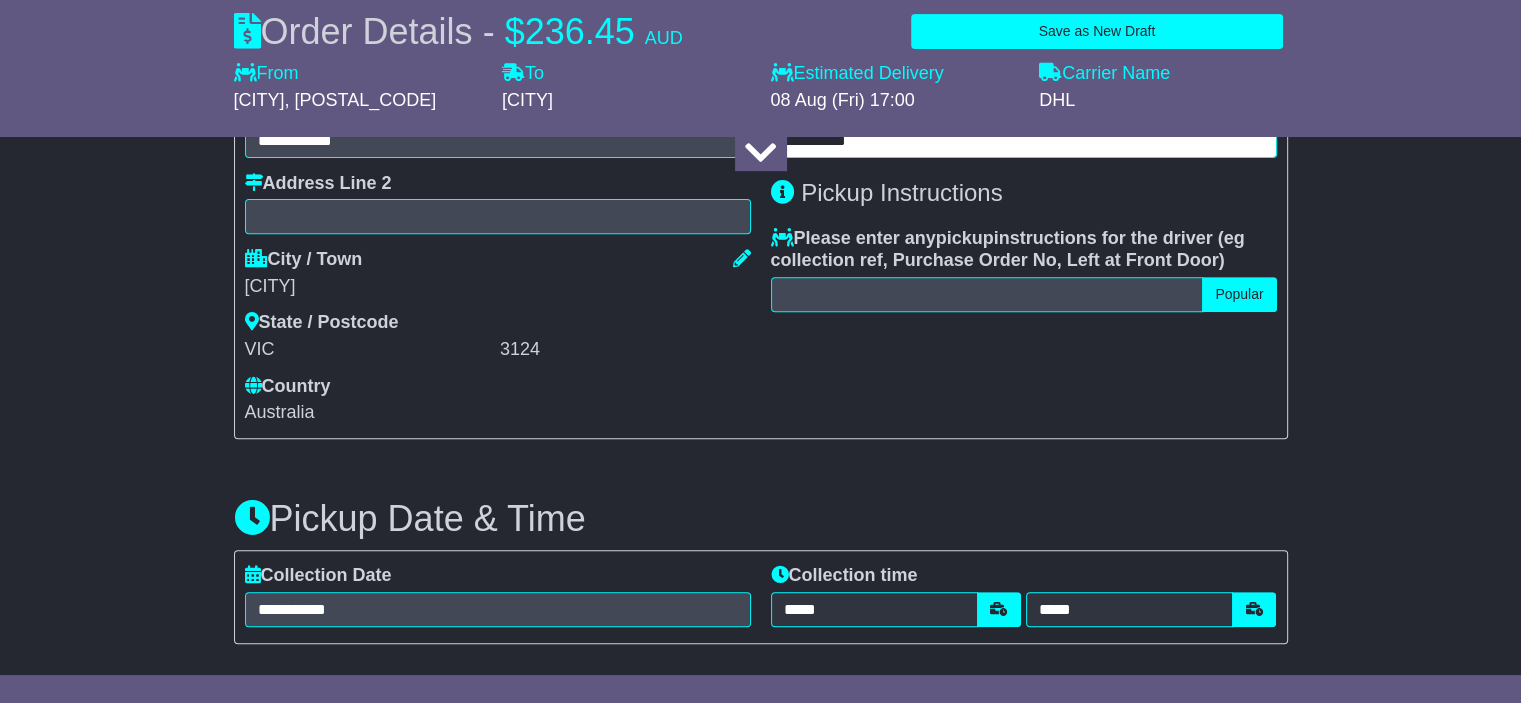 type on "**********" 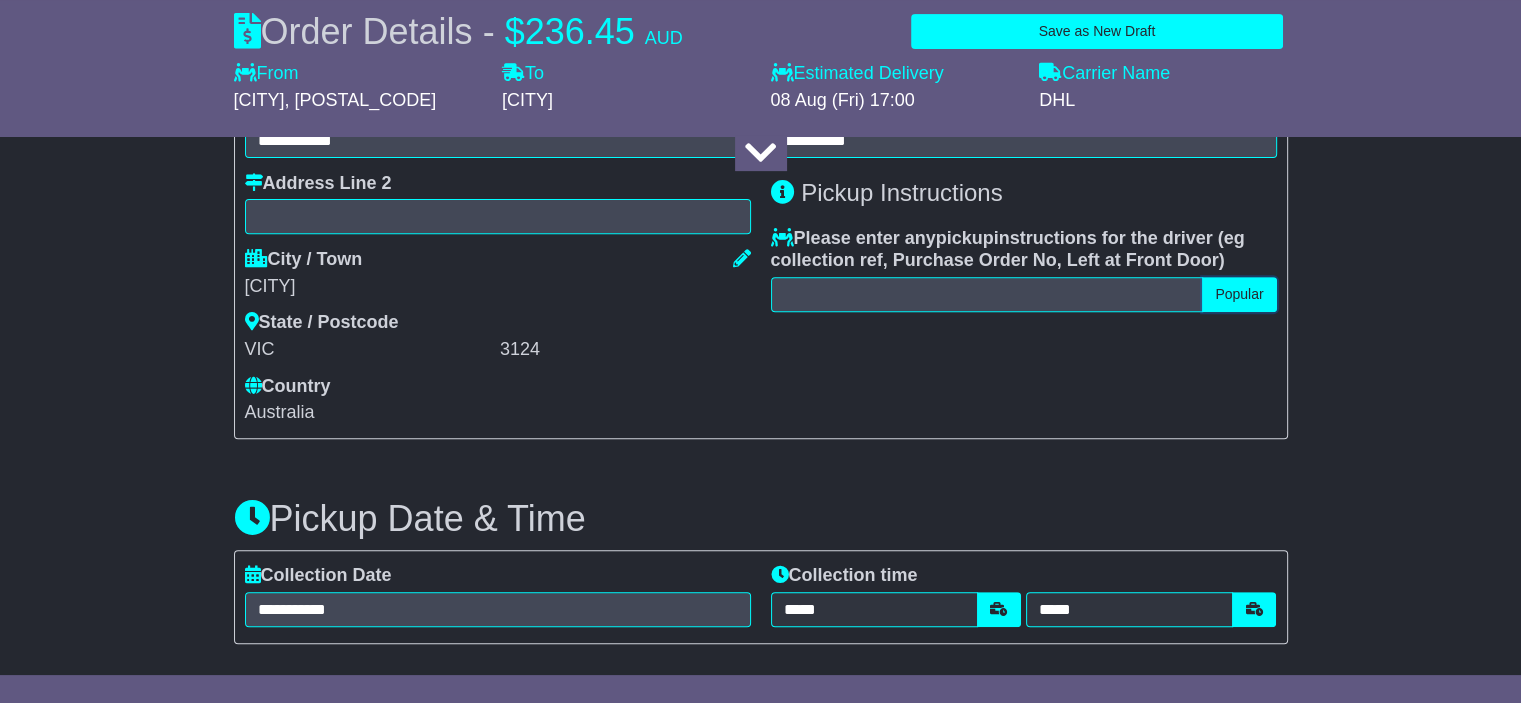 click on "Popular" at bounding box center [1239, 294] 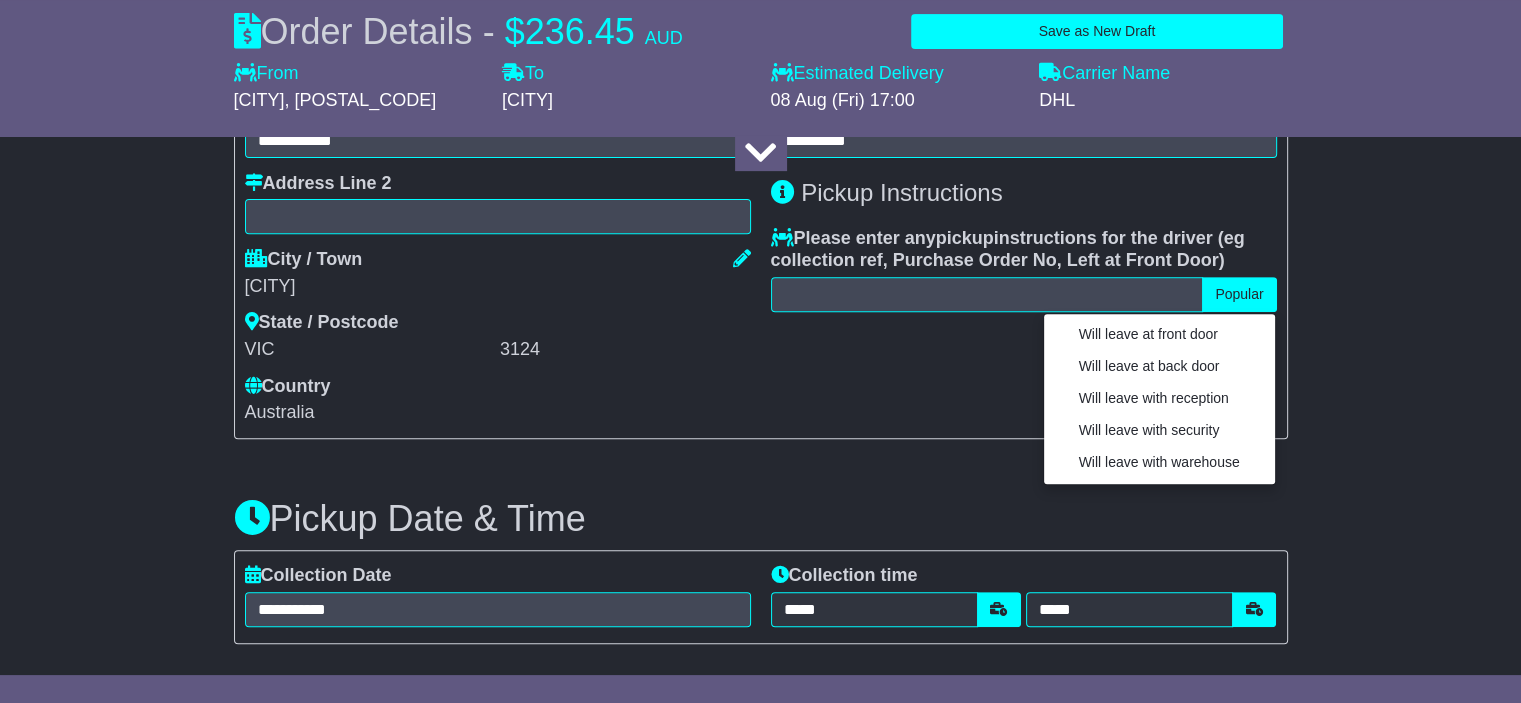 click on "**********" at bounding box center (760, 915) 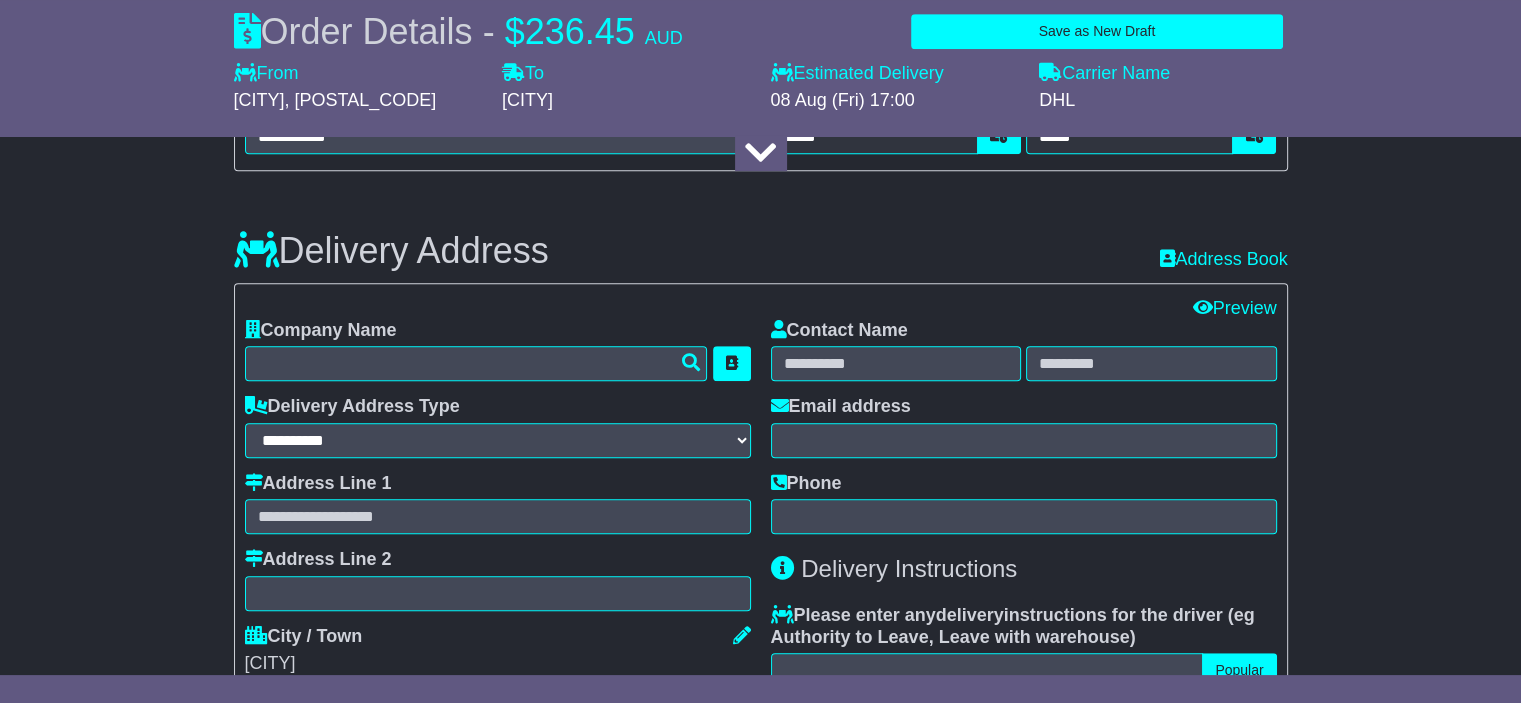 scroll, scrollTop: 1211, scrollLeft: 0, axis: vertical 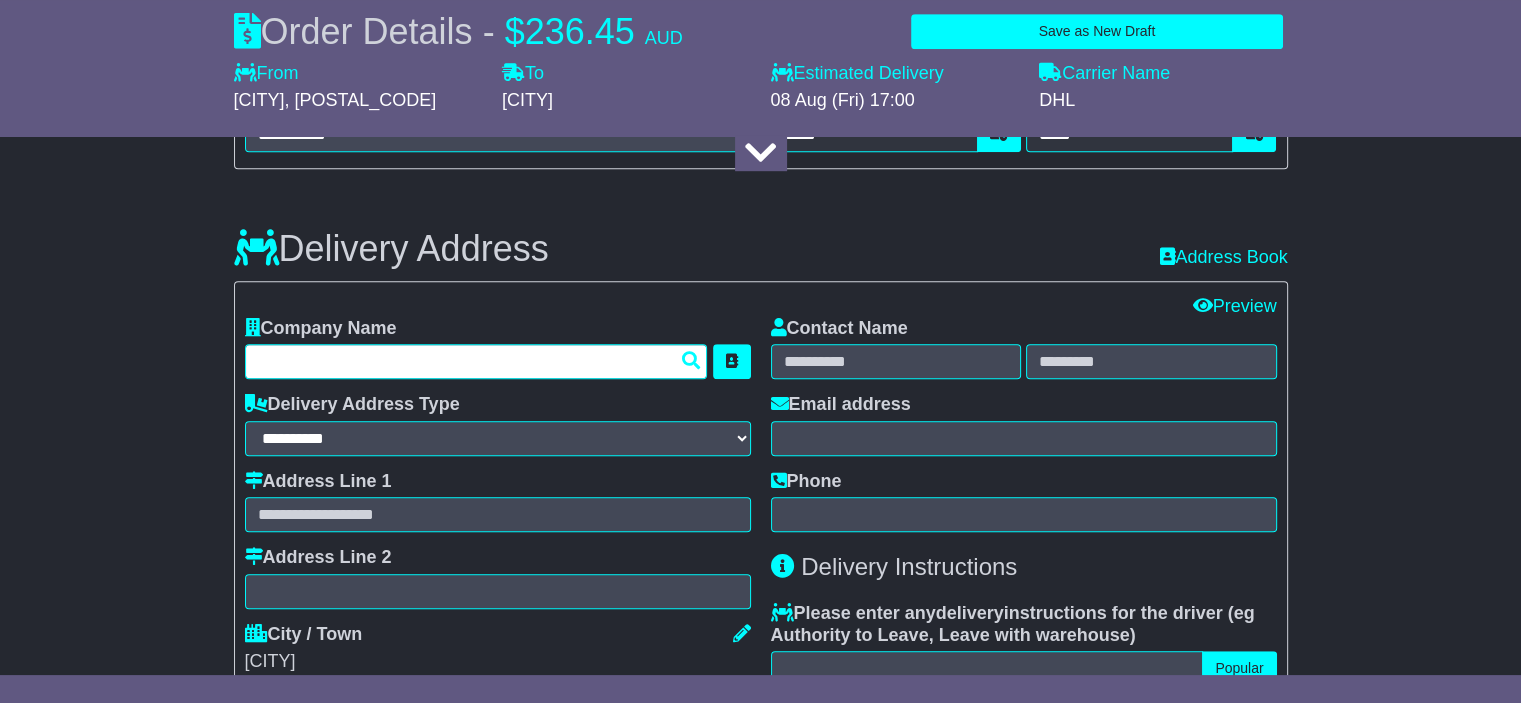 click at bounding box center [476, 361] 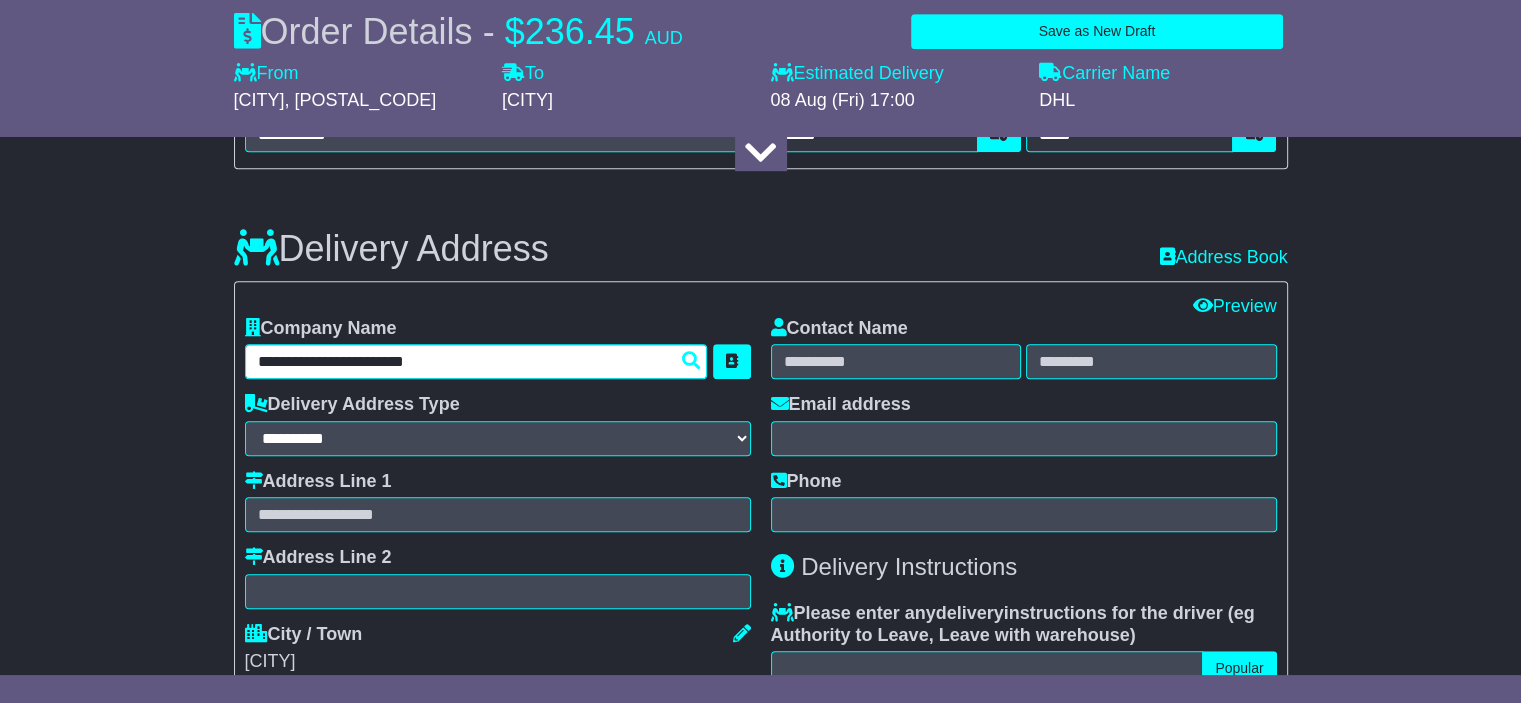 type on "**********" 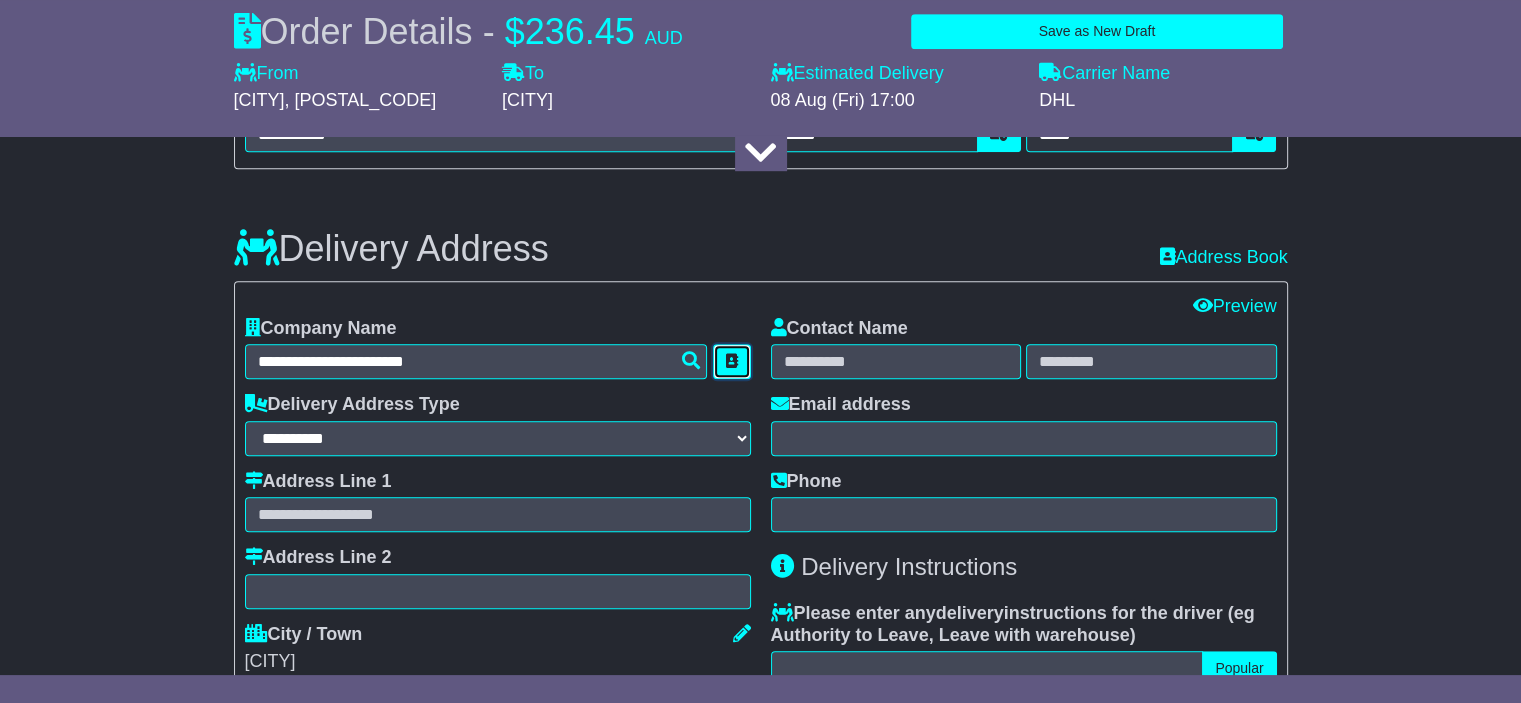 type 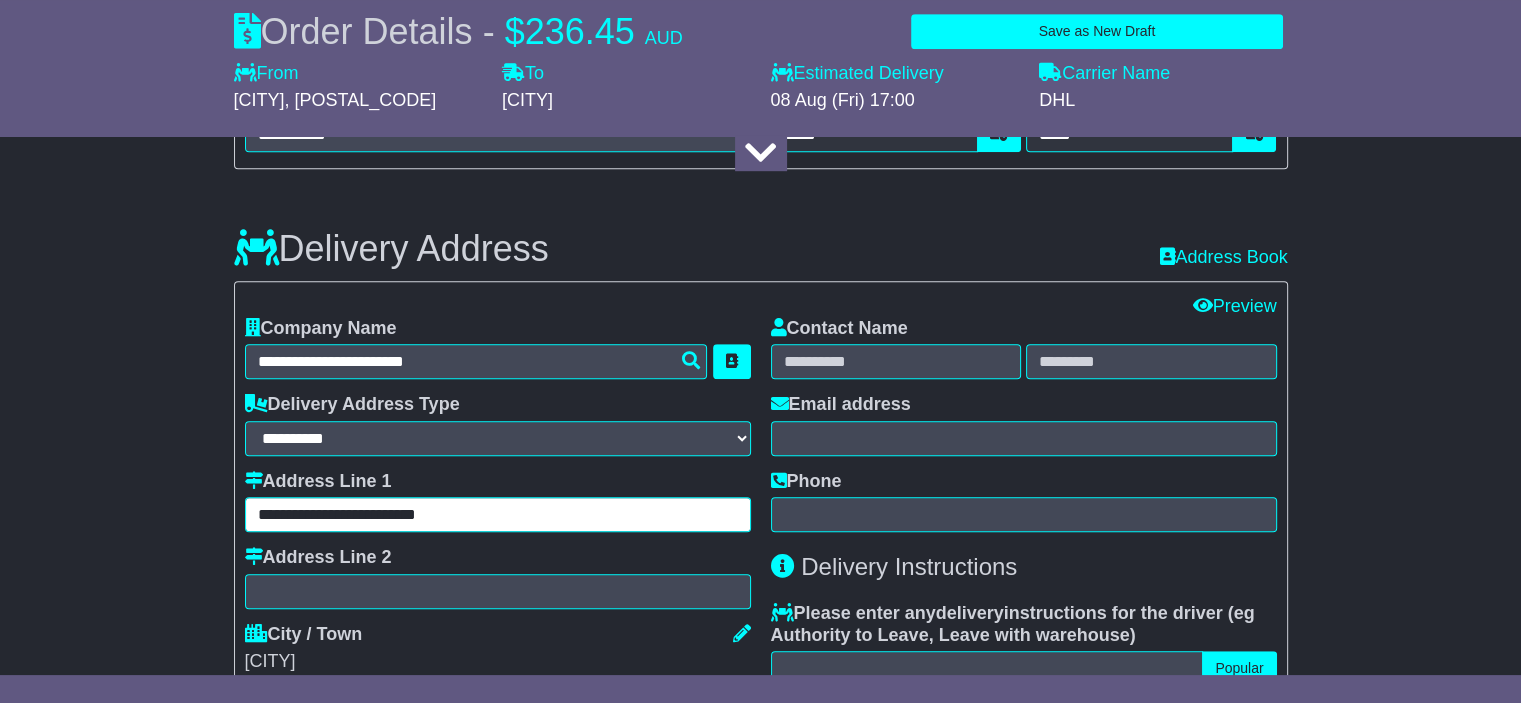 type on "**********" 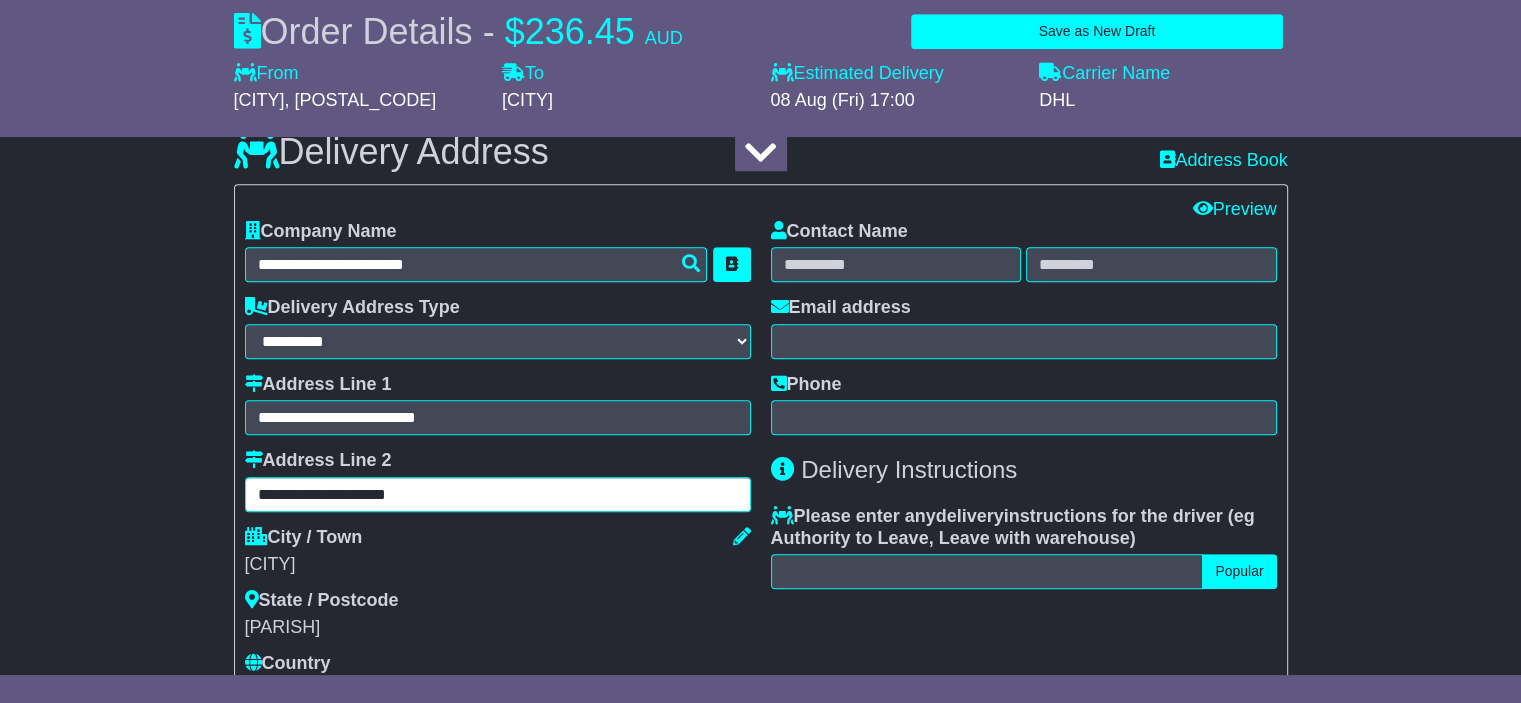 scroll, scrollTop: 1311, scrollLeft: 0, axis: vertical 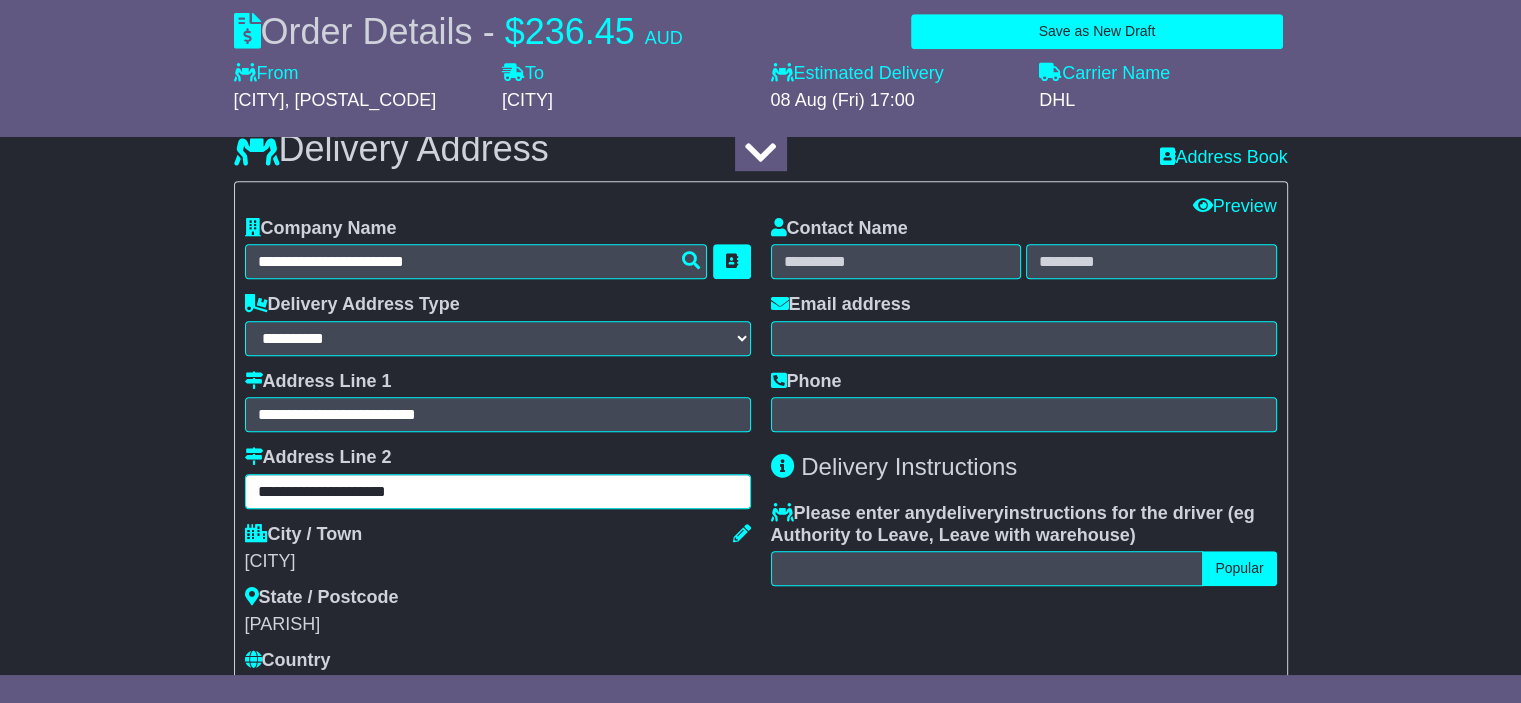 click on "**********" at bounding box center [498, 491] 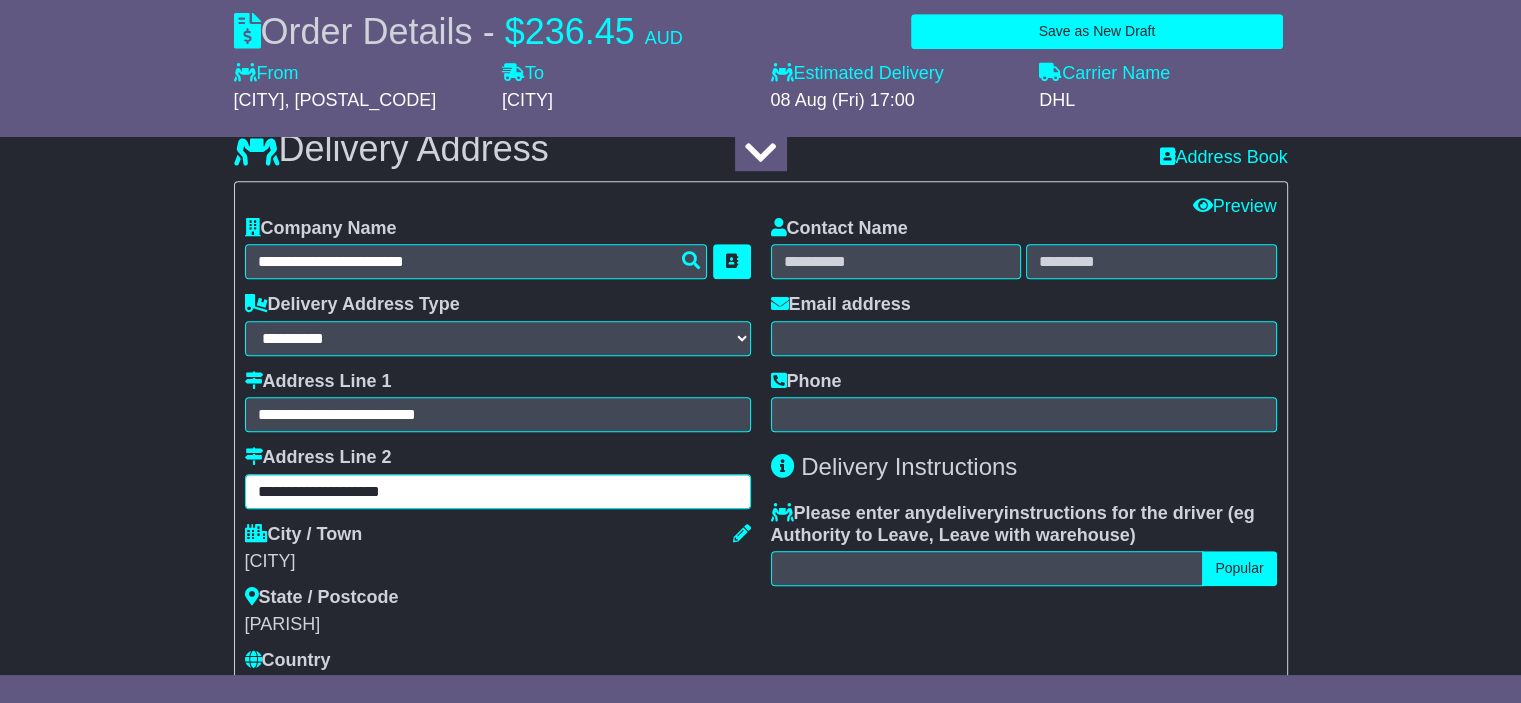 click on "**********" at bounding box center [498, 491] 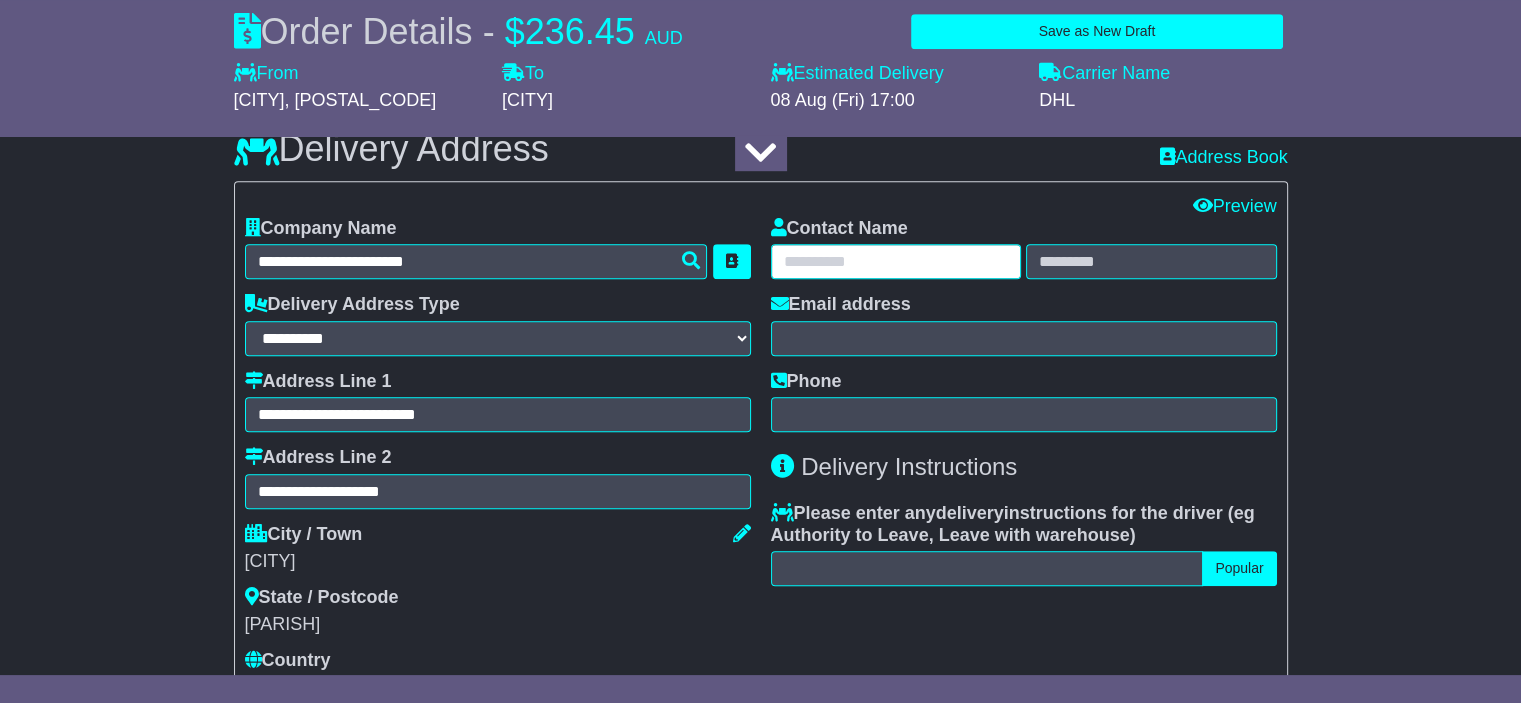 click at bounding box center (896, 261) 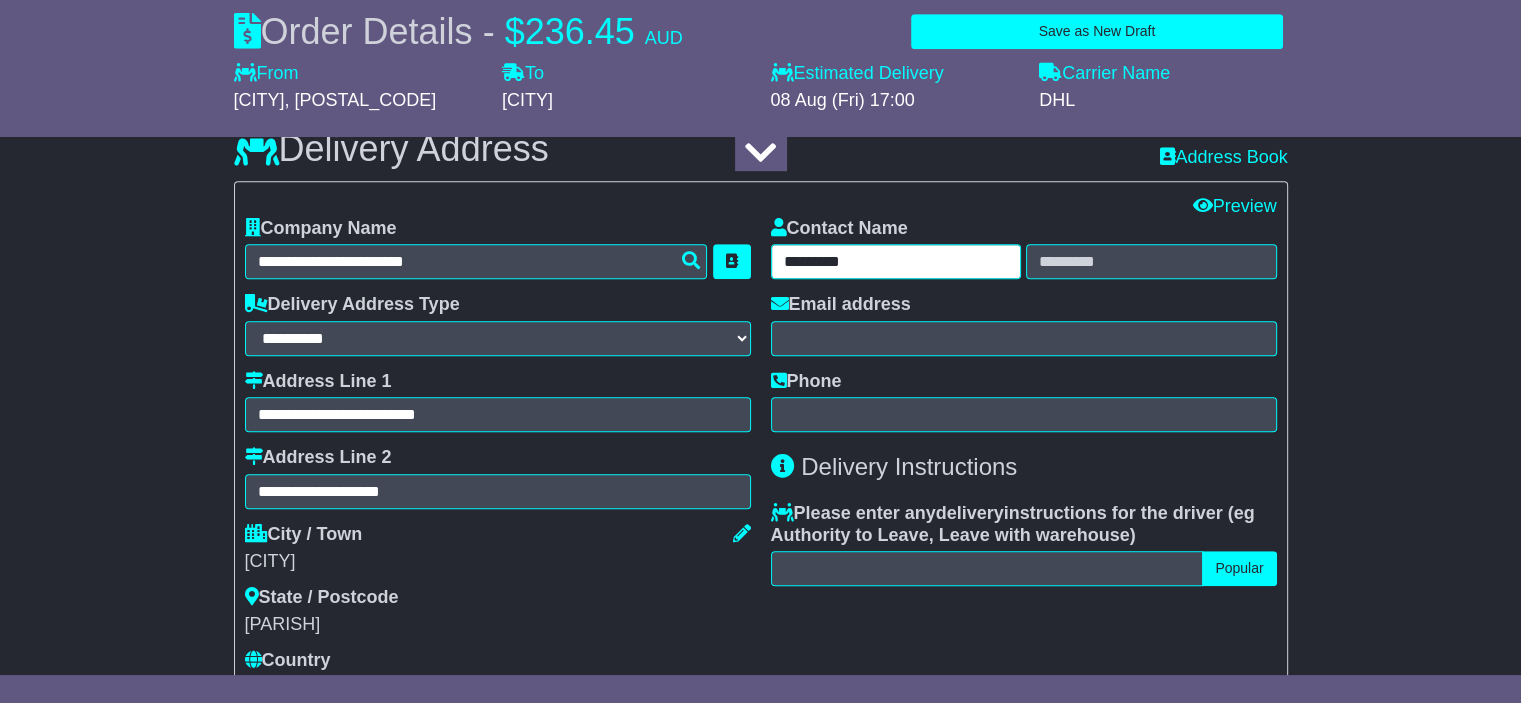 type on "*********" 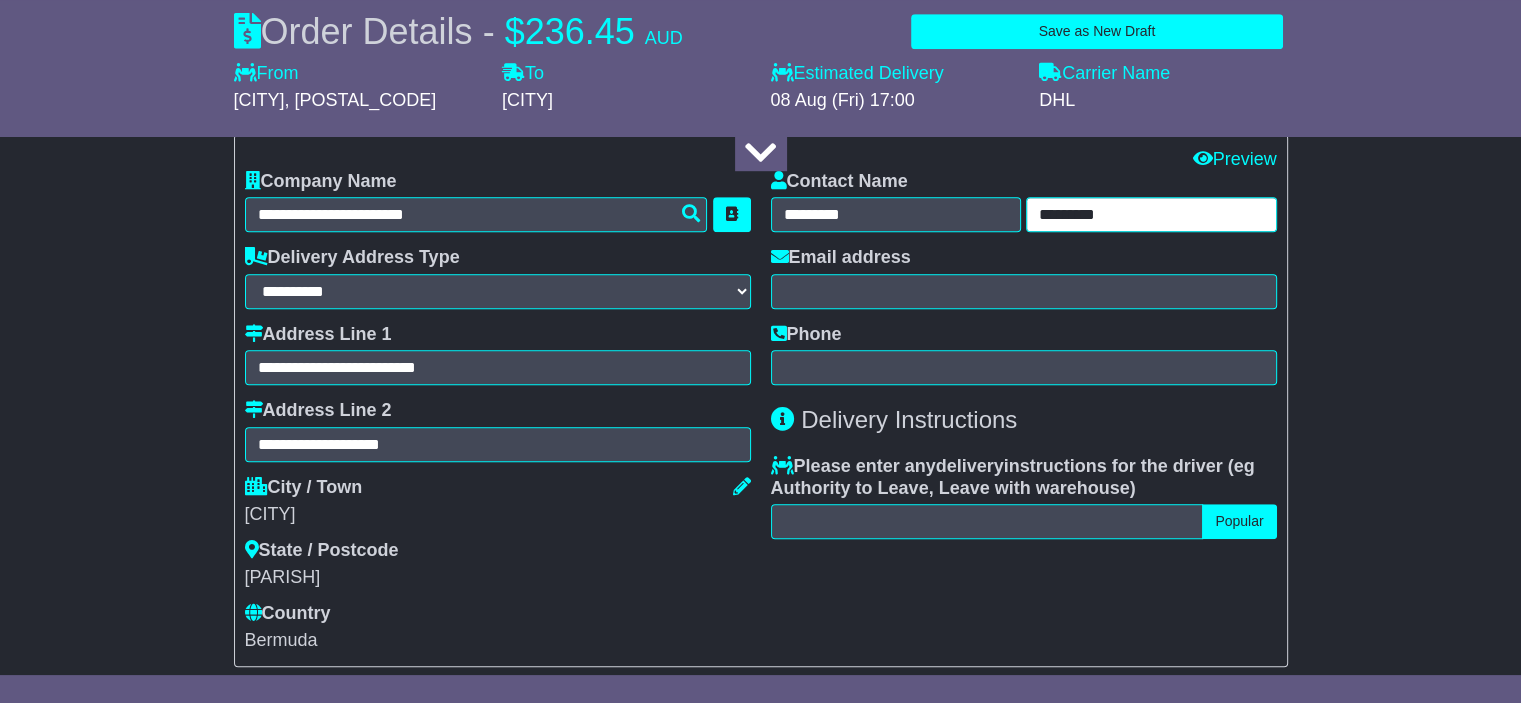 scroll, scrollTop: 1261, scrollLeft: 0, axis: vertical 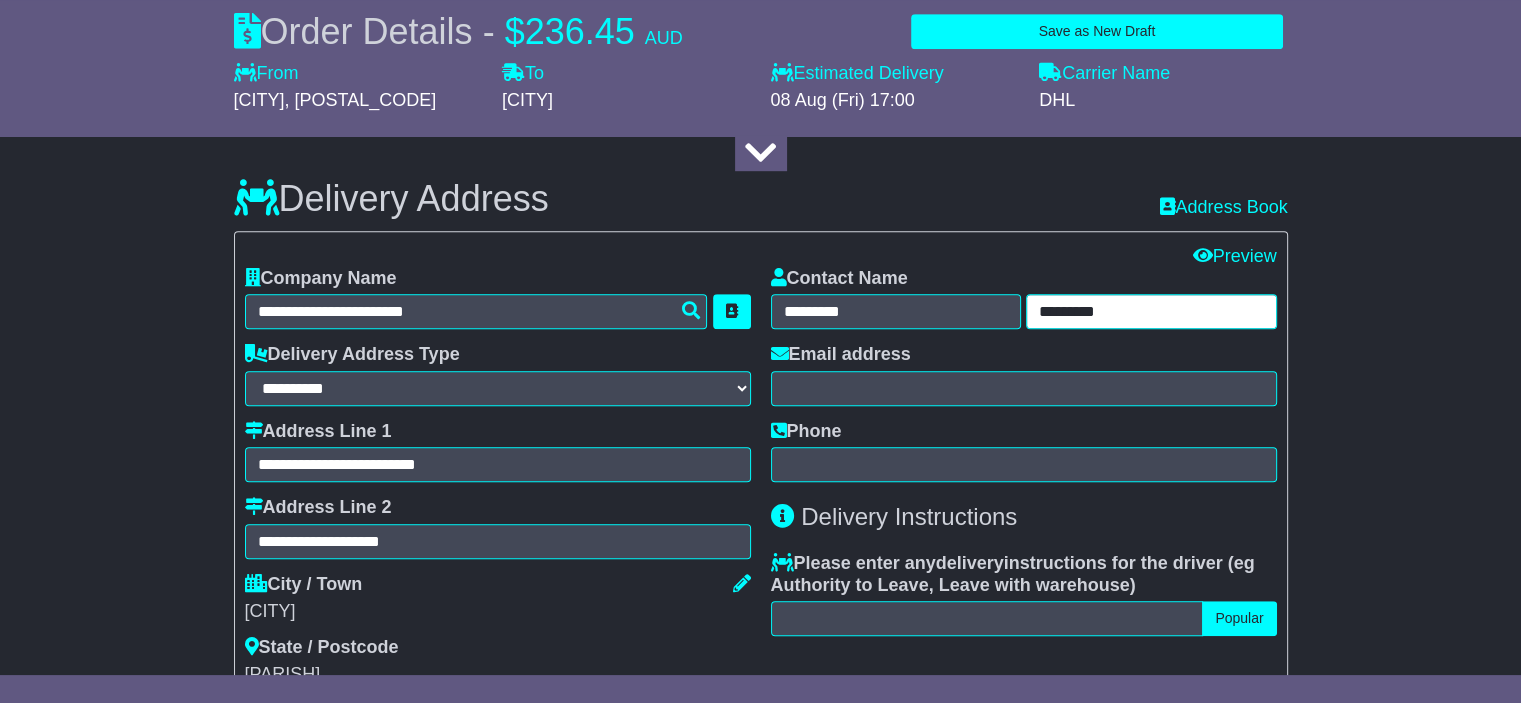 type on "*********" 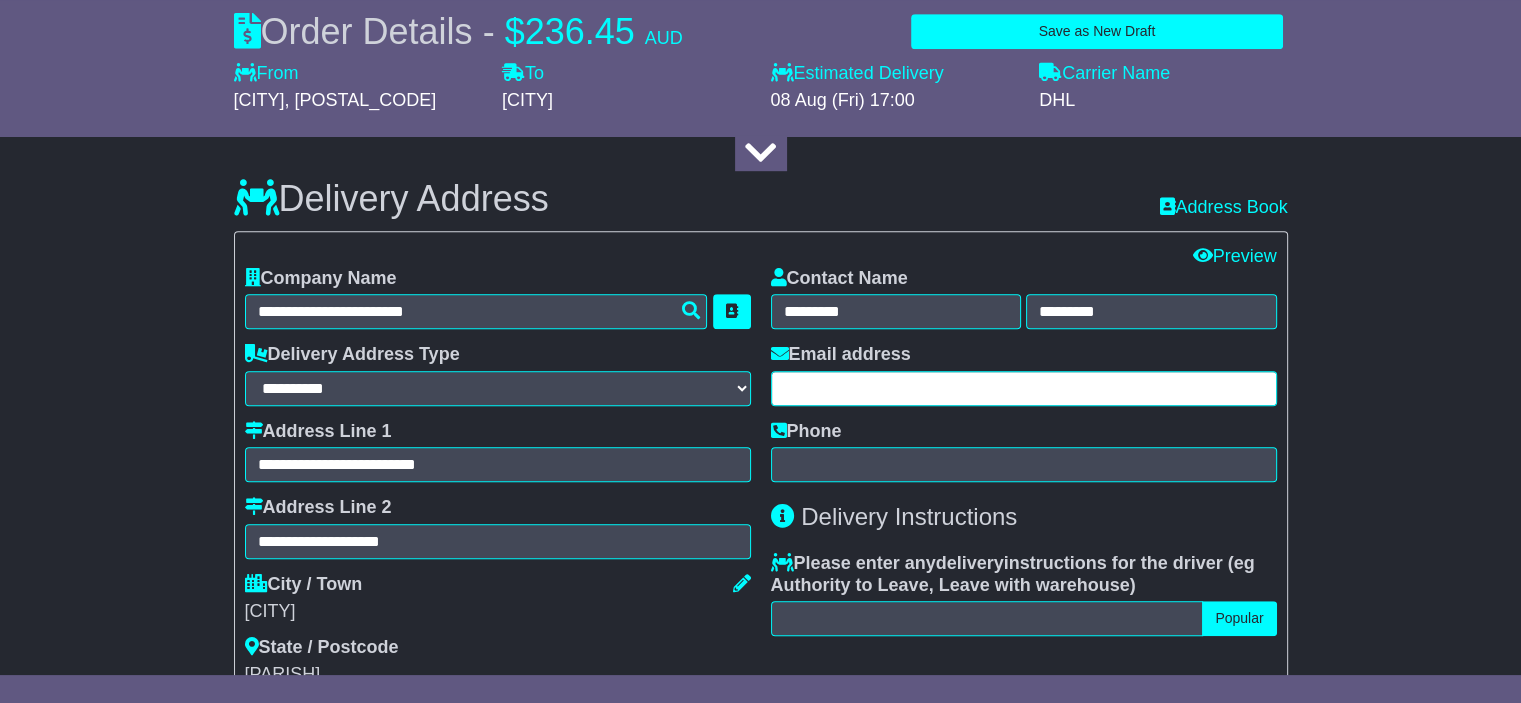 click at bounding box center (1024, 388) 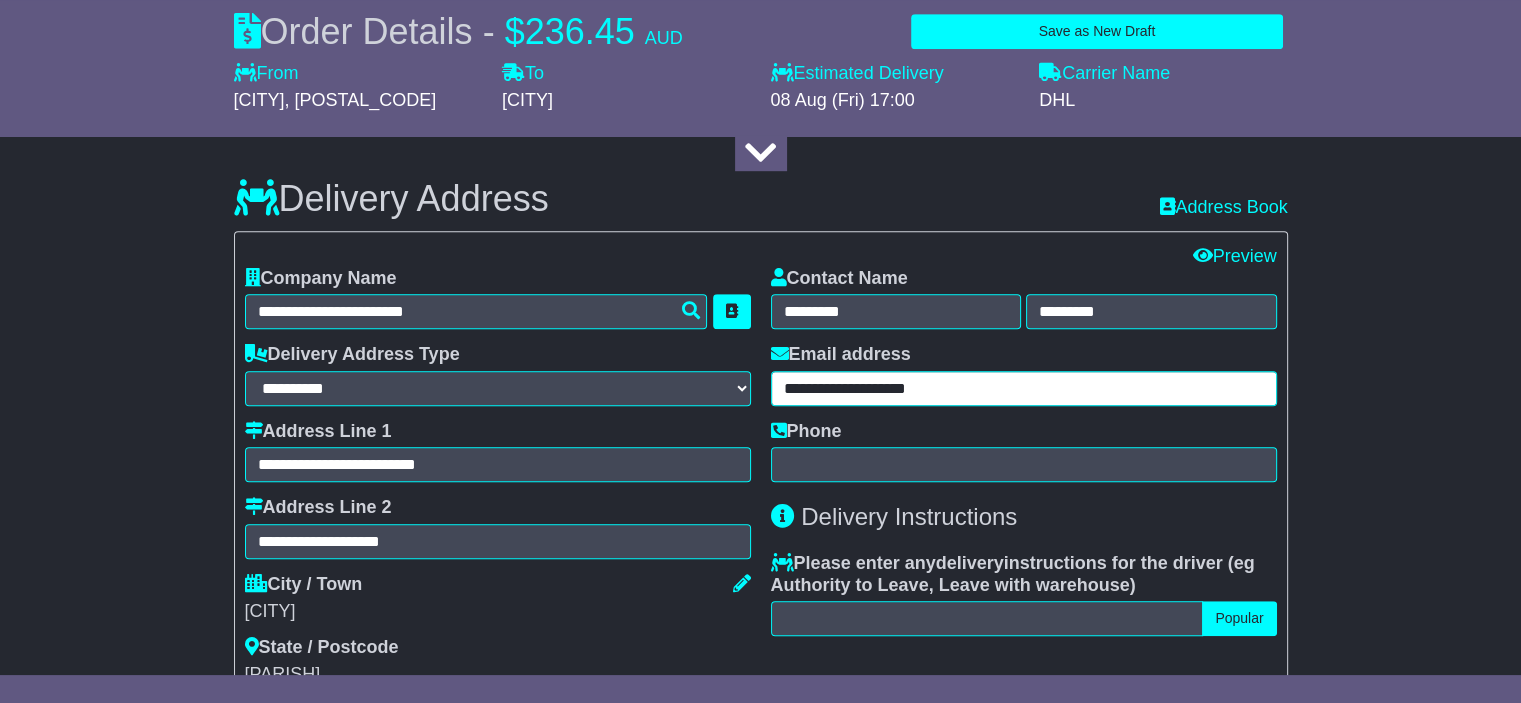 type on "**********" 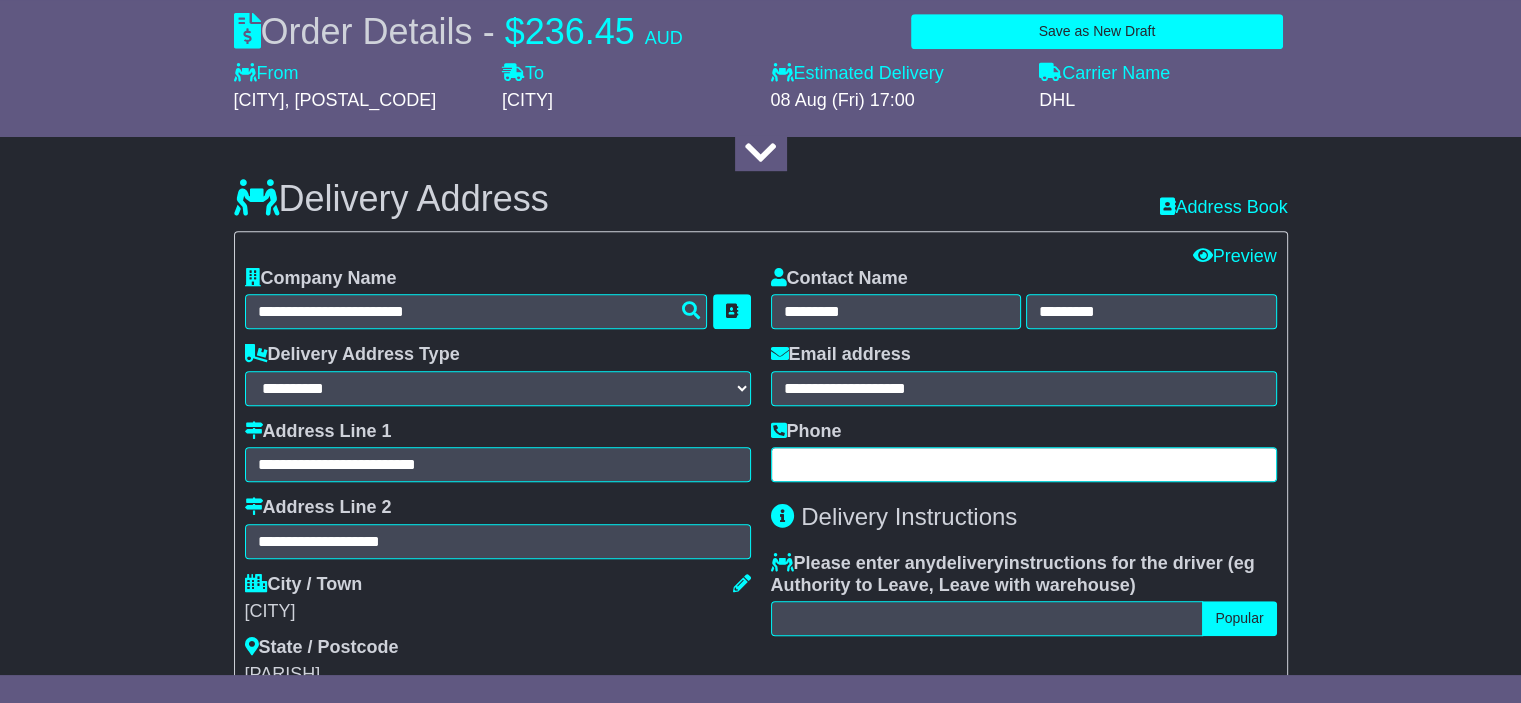 click at bounding box center (1024, 464) 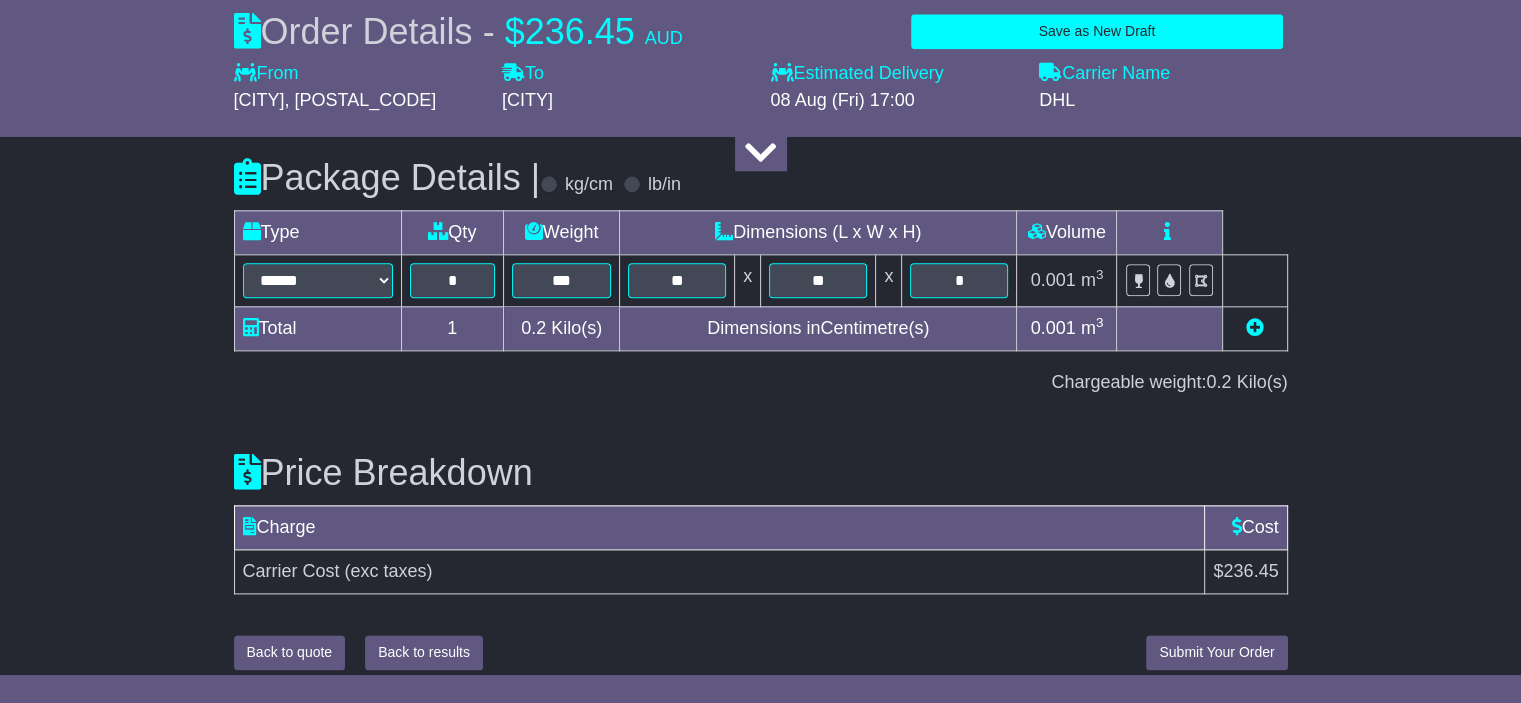 scroll, scrollTop: 2345, scrollLeft: 0, axis: vertical 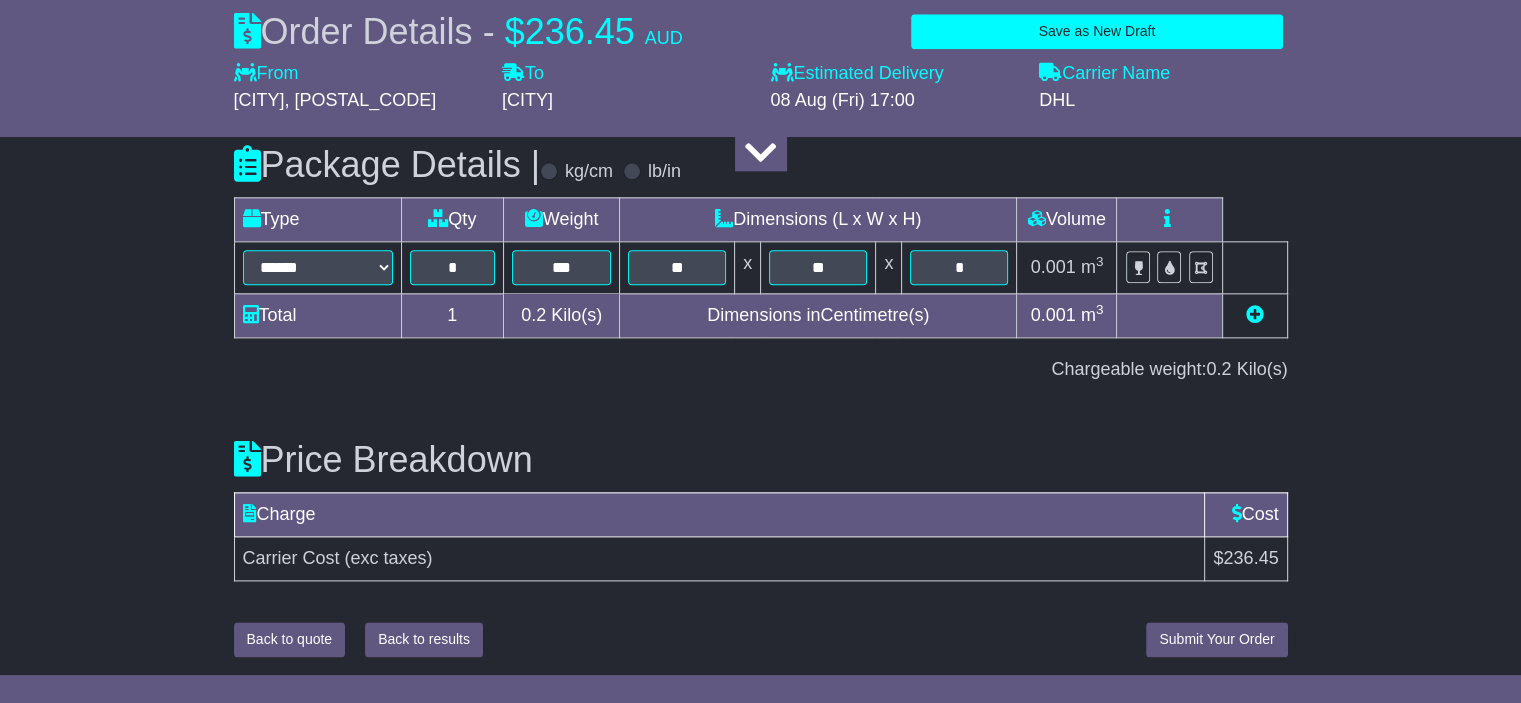 type on "**********" 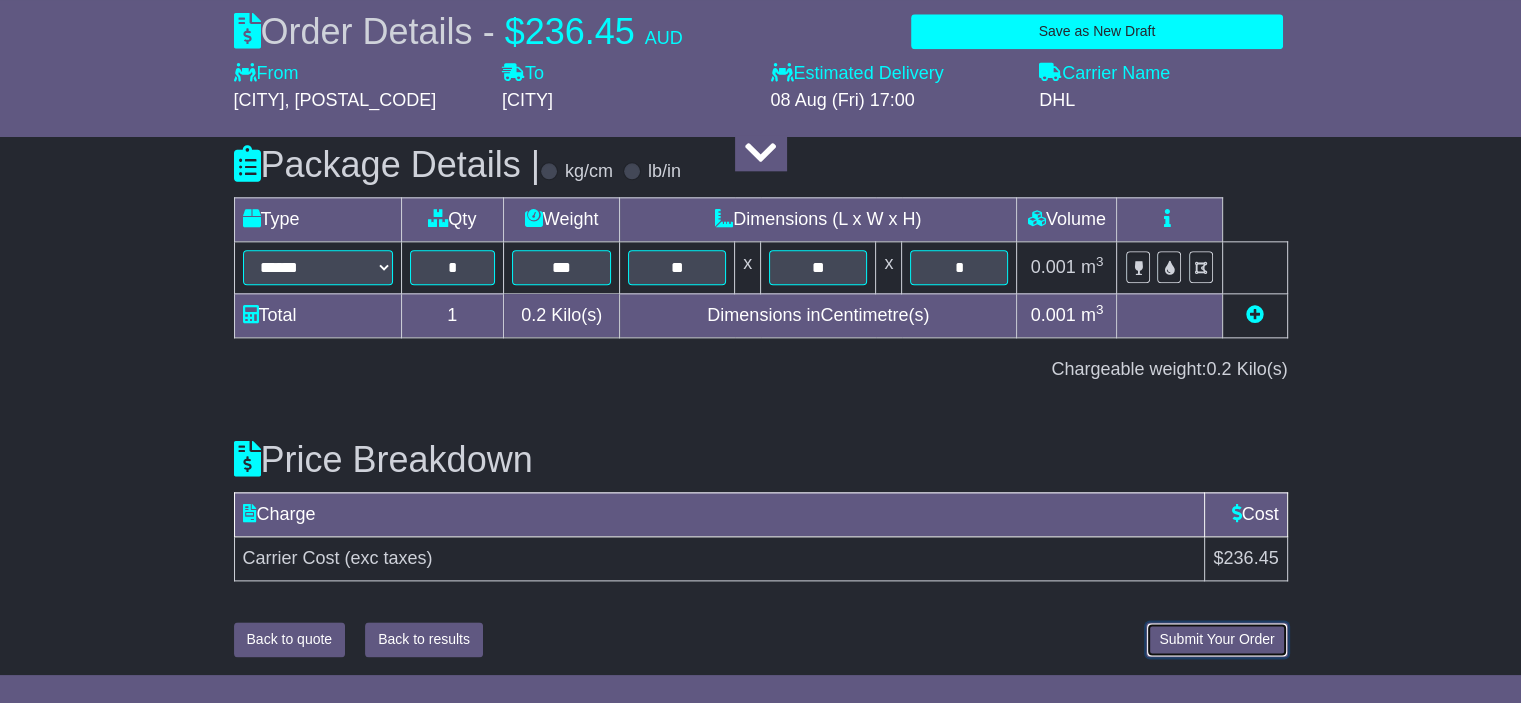 click on "Submit Your Order" at bounding box center [1216, 639] 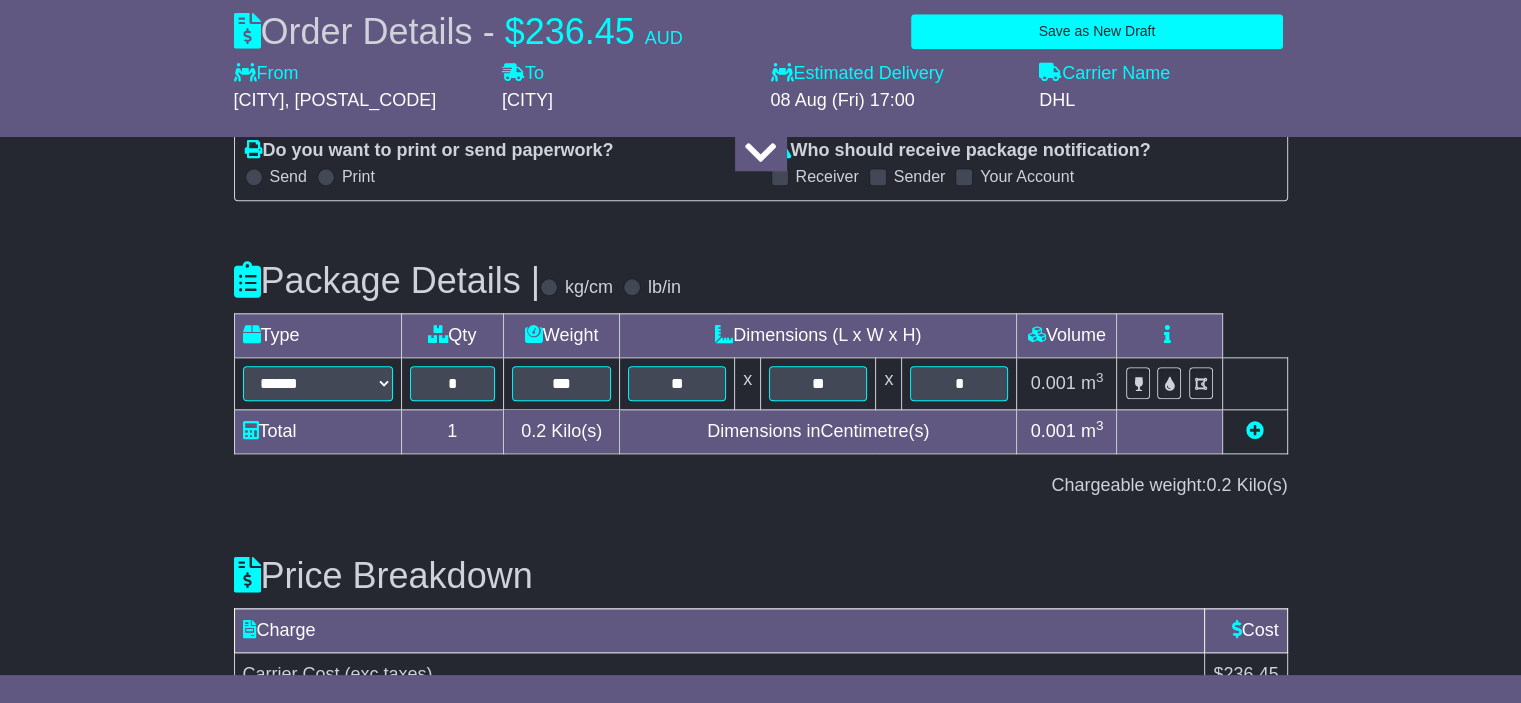 scroll, scrollTop: 2345, scrollLeft: 0, axis: vertical 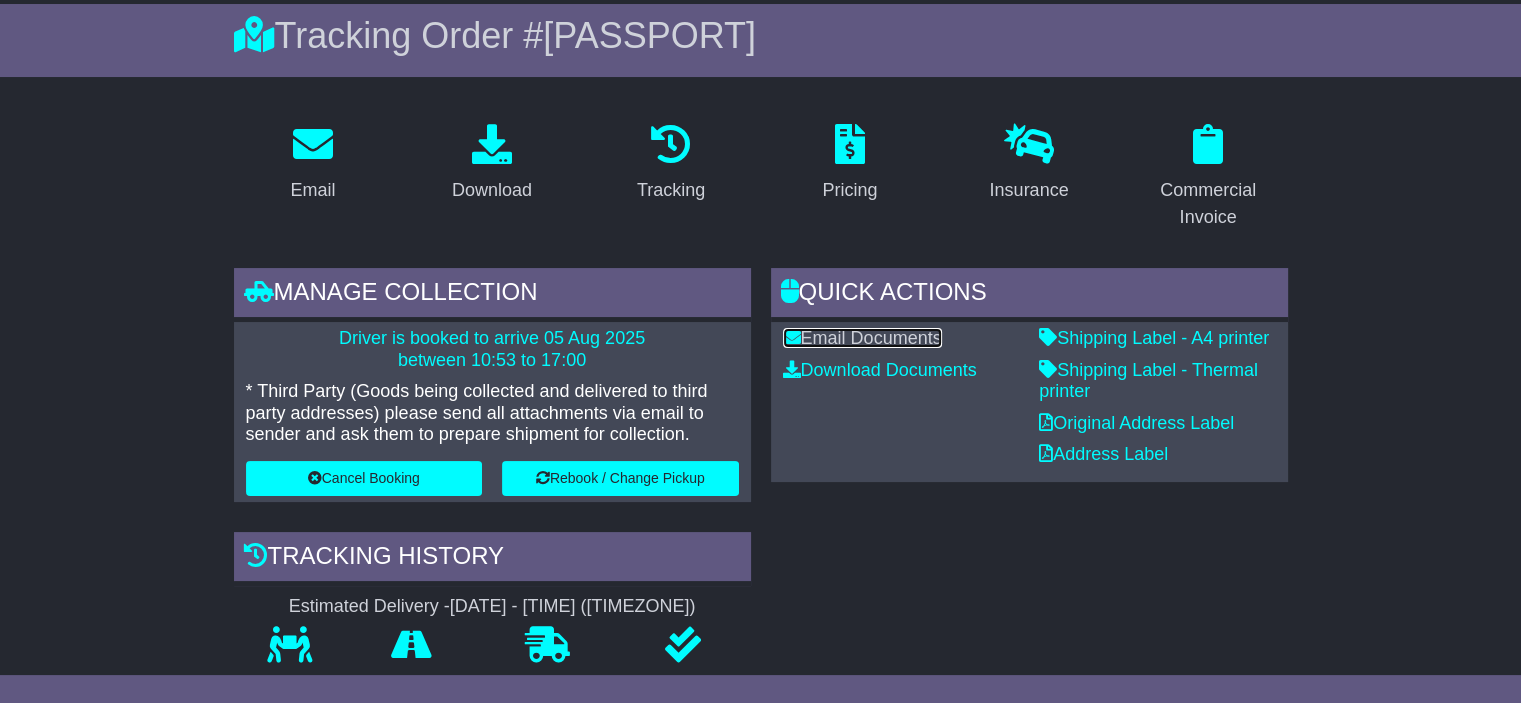 click on "Email Documents" at bounding box center [862, 338] 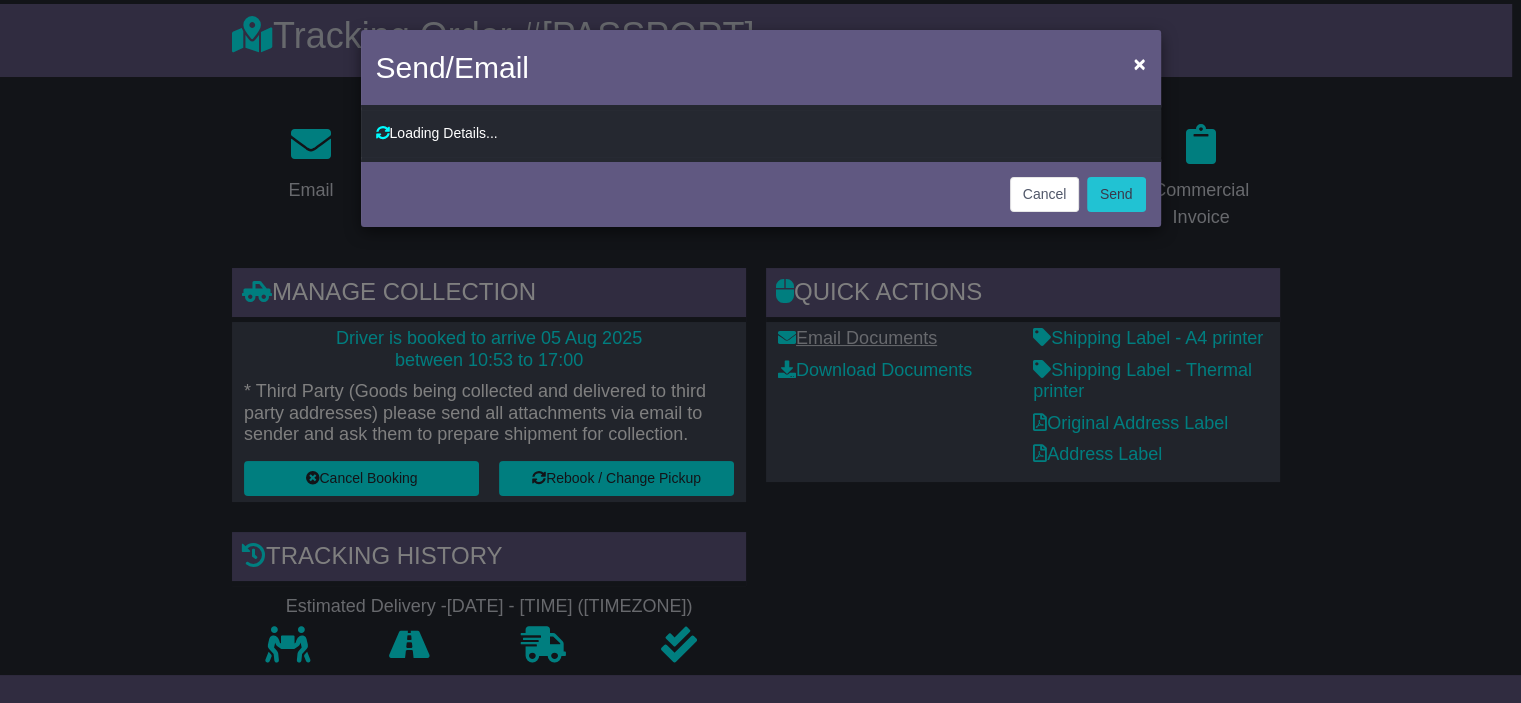 type on "**********" 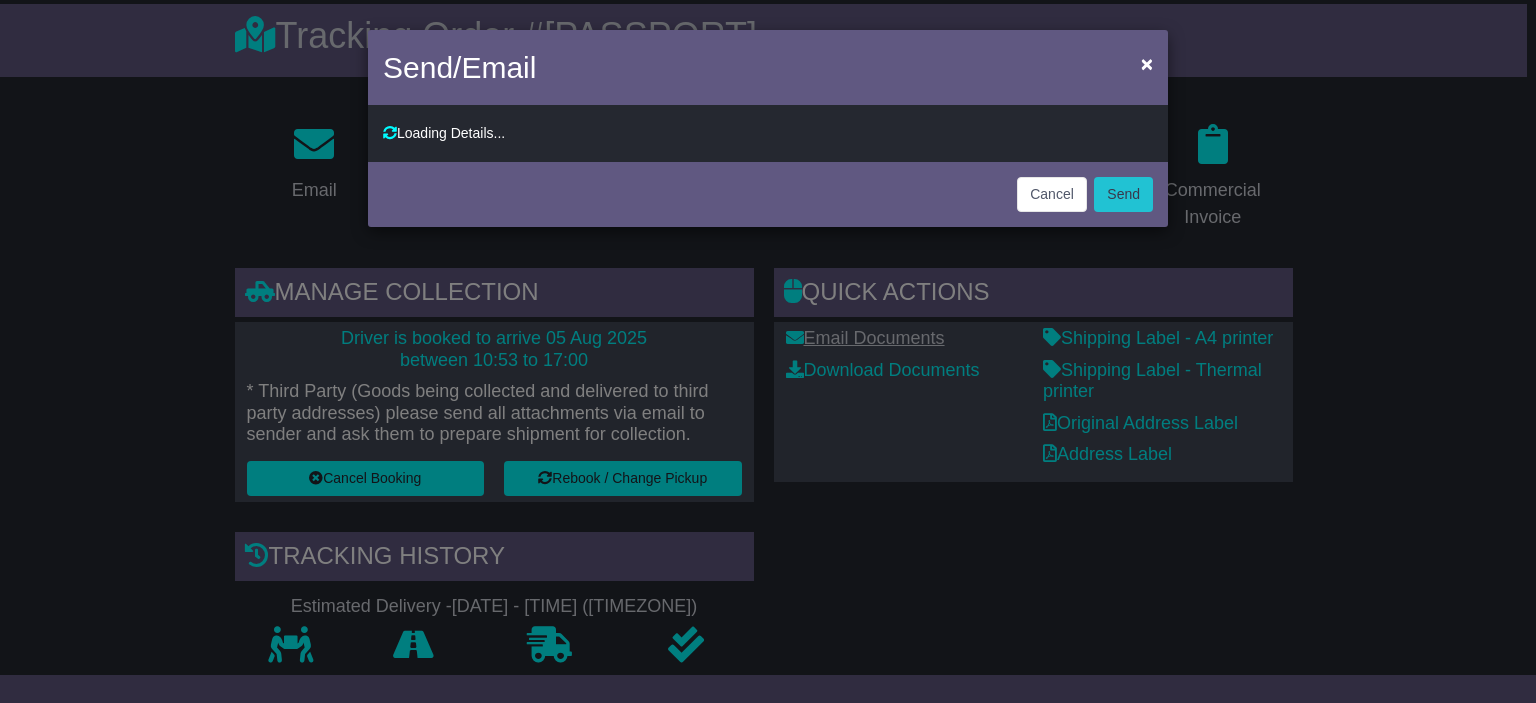 scroll, scrollTop: 0, scrollLeft: 0, axis: both 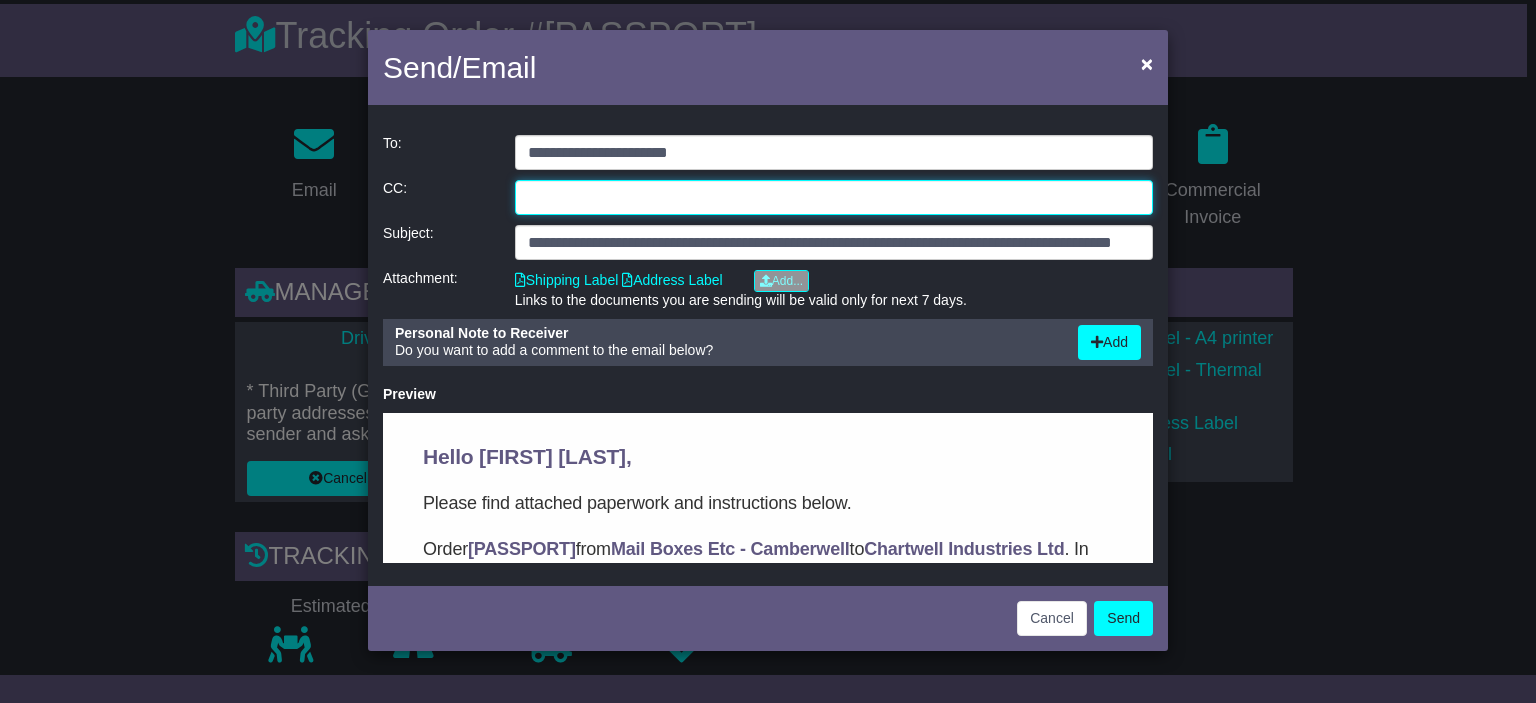 click 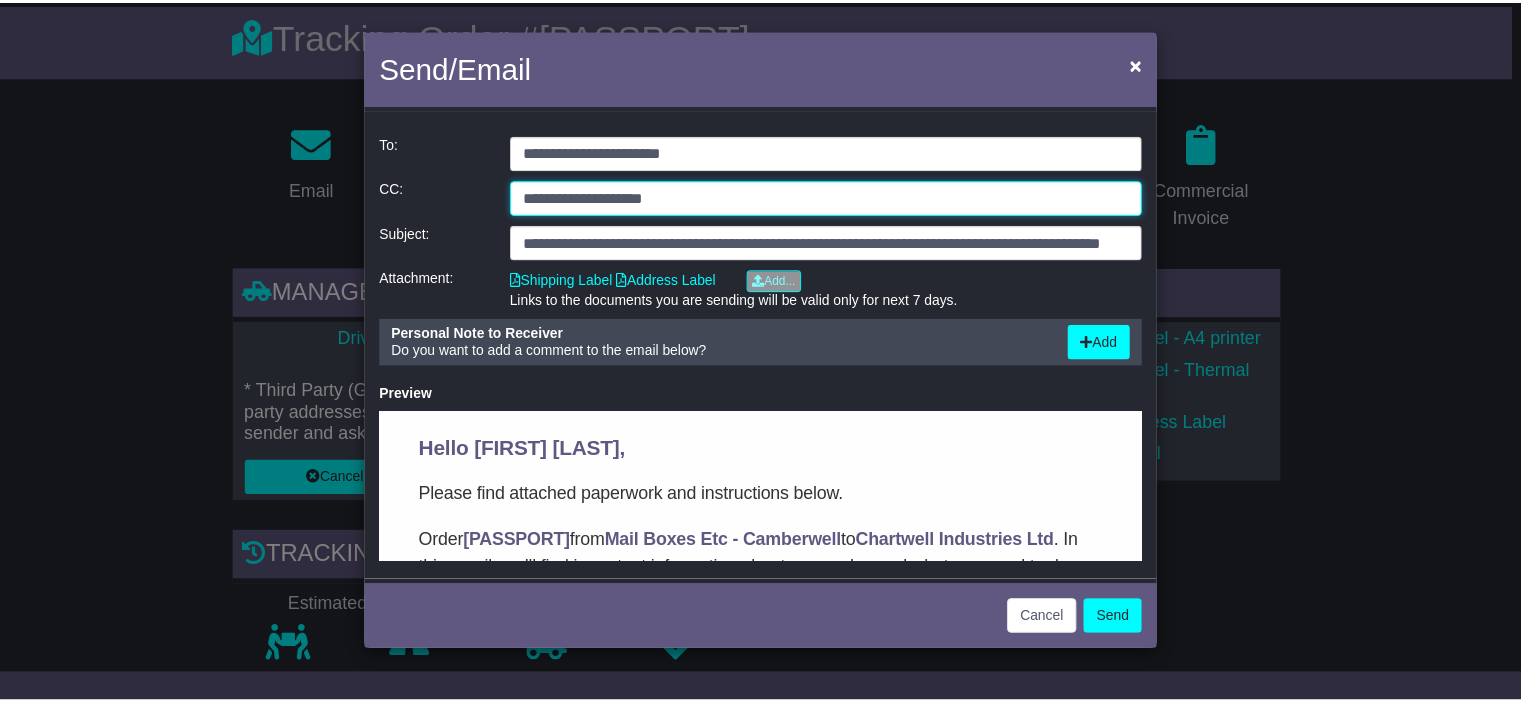 scroll, scrollTop: 0, scrollLeft: 0, axis: both 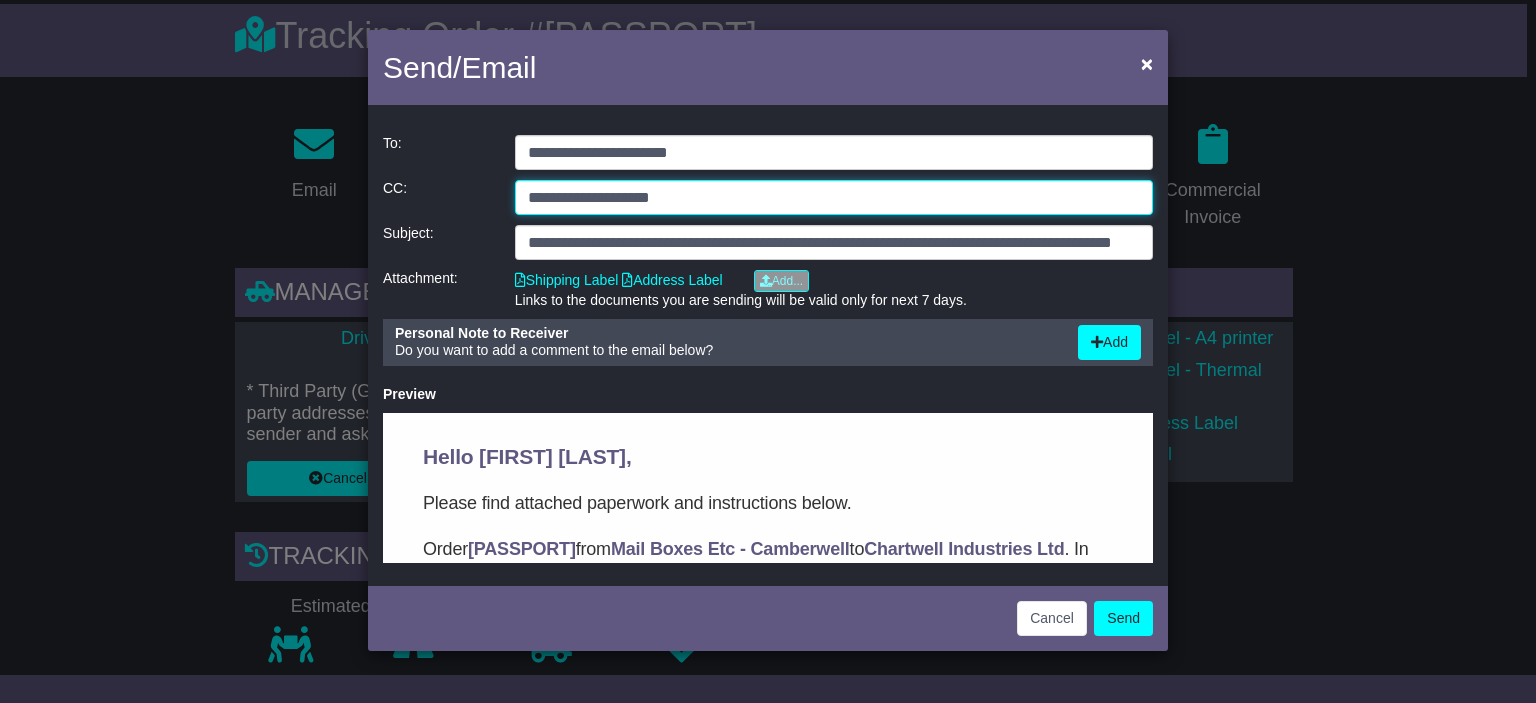 type on "**********" 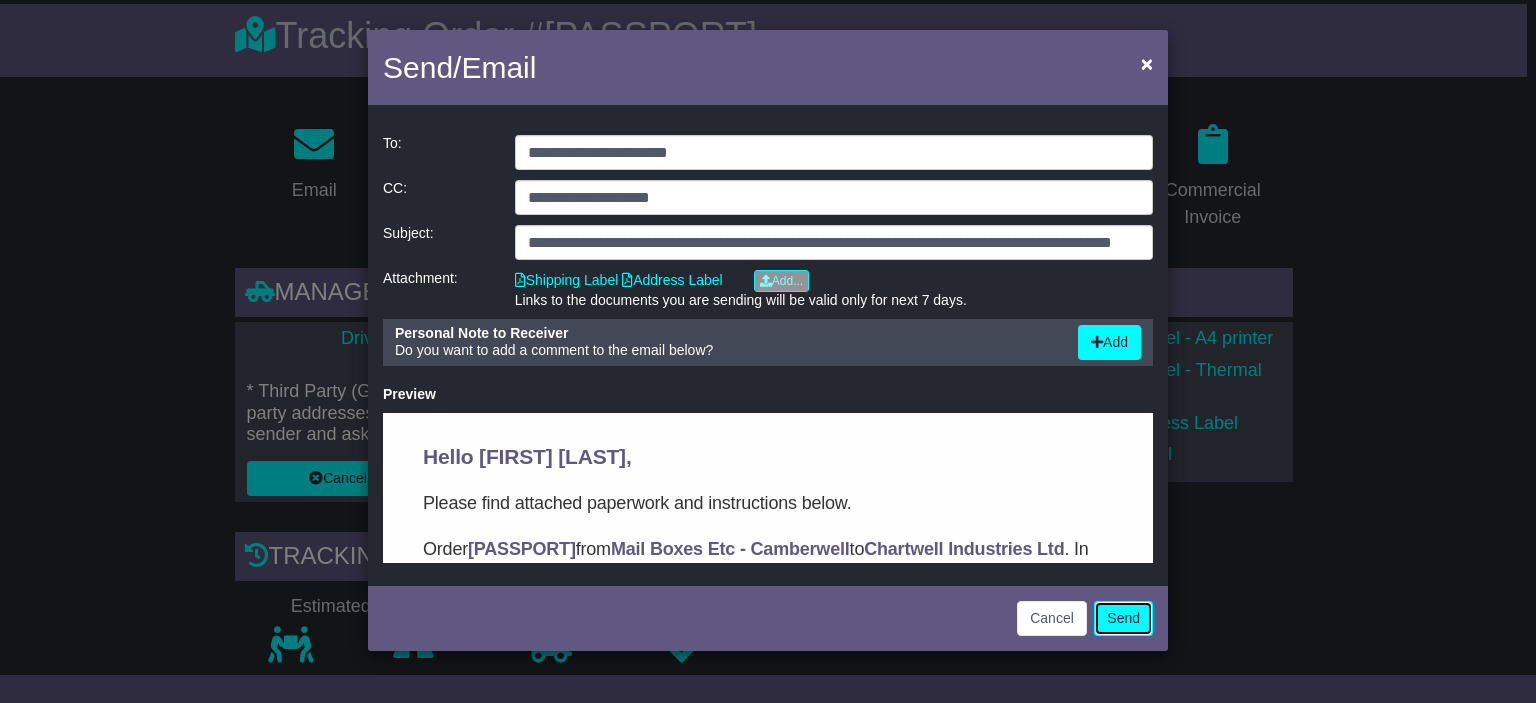 click on "Send" 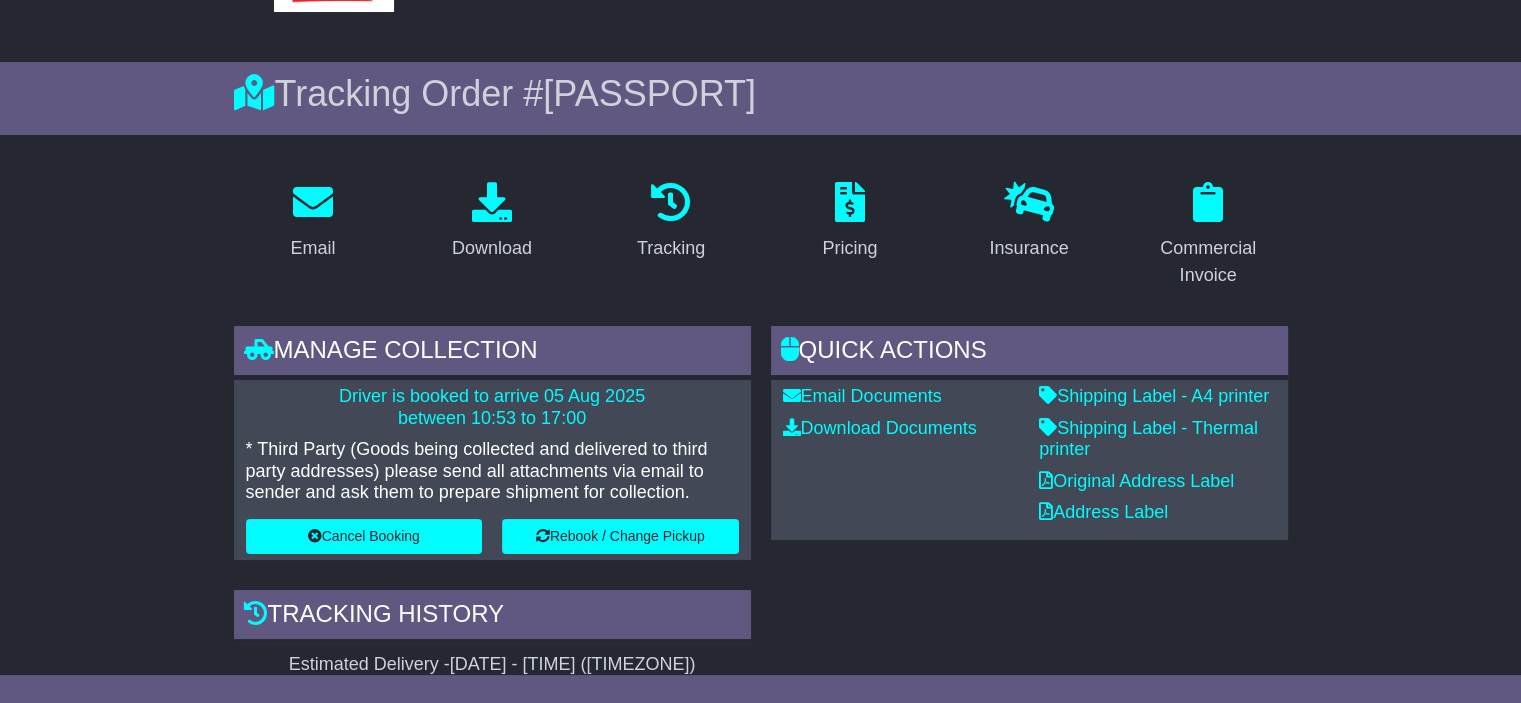 scroll, scrollTop: 100, scrollLeft: 0, axis: vertical 